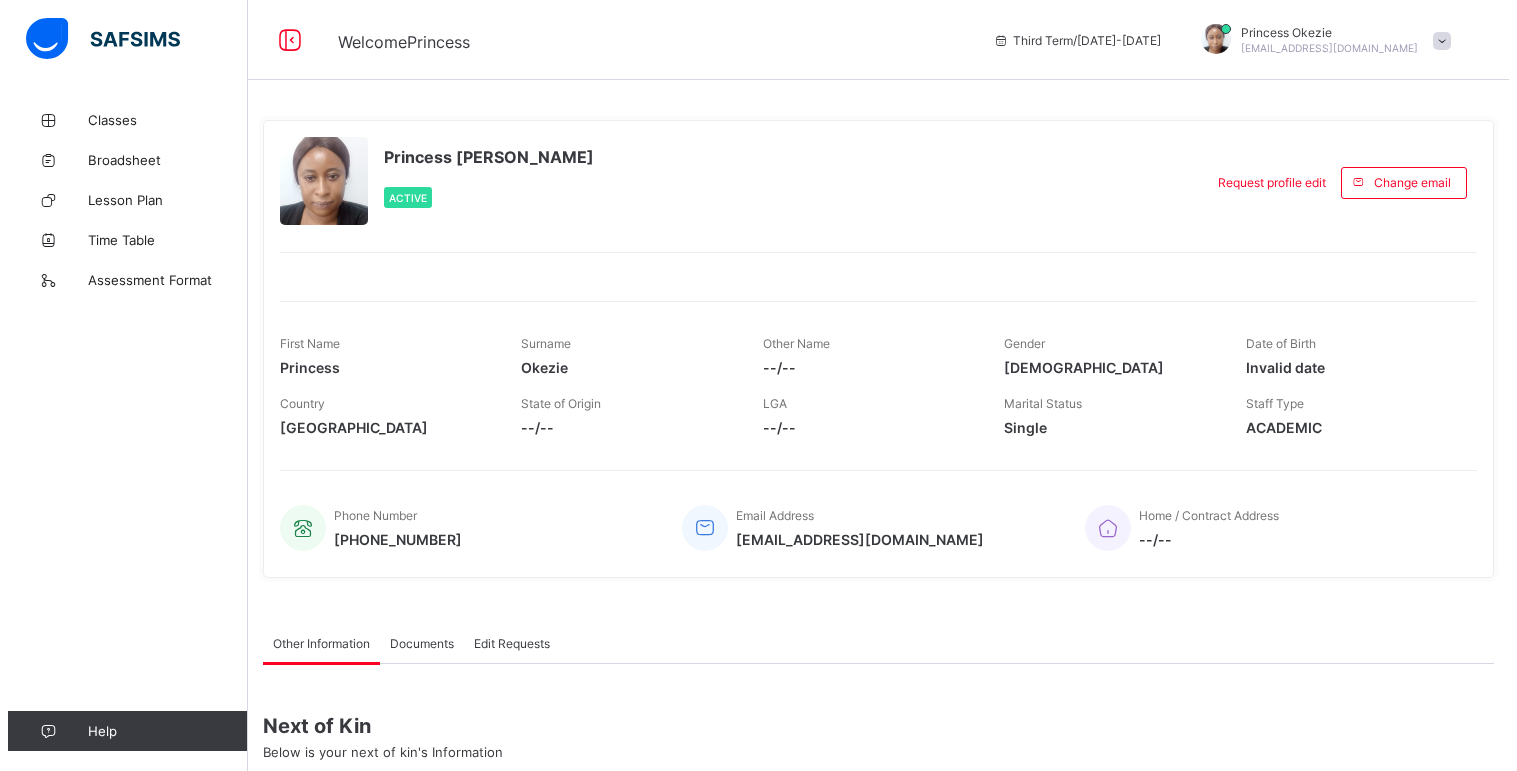 scroll, scrollTop: 0, scrollLeft: 0, axis: both 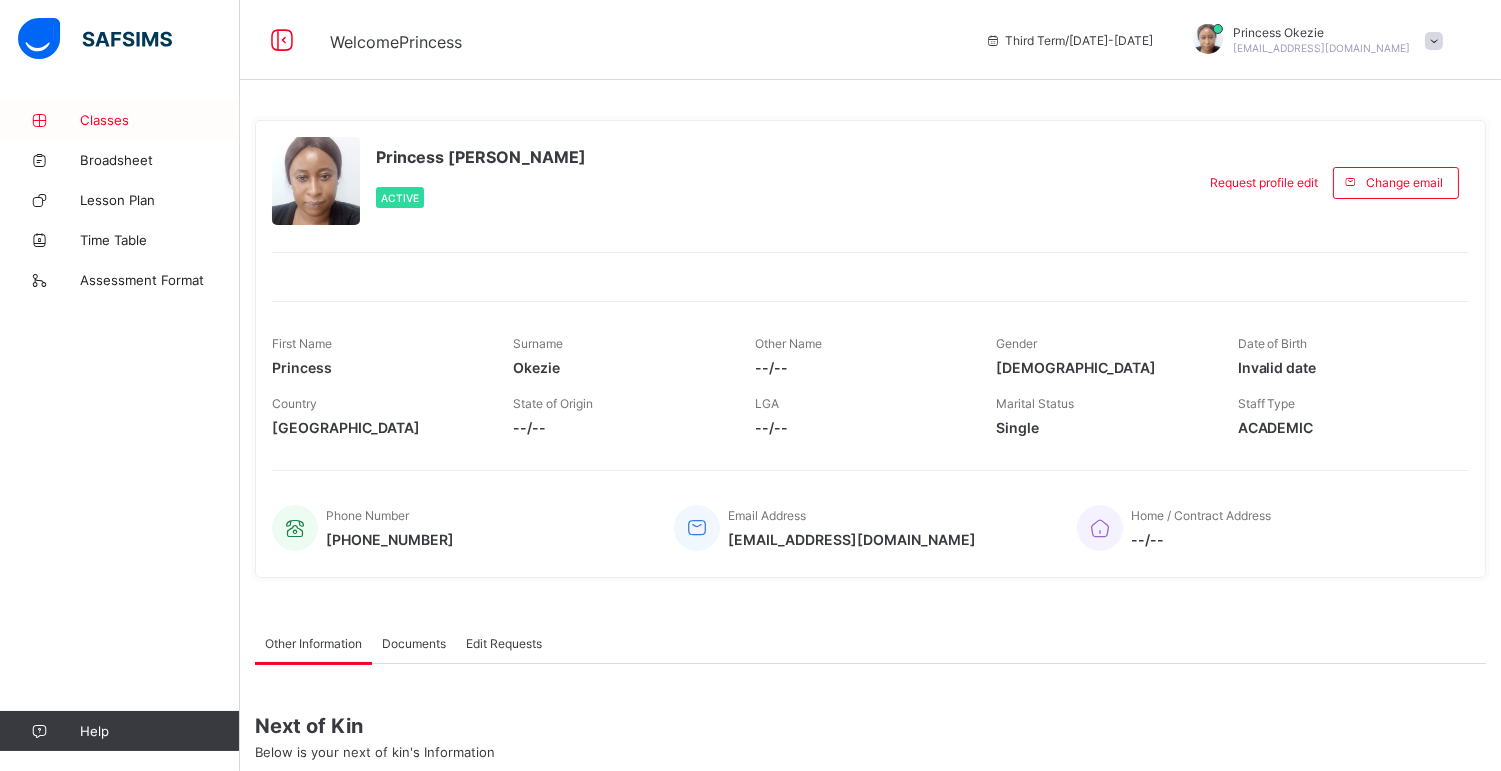 click on "Classes" at bounding box center [160, 120] 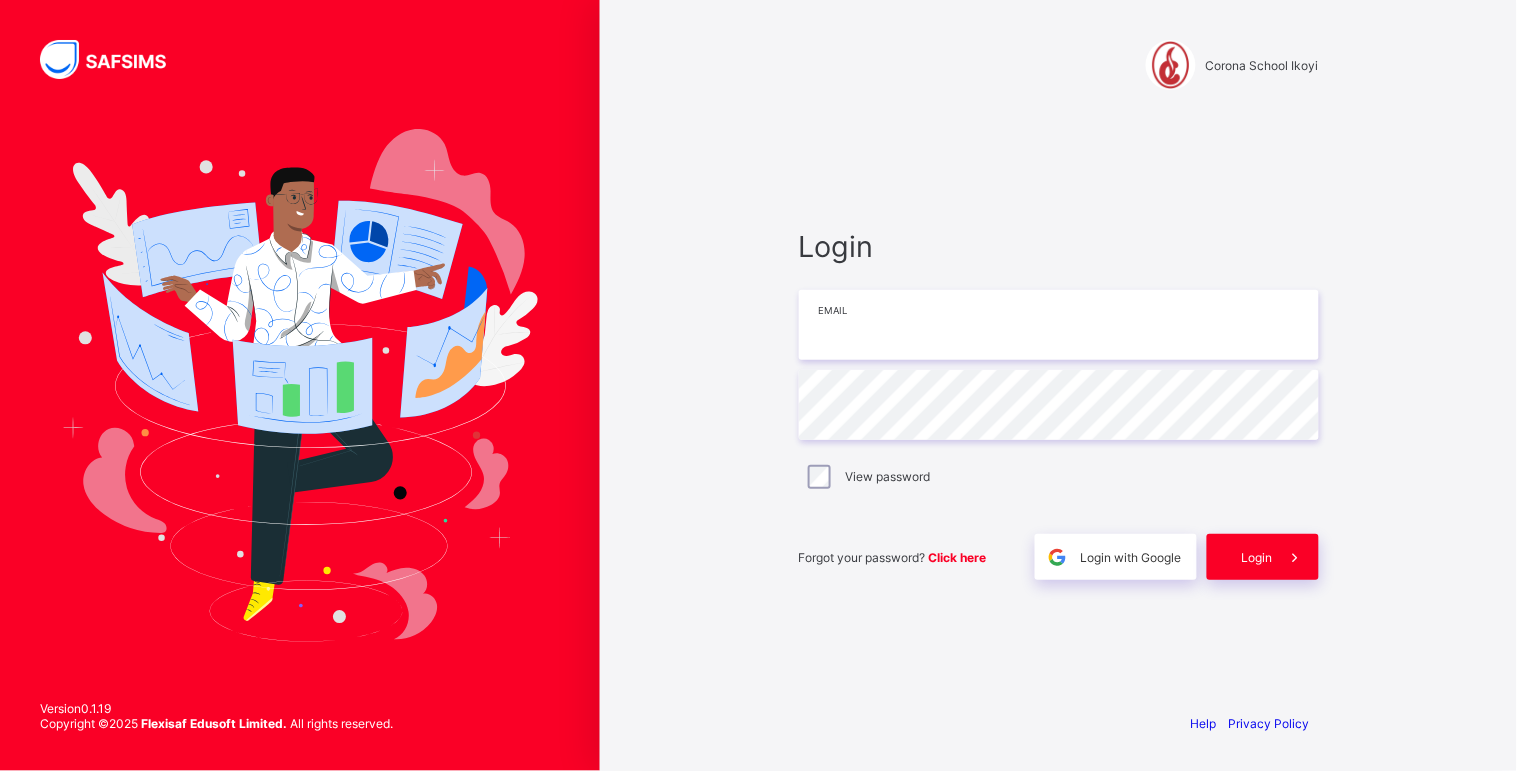 type on "**********" 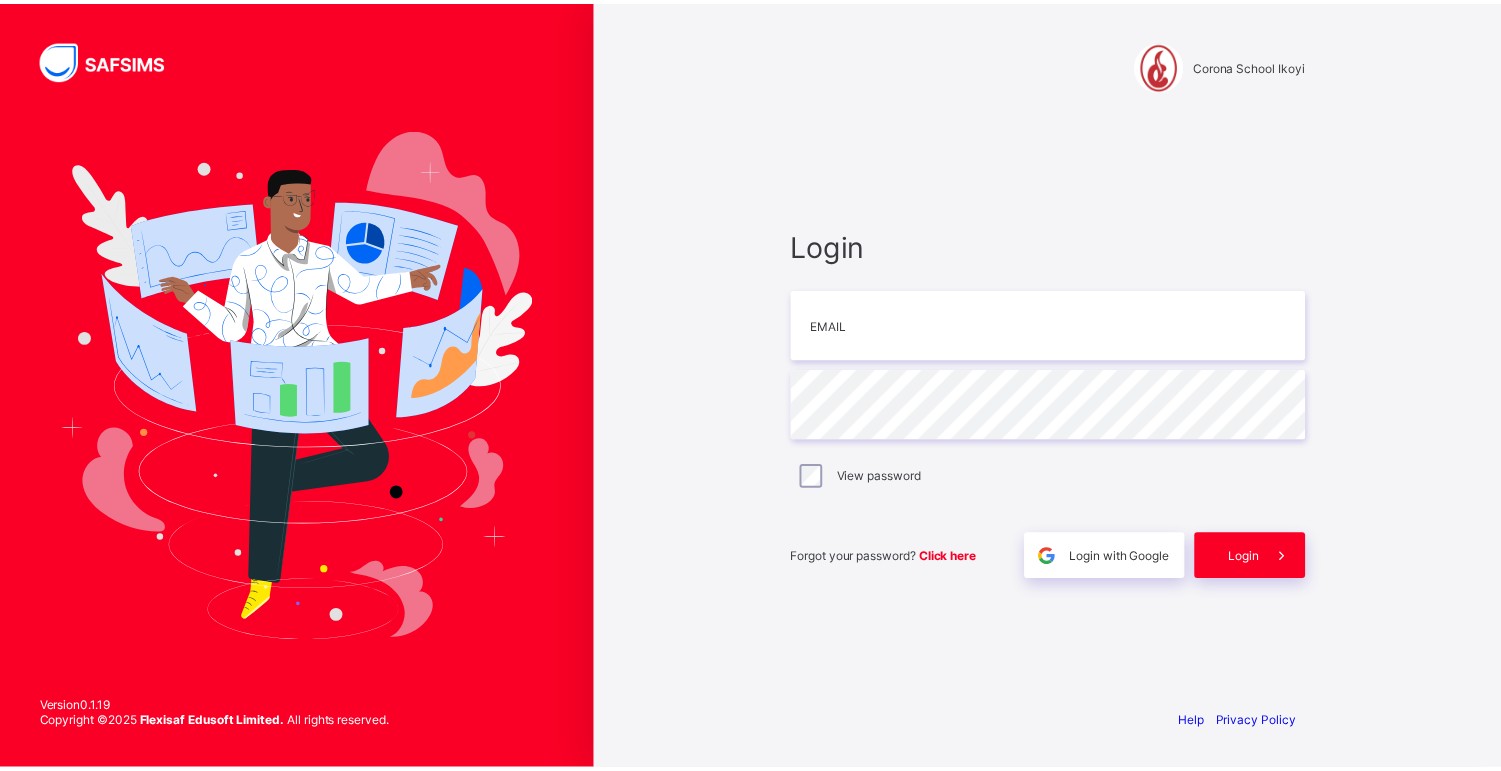 scroll, scrollTop: 0, scrollLeft: 0, axis: both 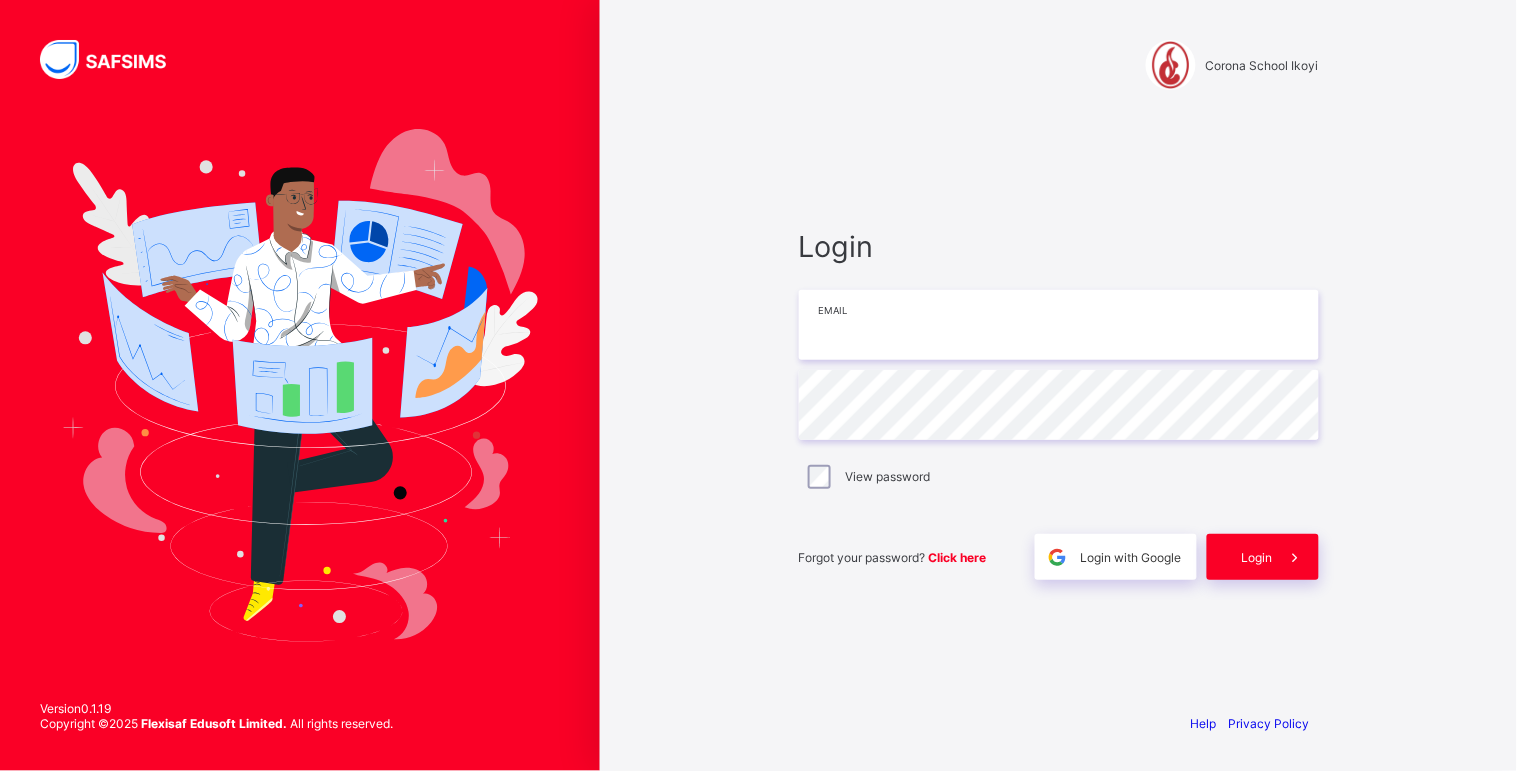 type on "**********" 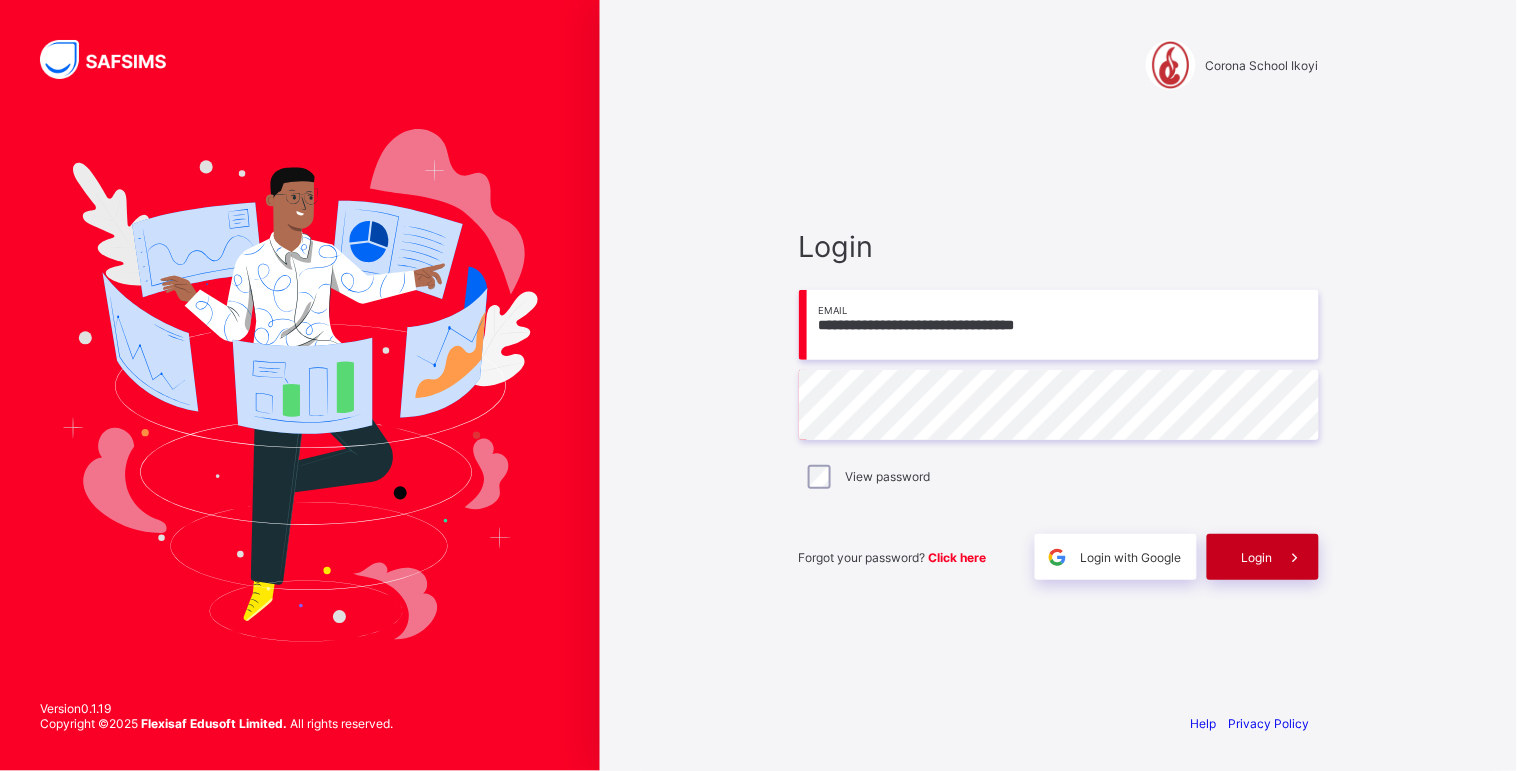 click on "Login" at bounding box center (1263, 557) 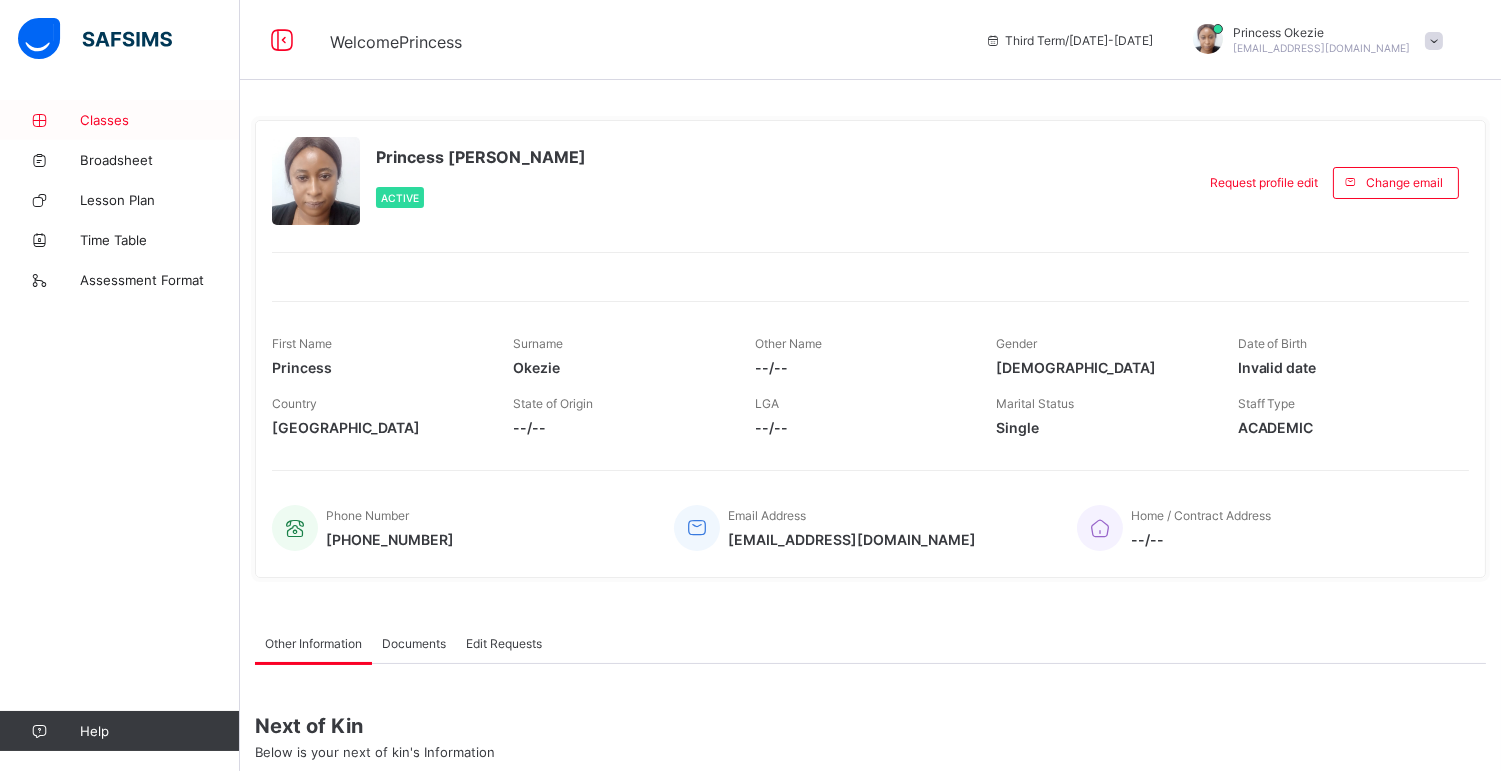 click on "Classes" at bounding box center (160, 120) 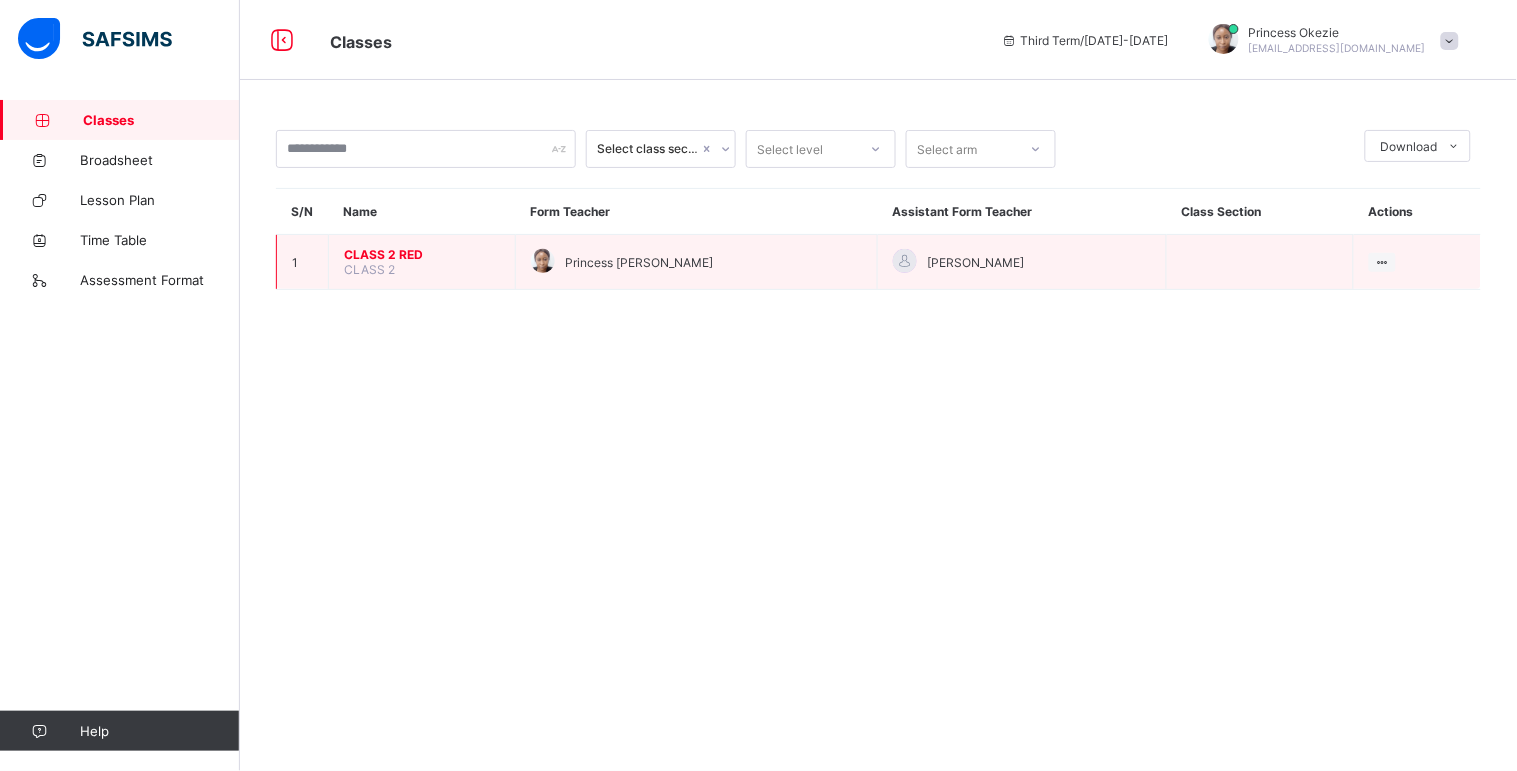 click on "CLASS 2   RED" at bounding box center [422, 254] 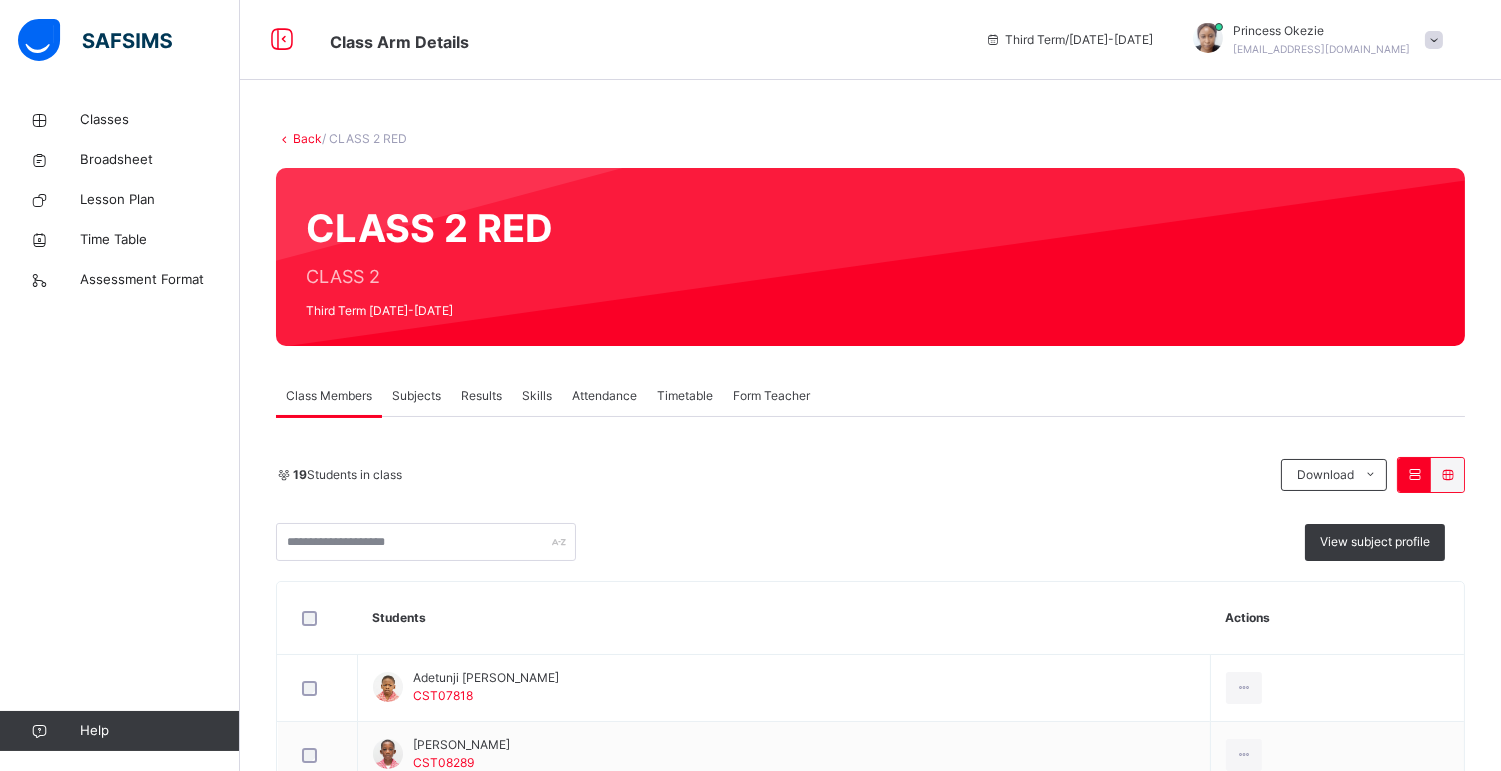 click on "Subjects" at bounding box center [416, 396] 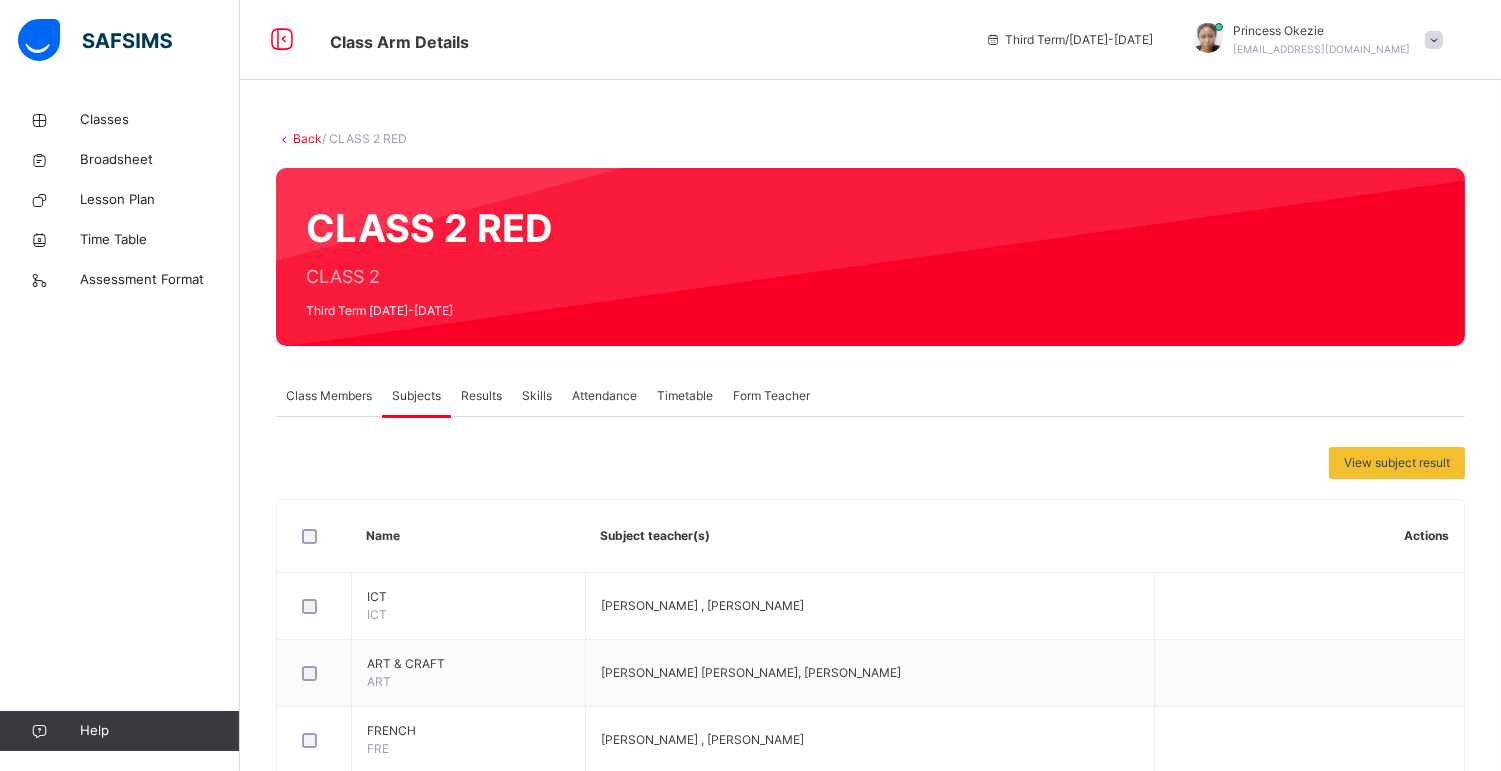 click on "Results" at bounding box center [481, 396] 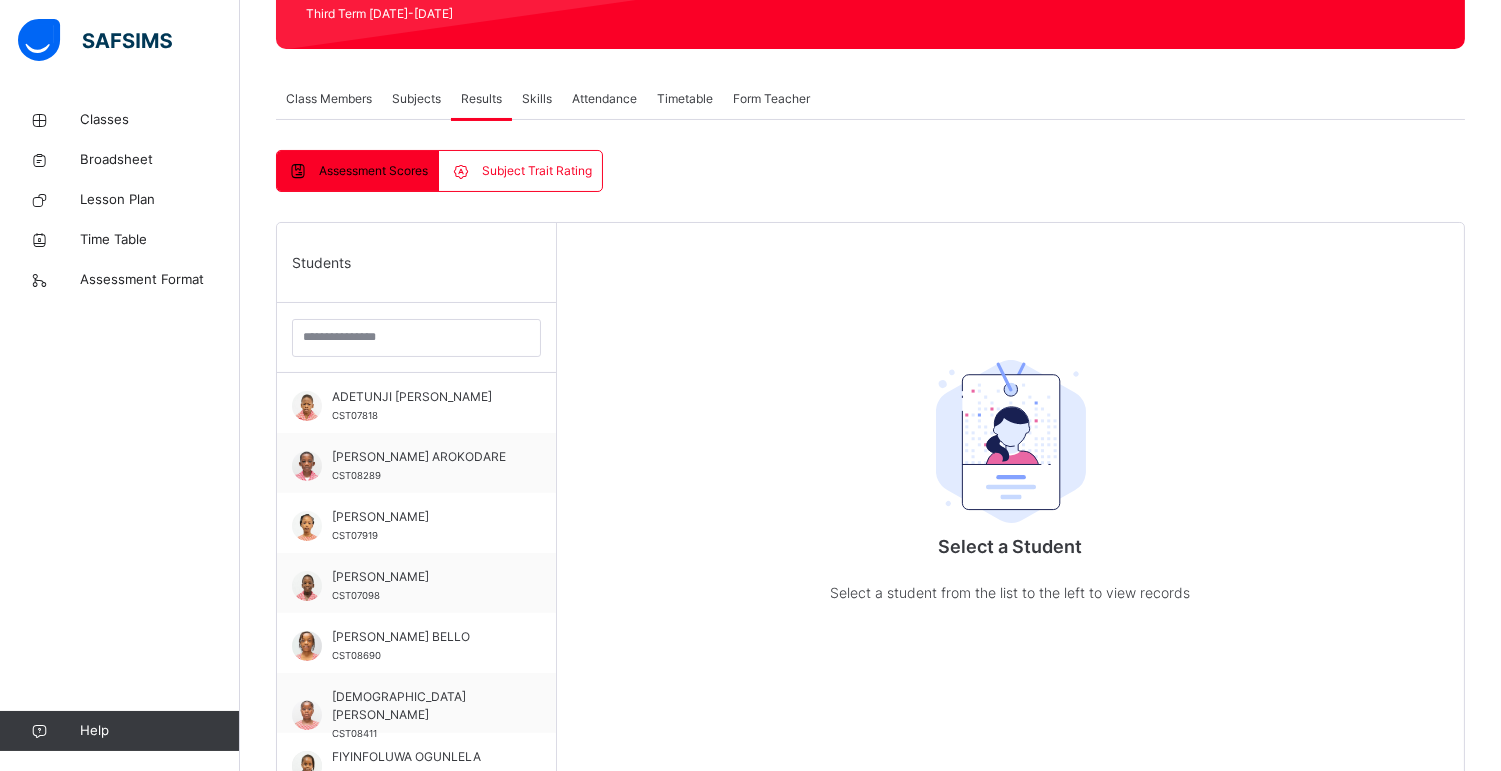 scroll, scrollTop: 305, scrollLeft: 0, axis: vertical 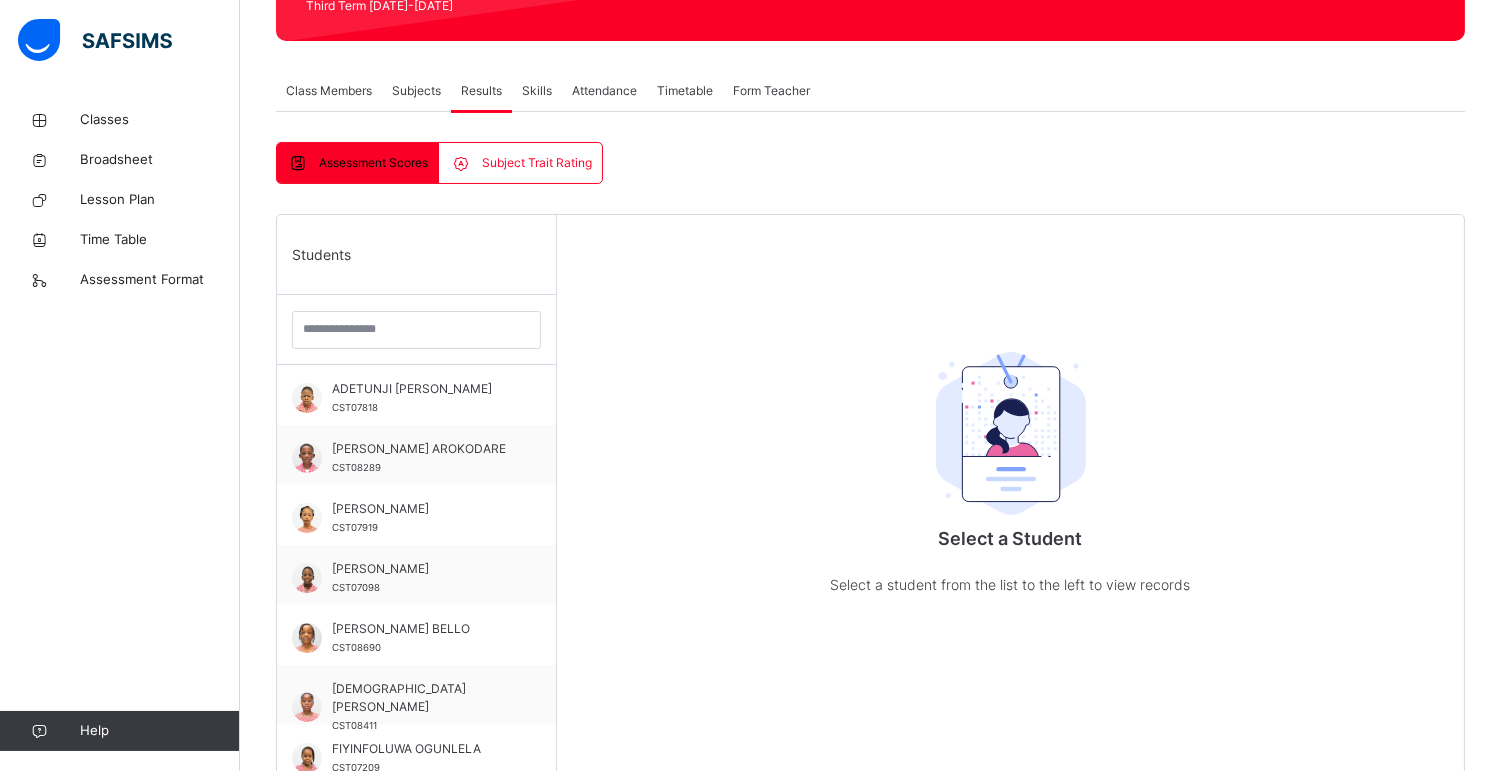 click on "Subjects" at bounding box center [416, 91] 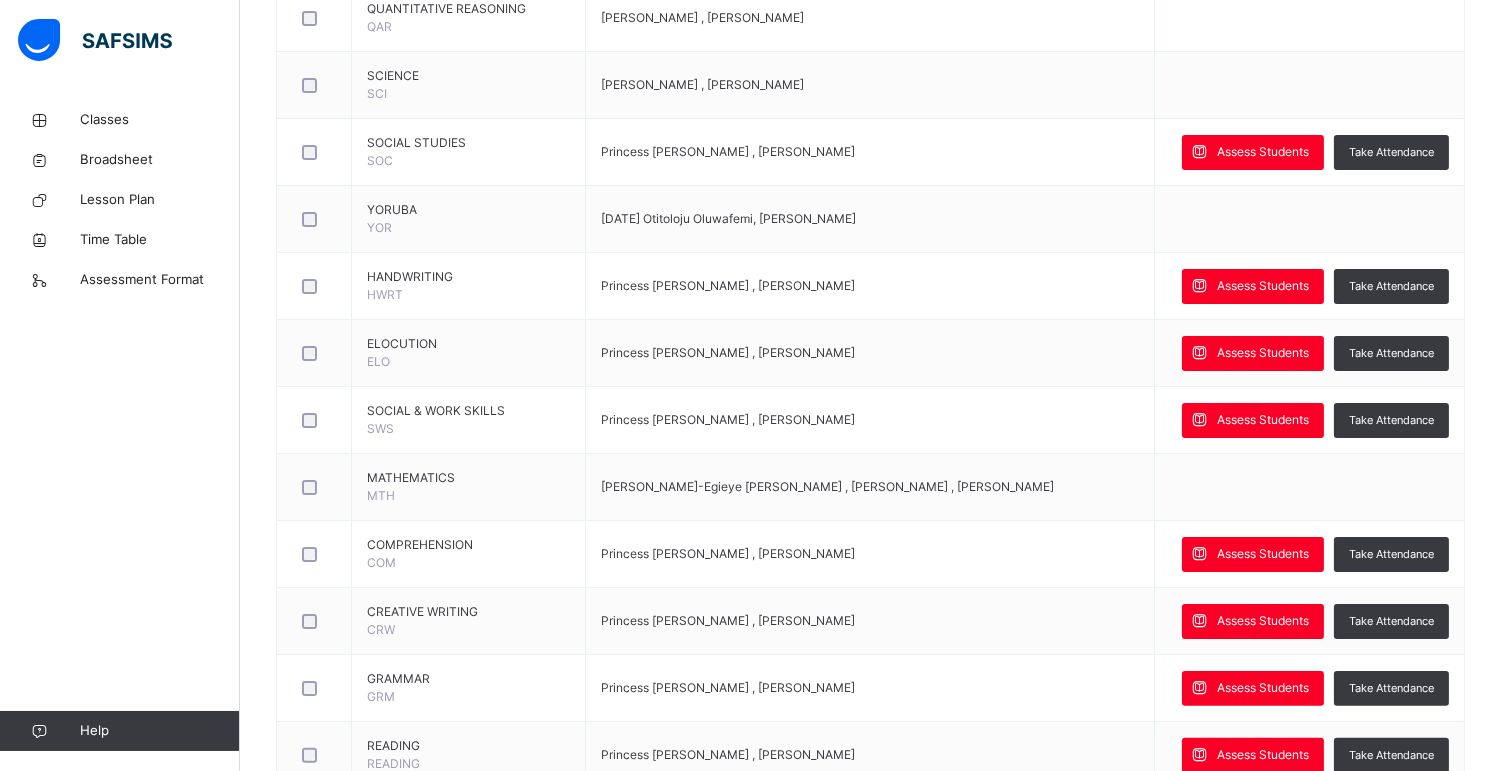 scroll, scrollTop: 1194, scrollLeft: 0, axis: vertical 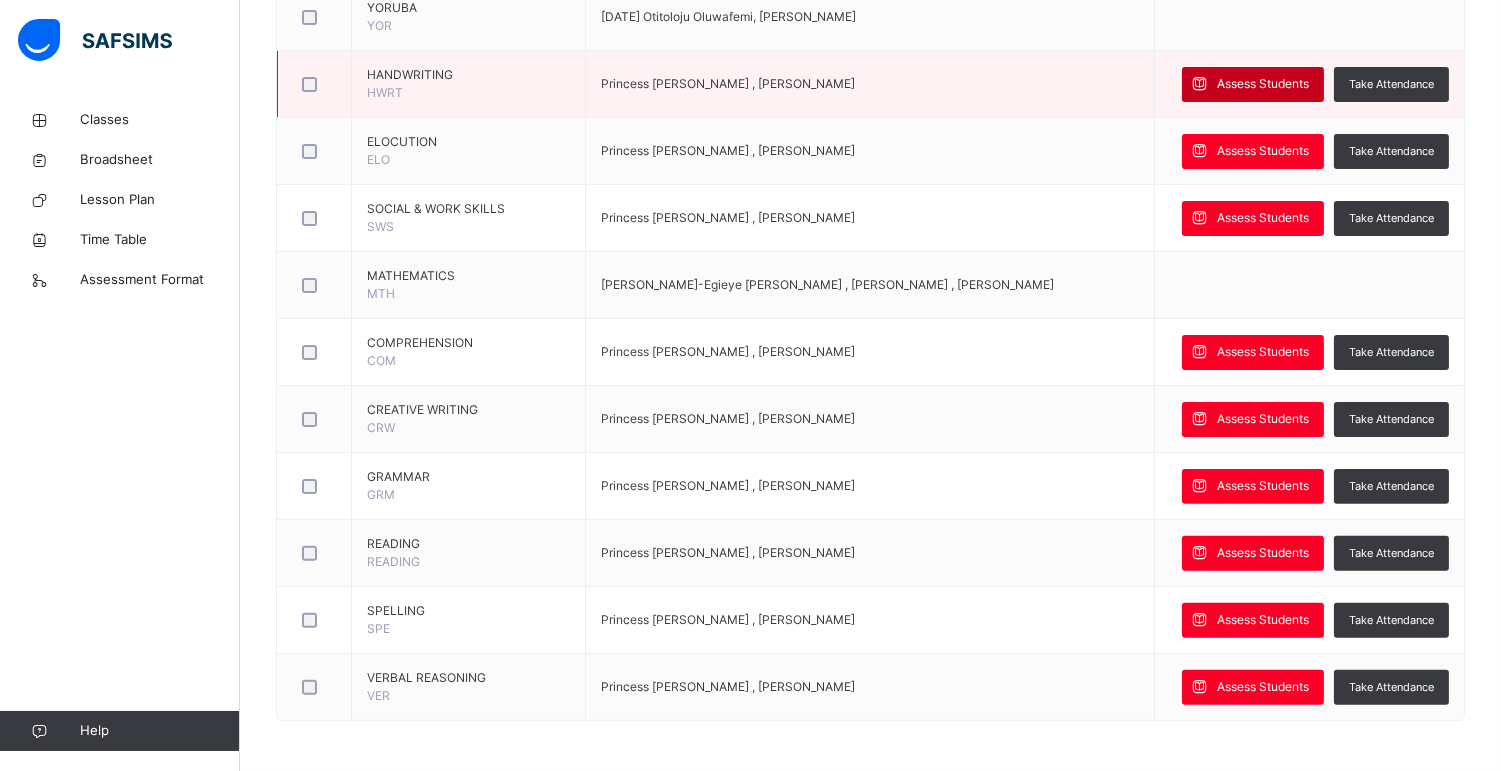 click on "Assess Students" at bounding box center (1263, 84) 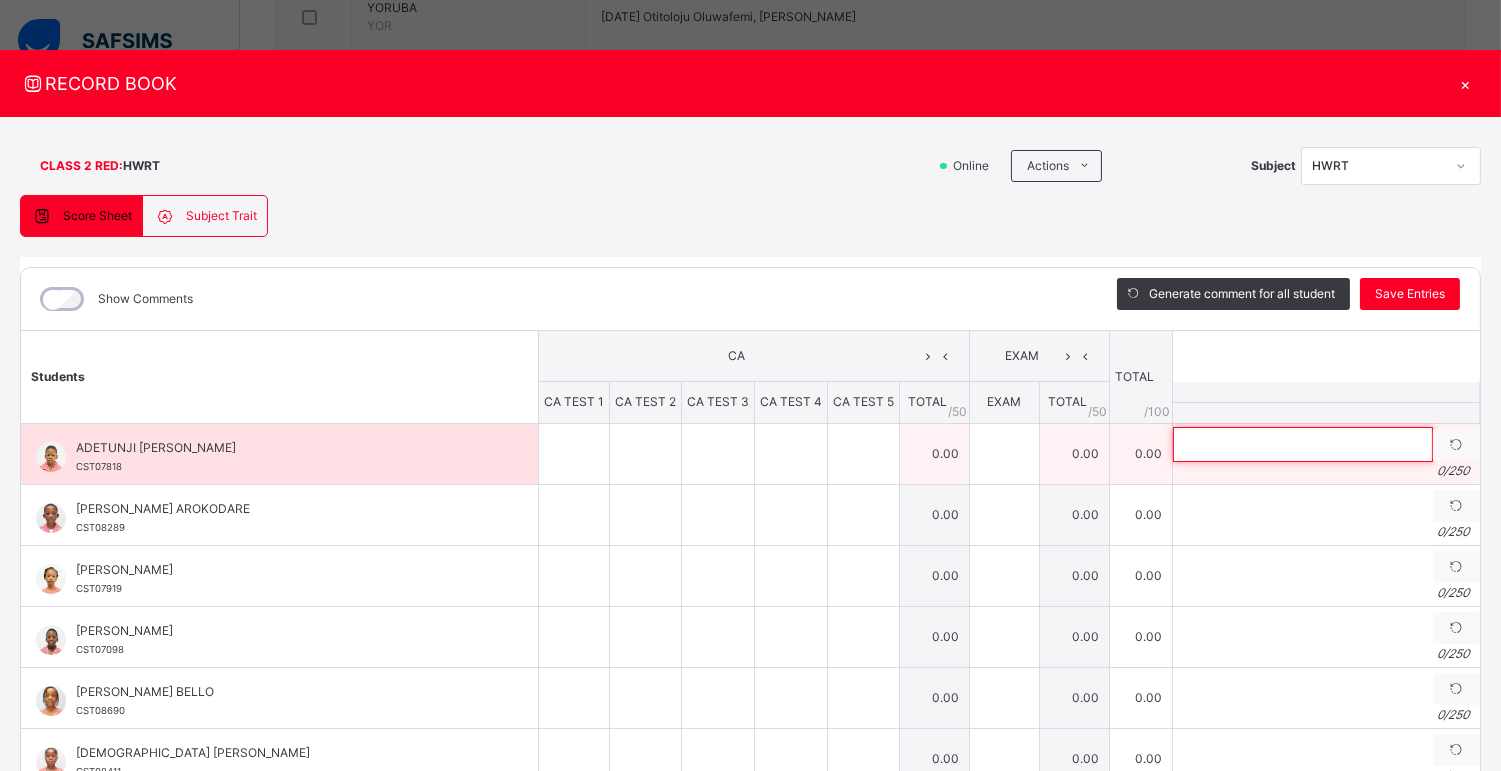 click at bounding box center (1303, 444) 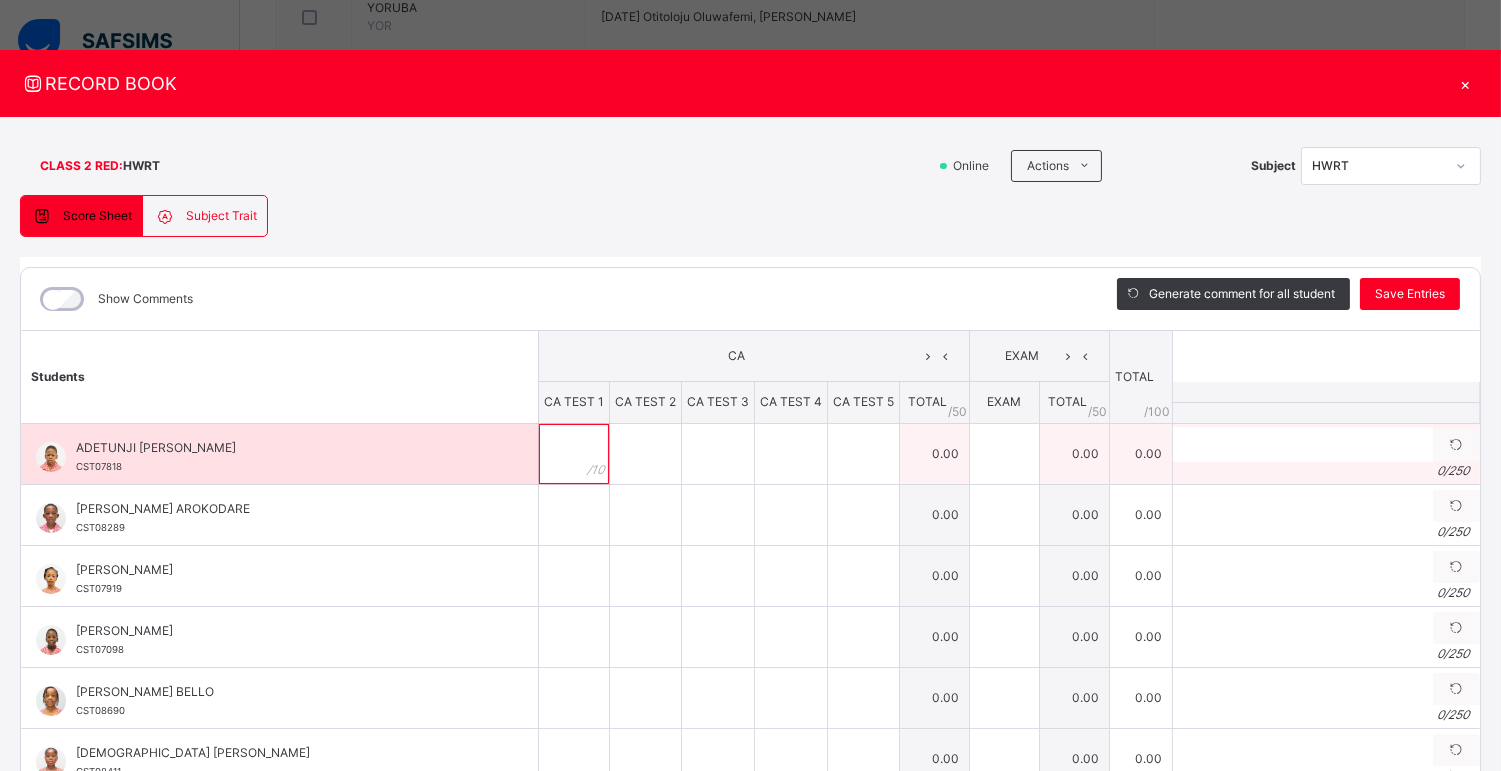 click at bounding box center (574, 454) 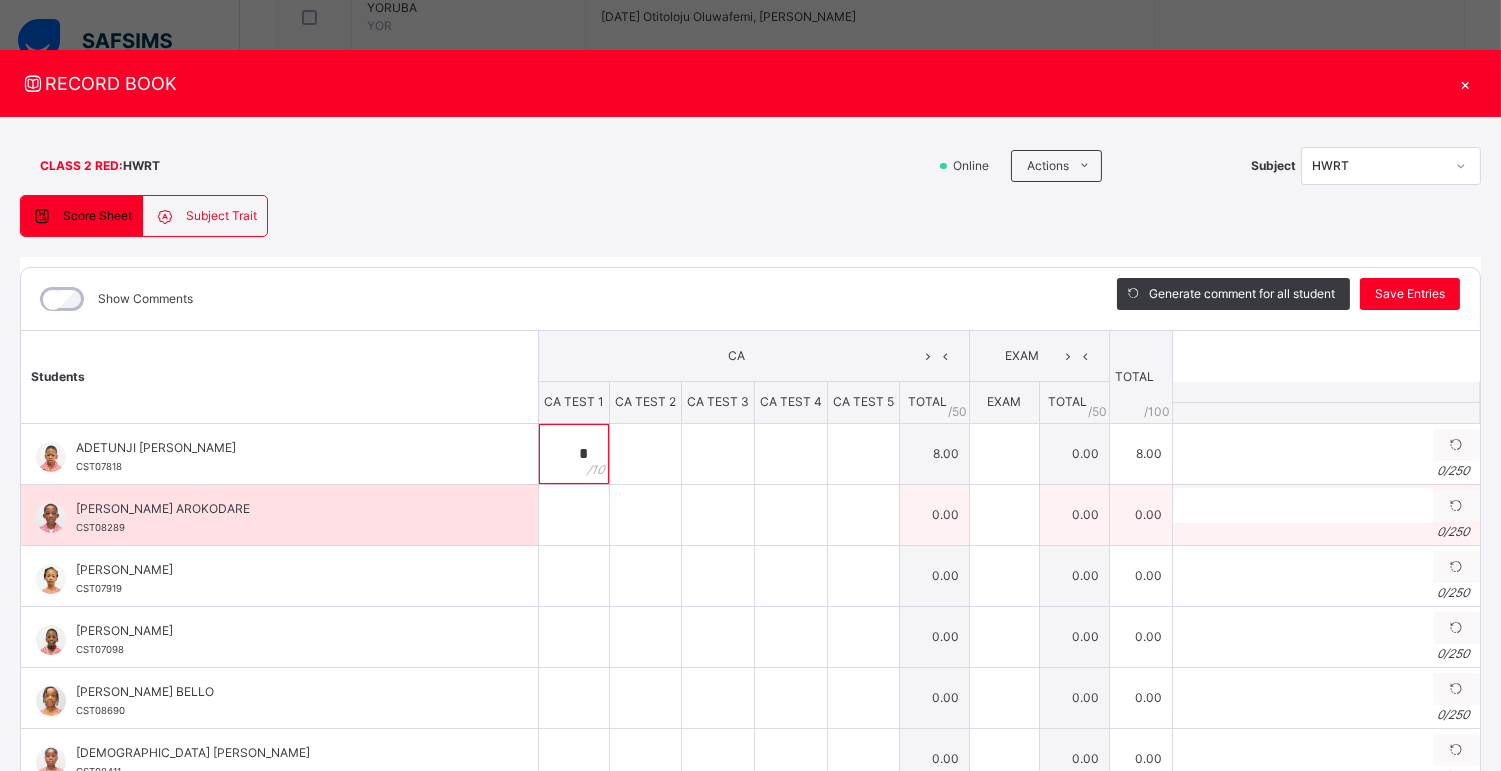 type on "*" 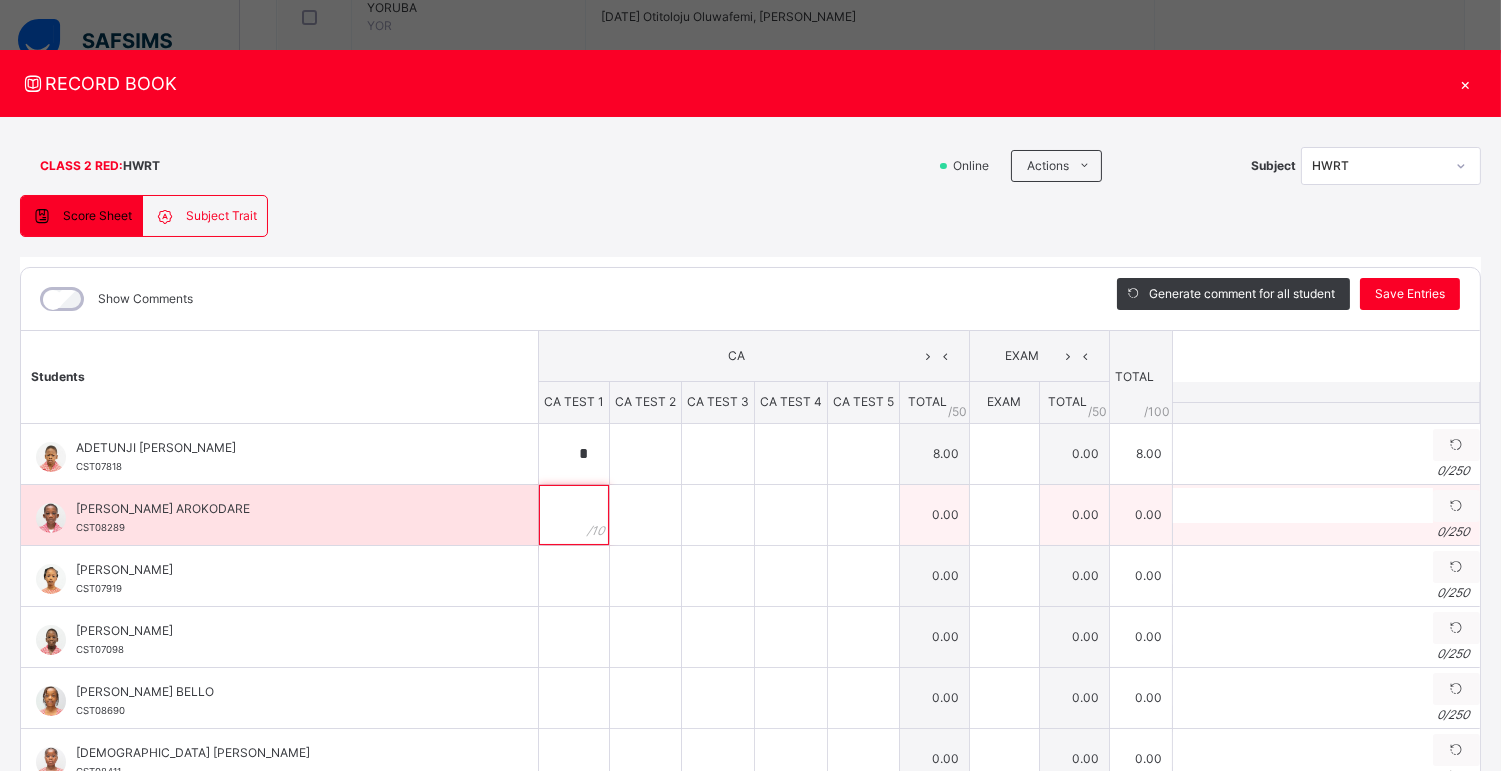 click at bounding box center (574, 515) 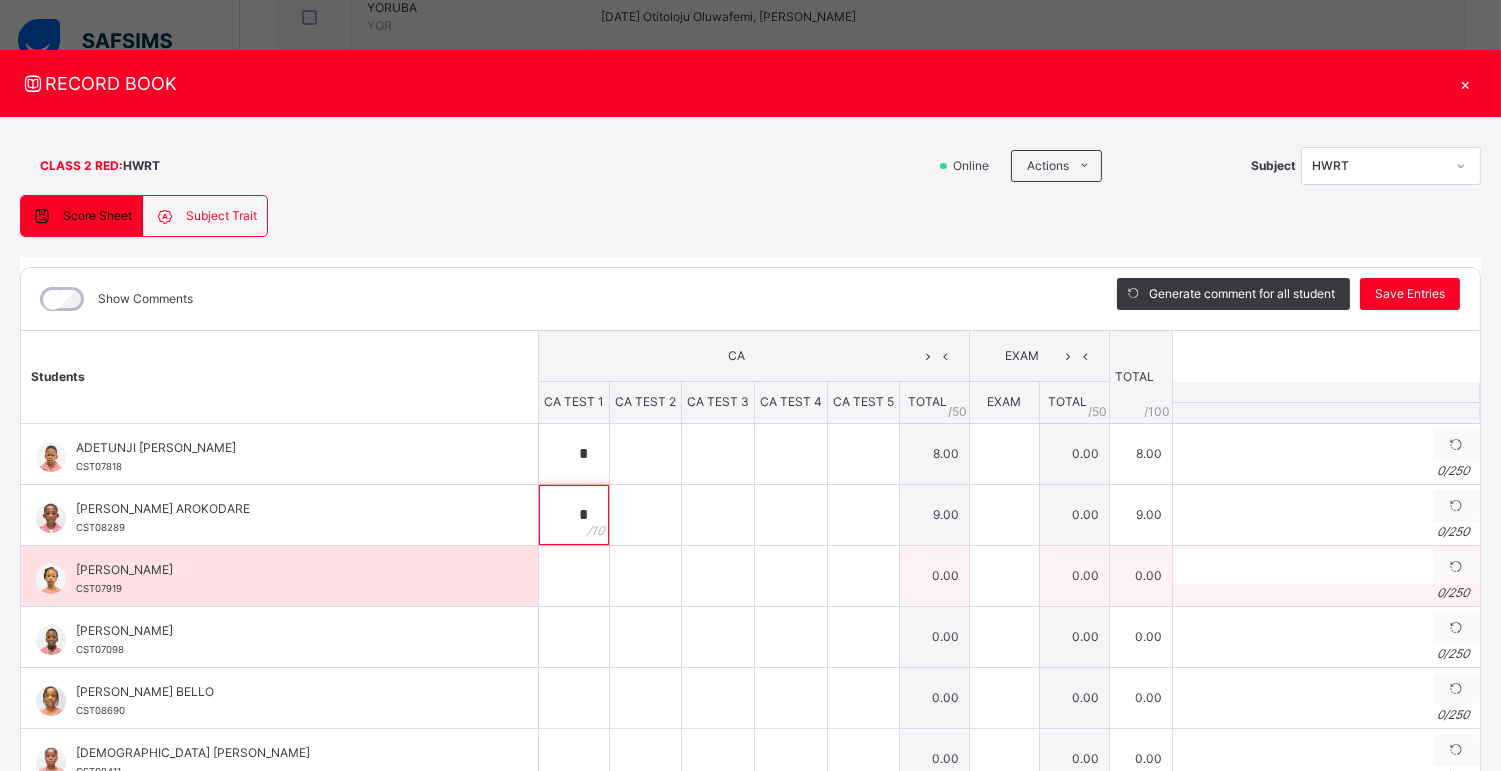 type on "*" 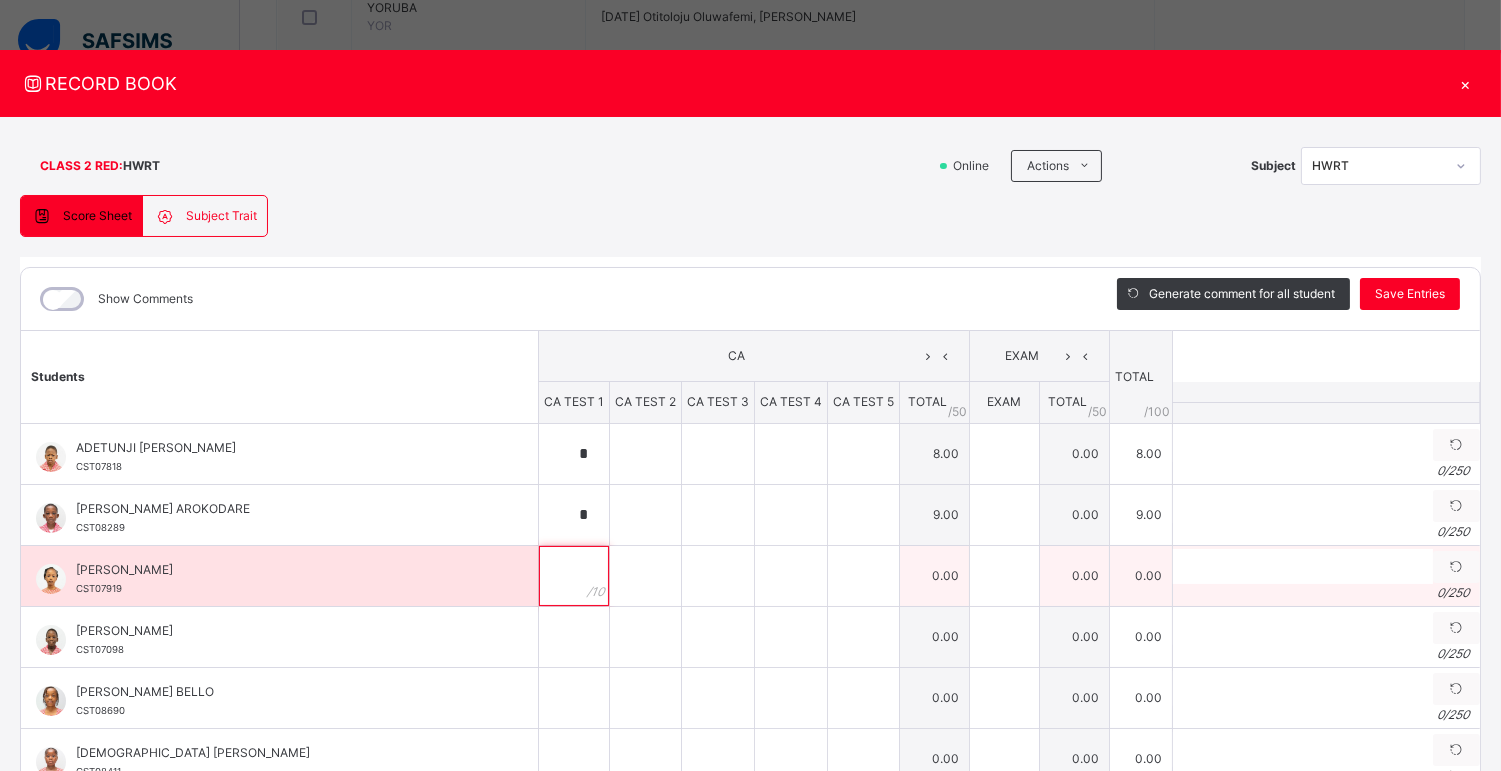 click at bounding box center [574, 576] 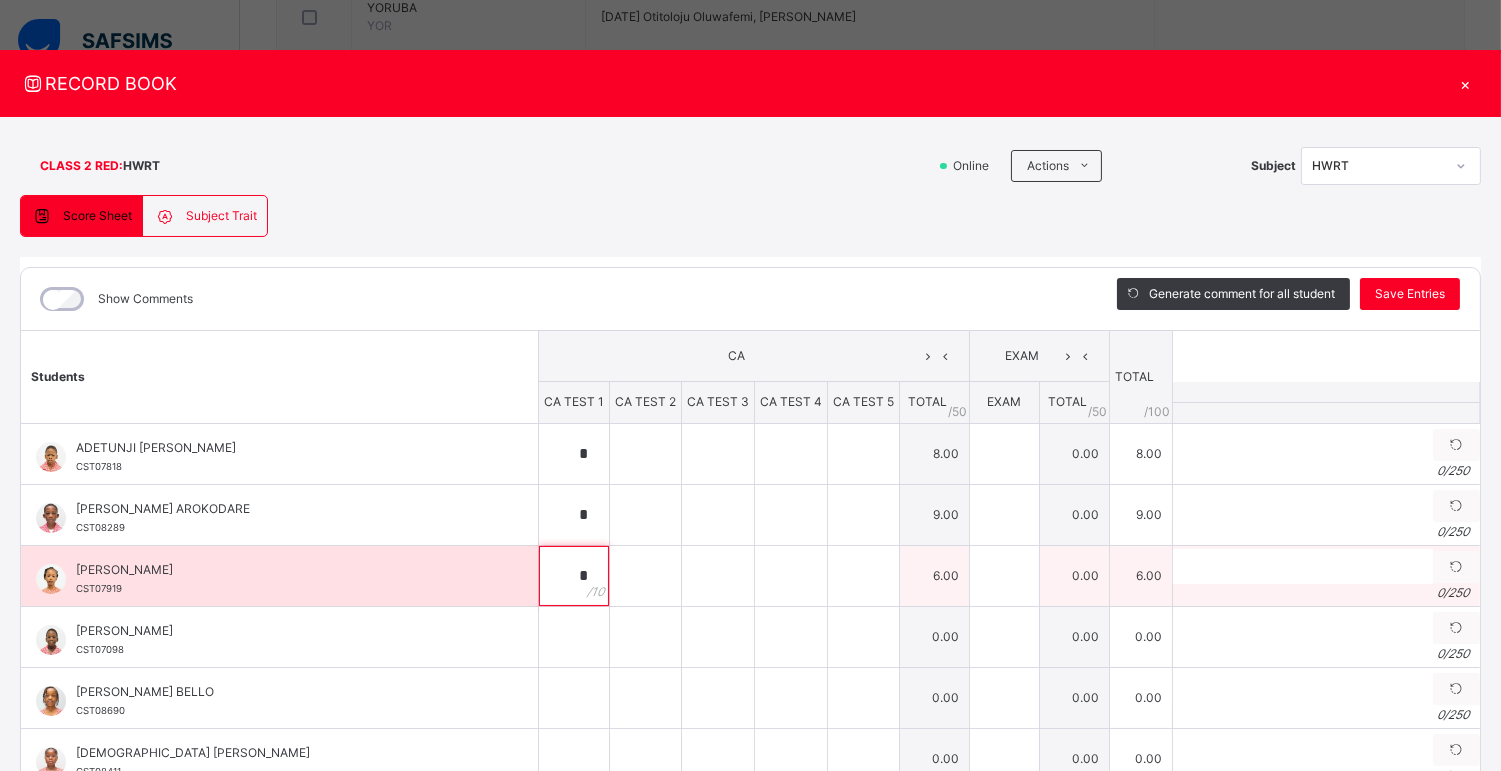 scroll, scrollTop: 0, scrollLeft: 35, axis: horizontal 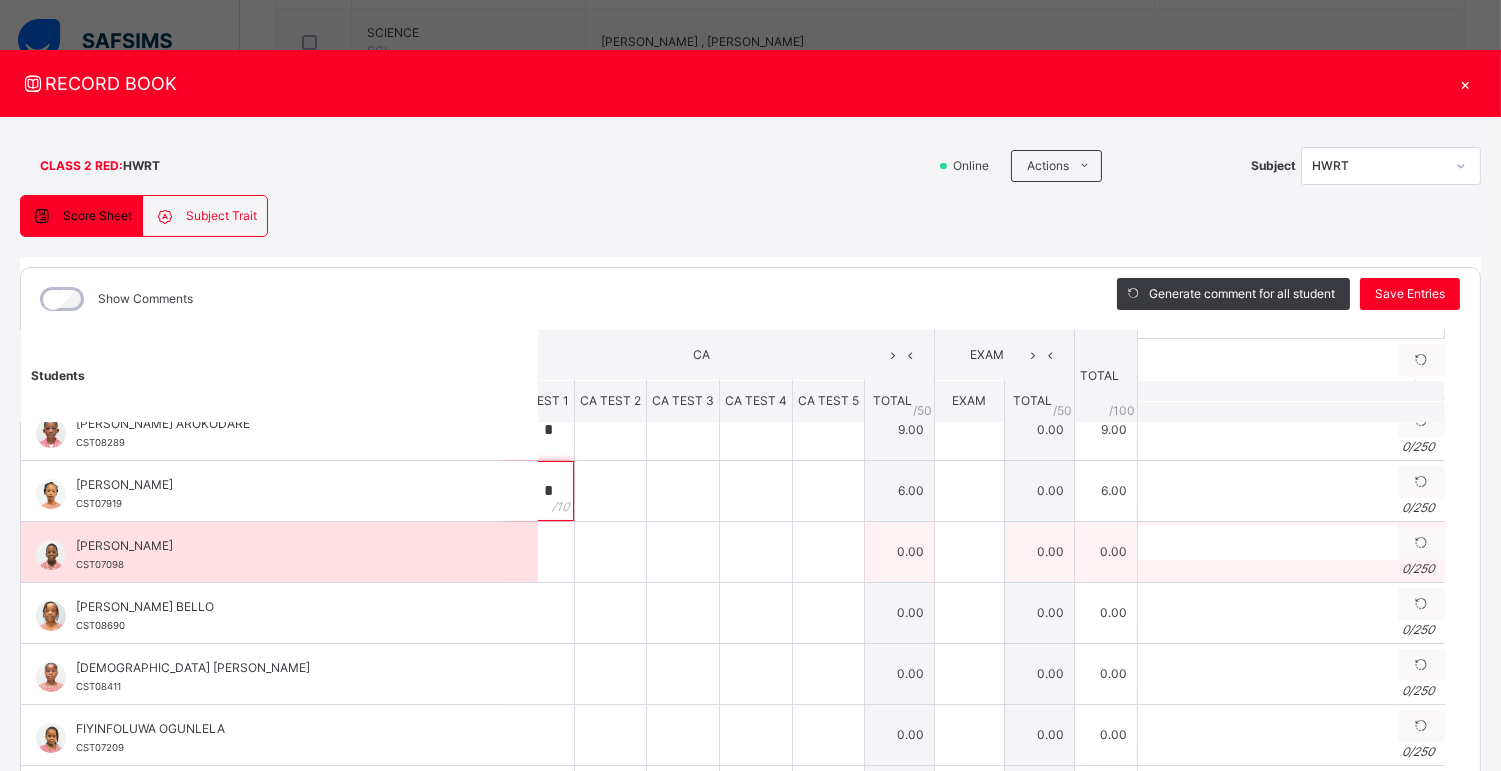 type on "*" 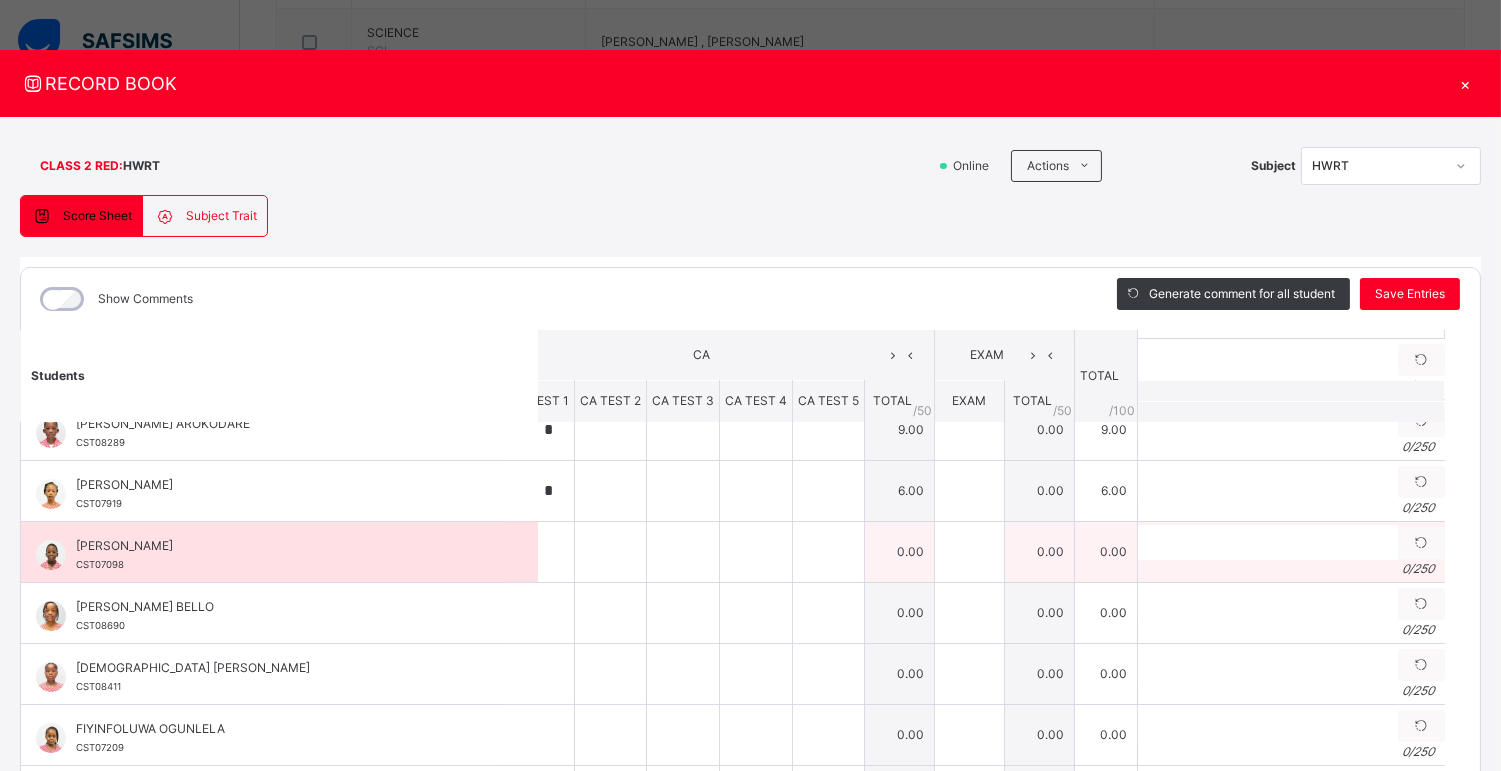 click on "[PERSON_NAME] CST07098 [PERSON_NAME] CST07098" at bounding box center (279, 551) 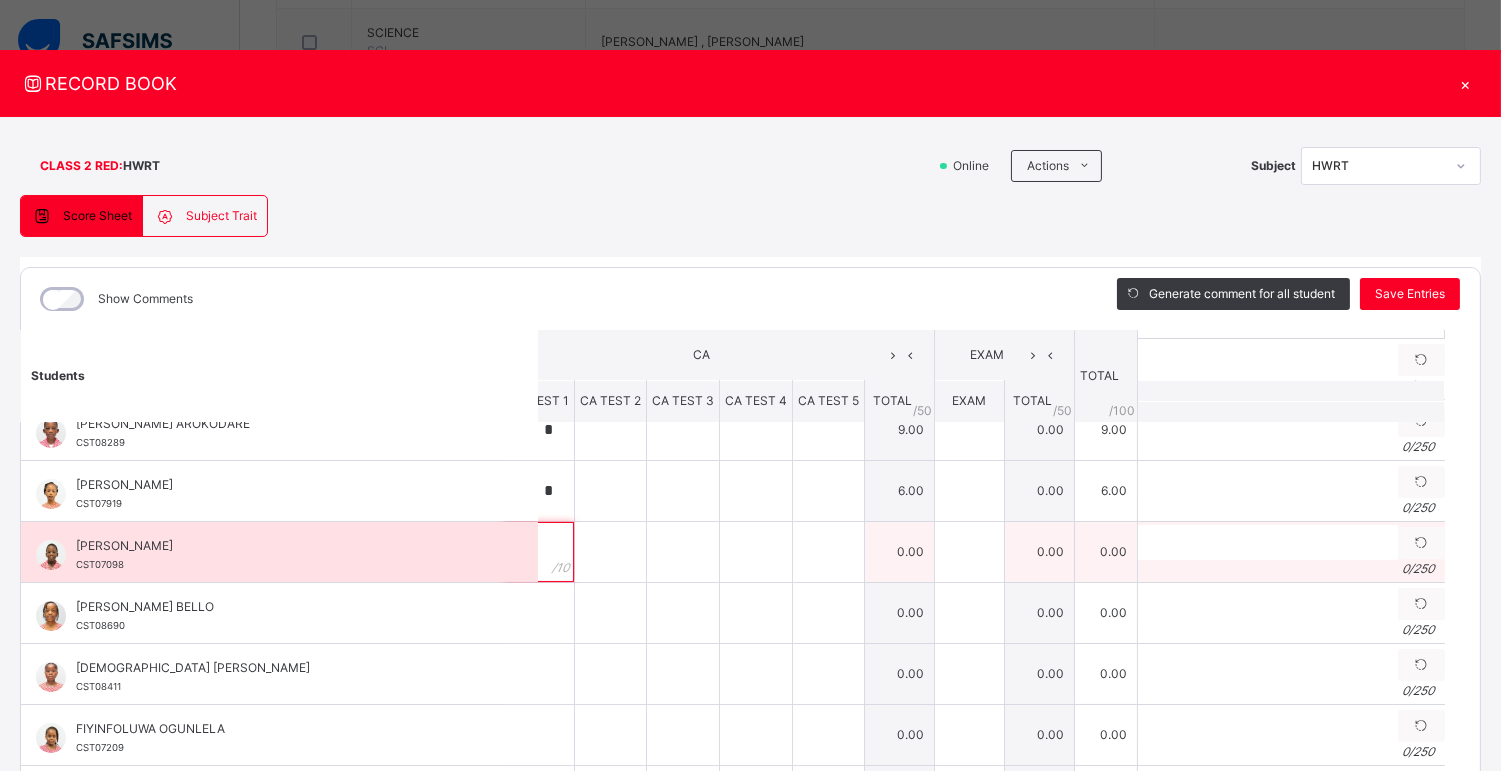 click at bounding box center (539, 552) 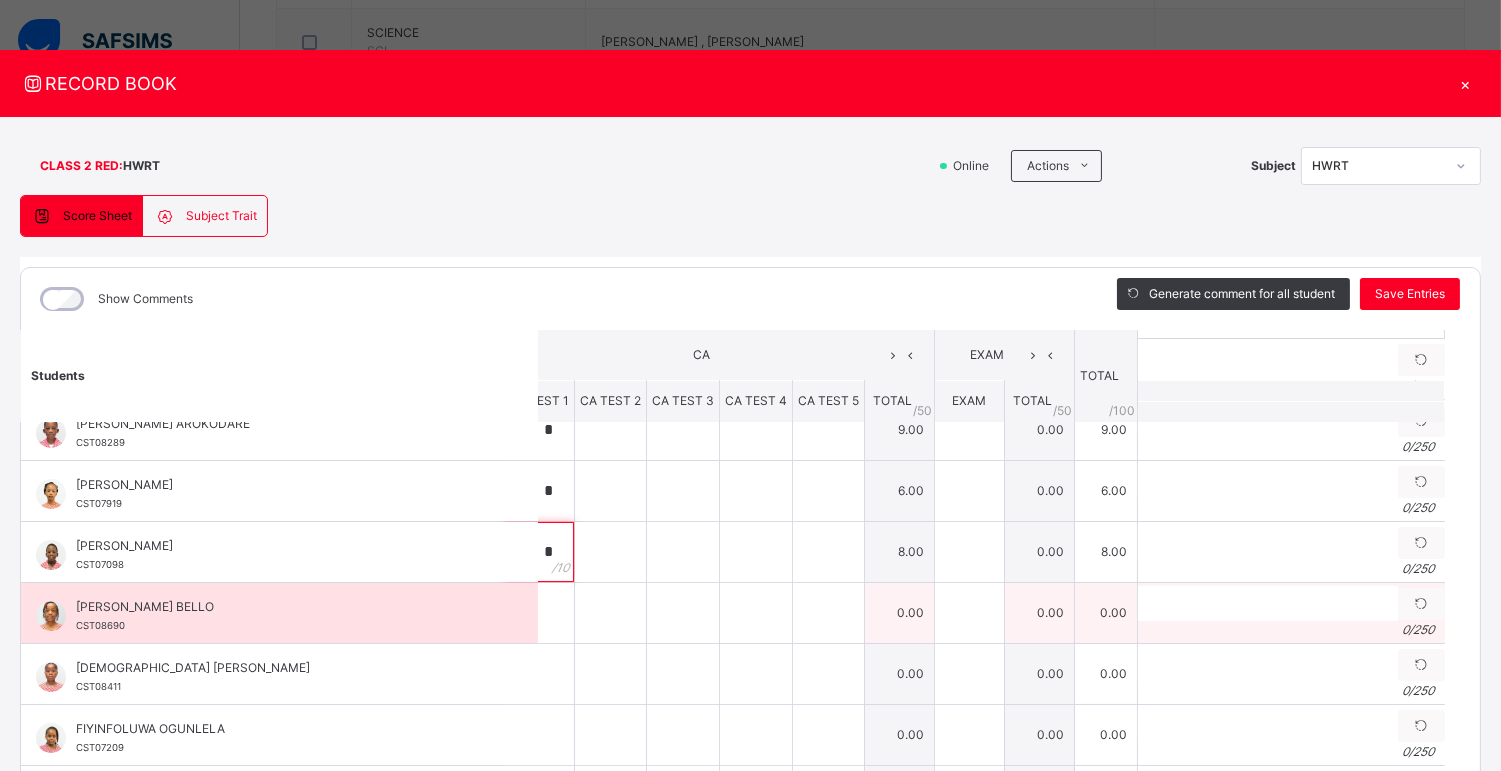 type on "*" 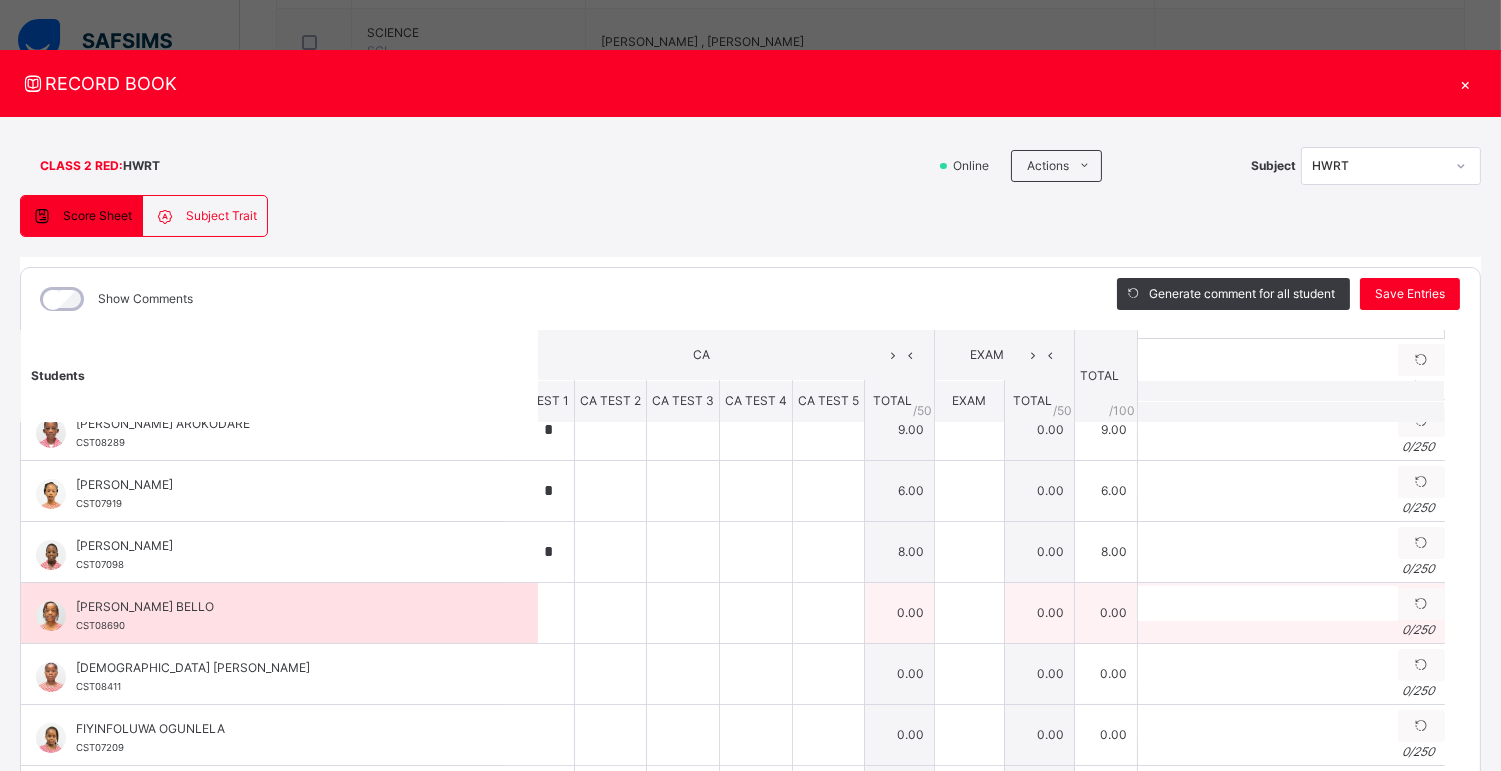 click on "[PERSON_NAME]    BELLO CST08690" at bounding box center (279, 613) 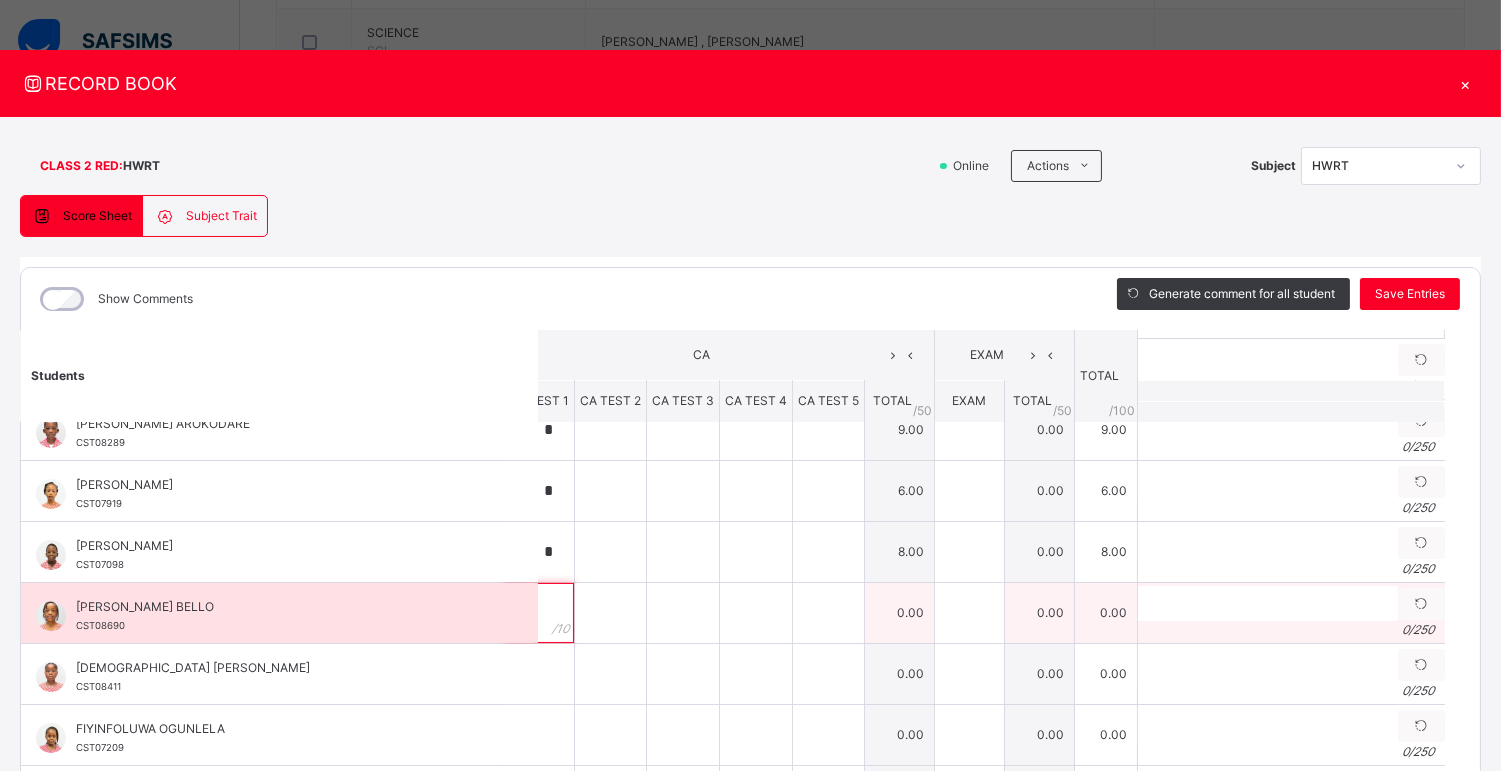 click at bounding box center (539, 613) 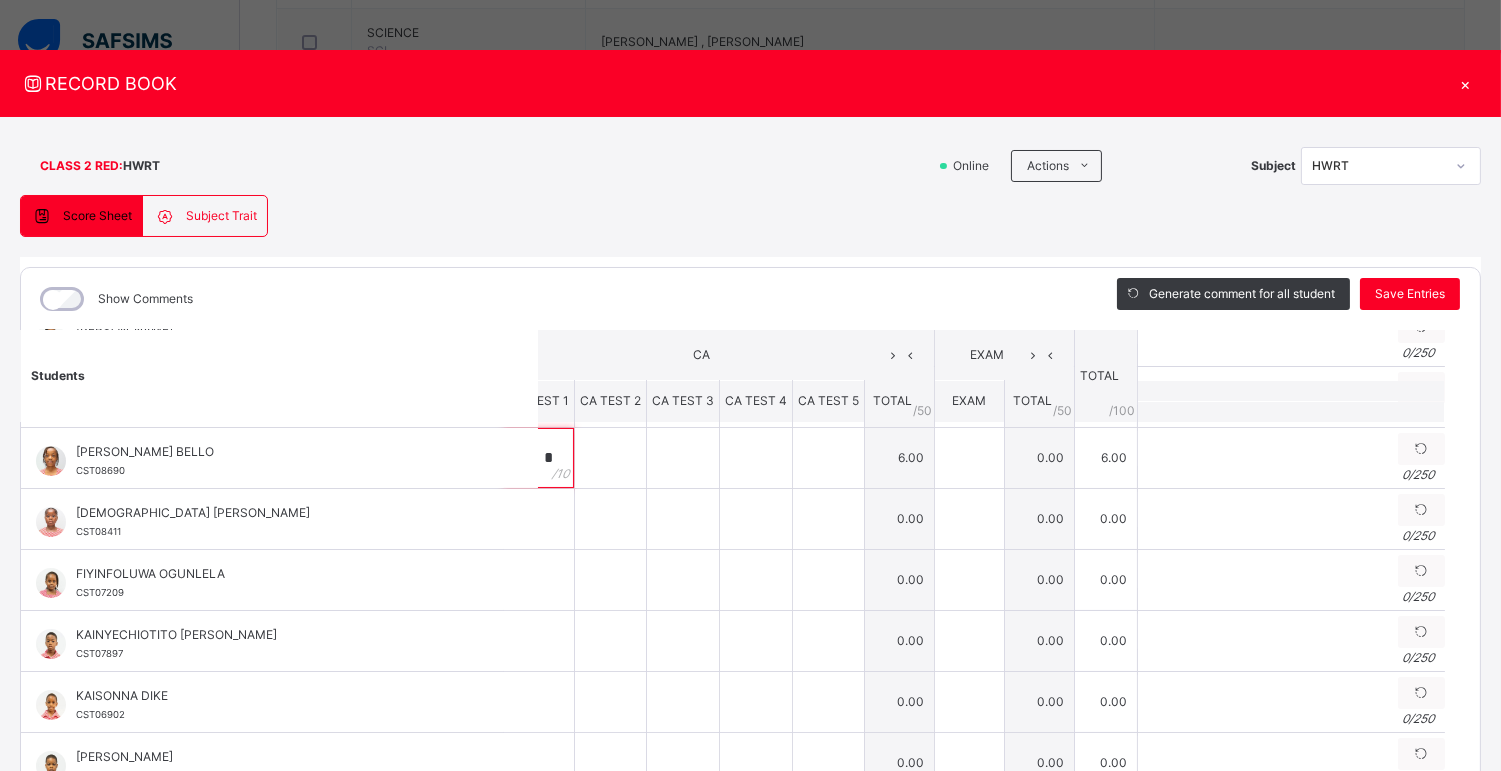 scroll, scrollTop: 255, scrollLeft: 35, axis: both 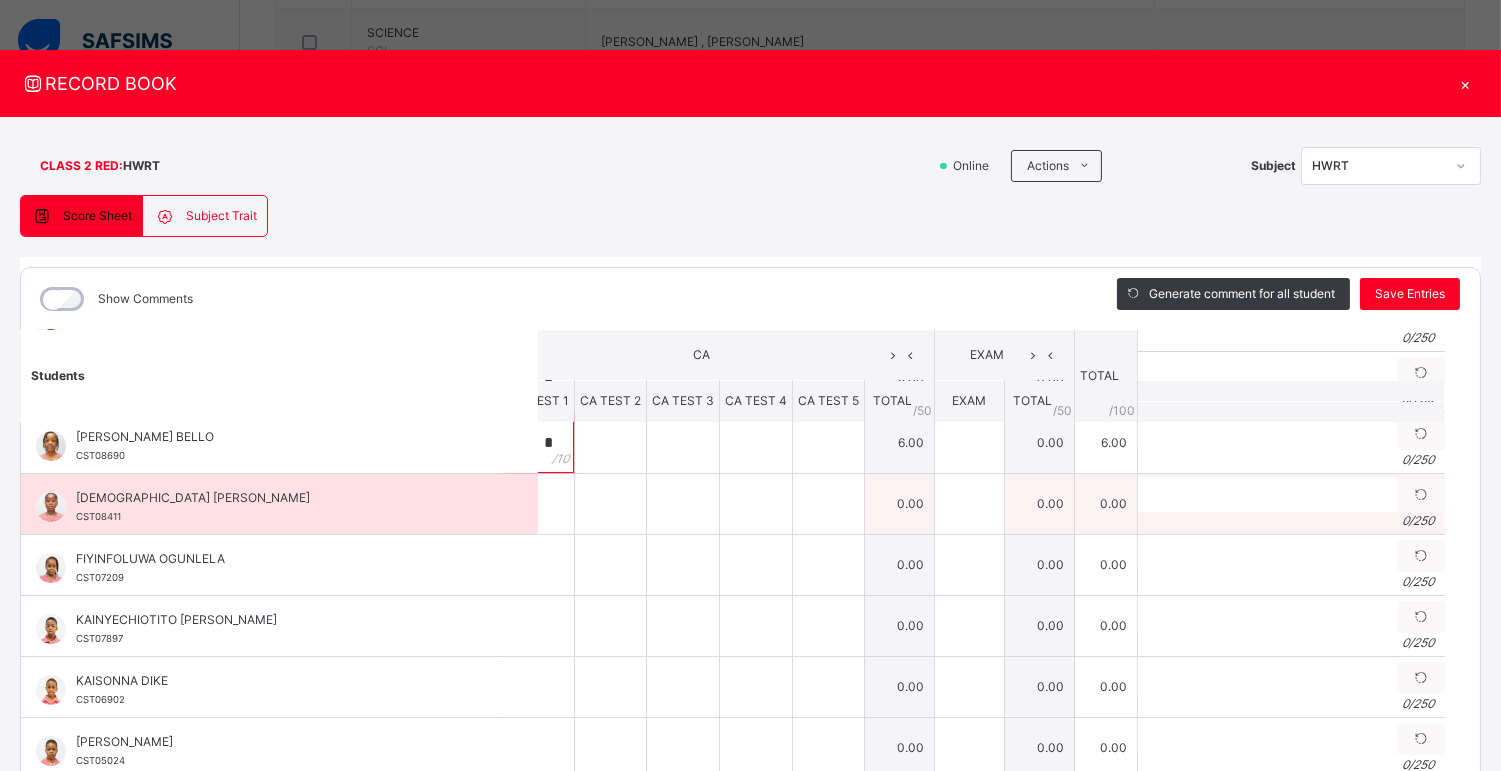 type on "*" 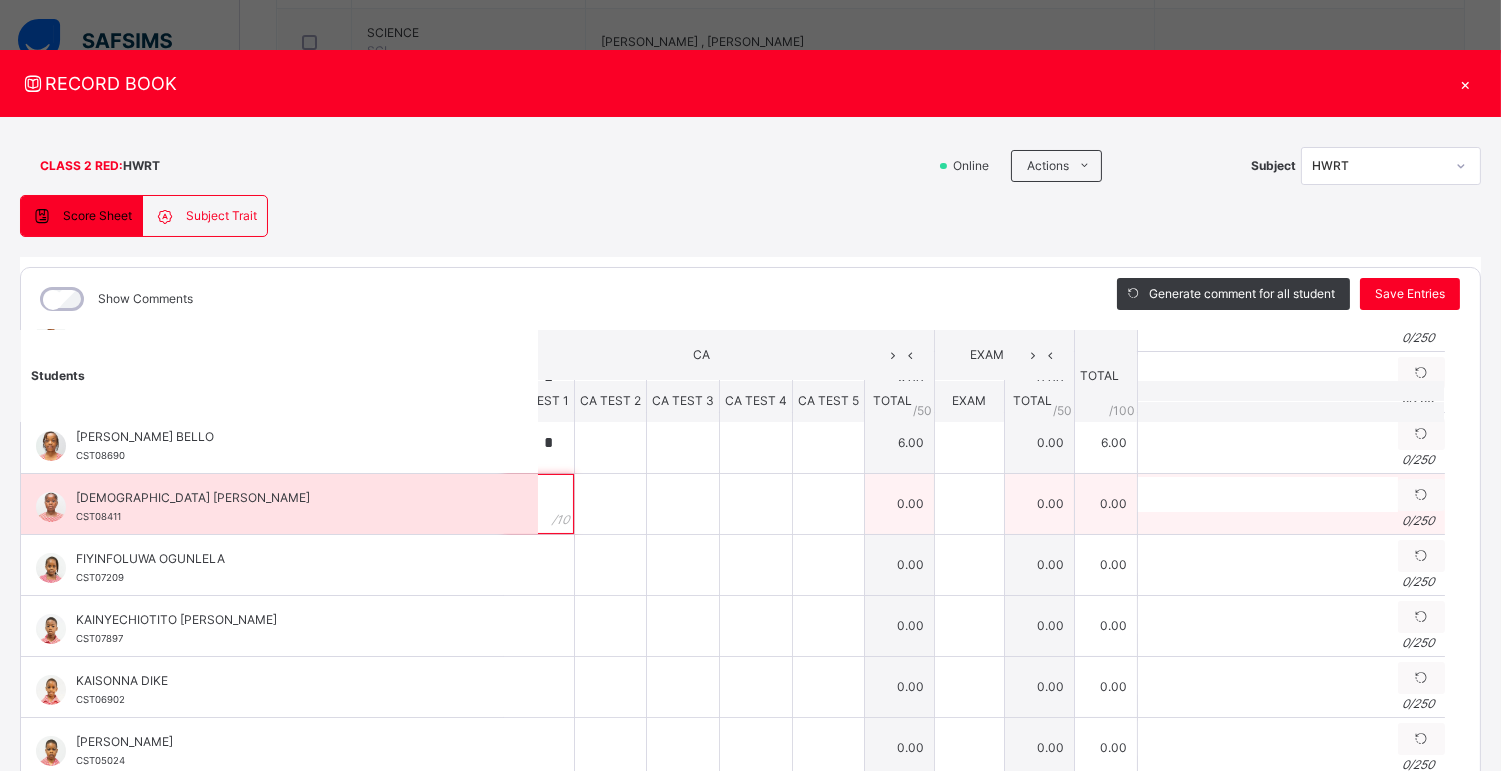 click at bounding box center [539, 504] 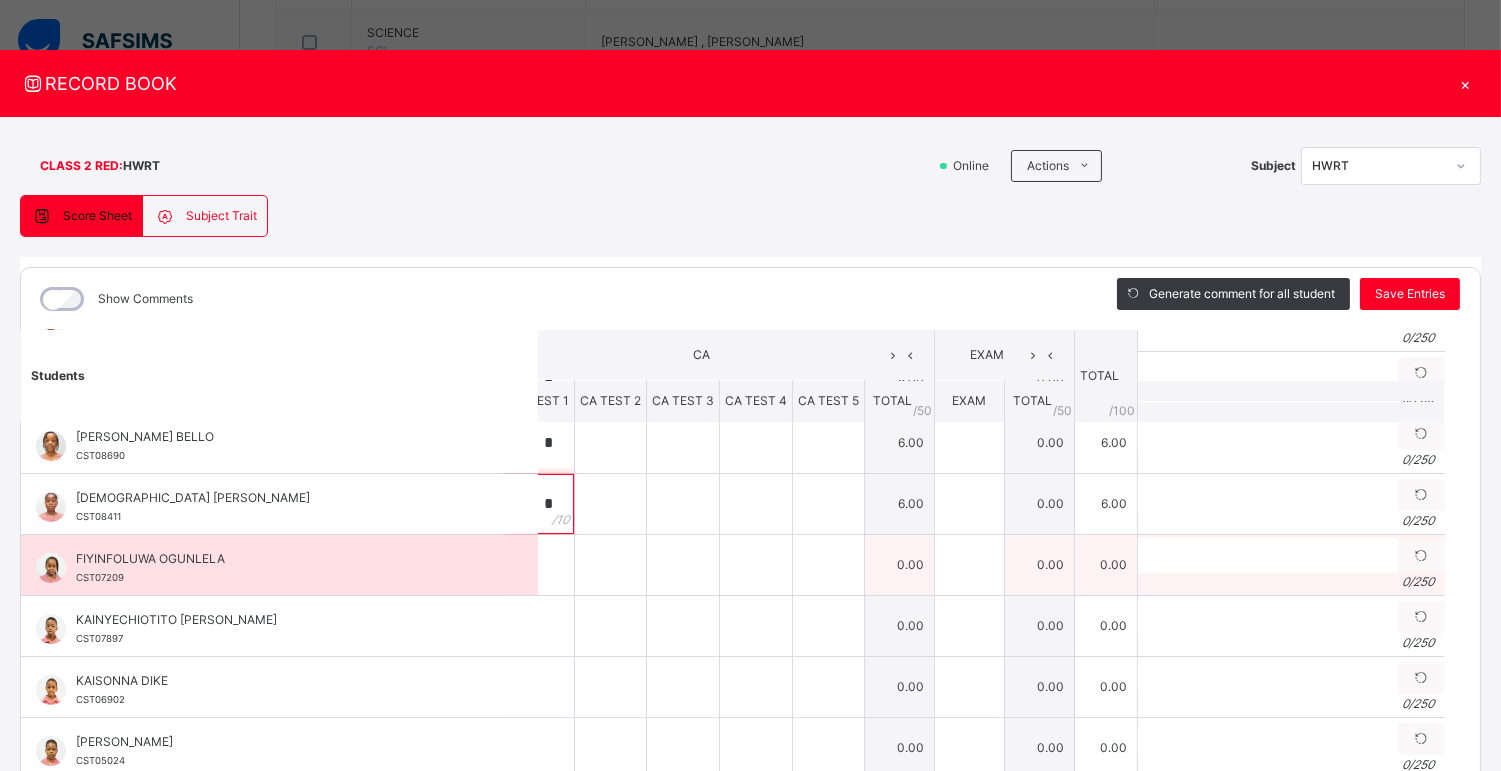 type on "*" 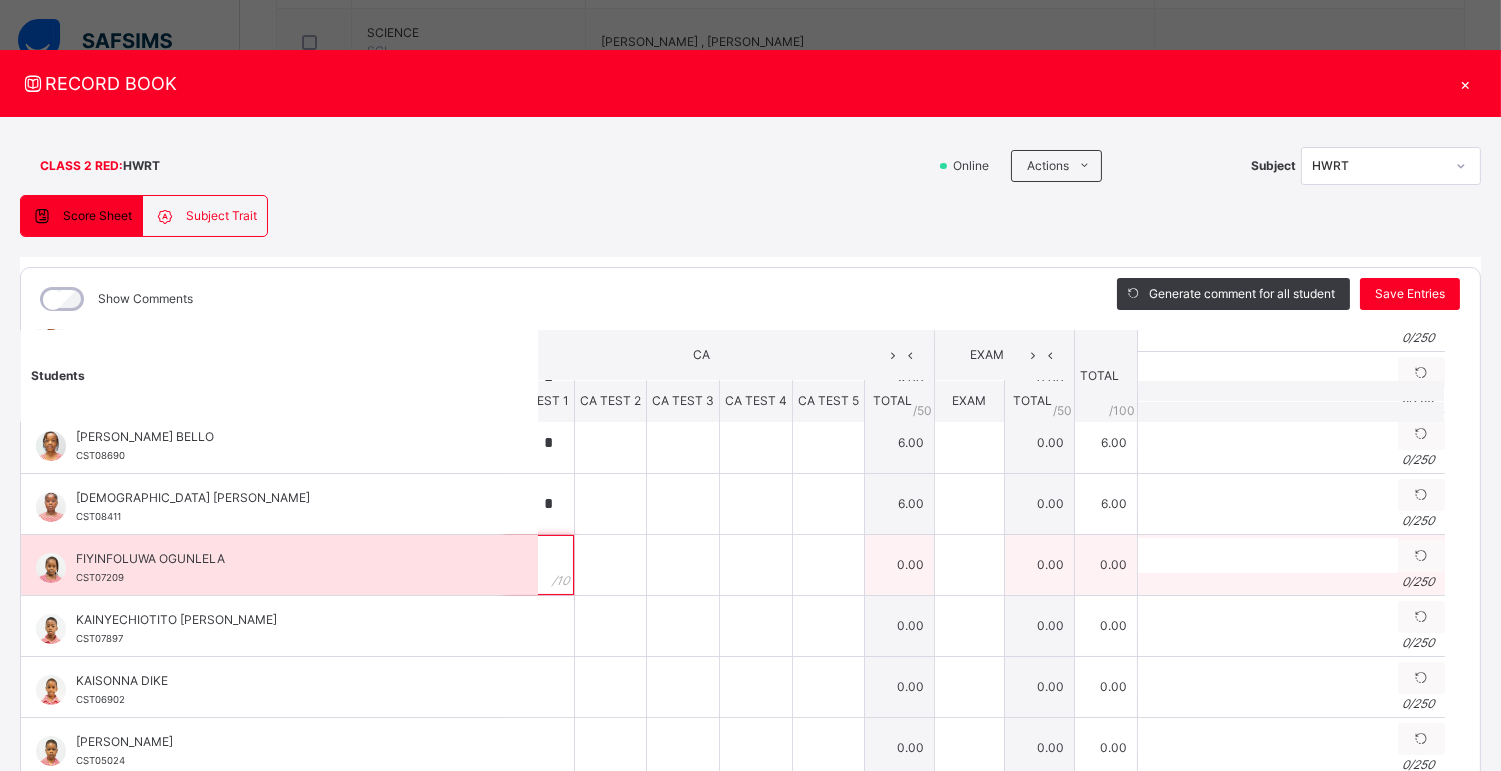 click at bounding box center [539, 565] 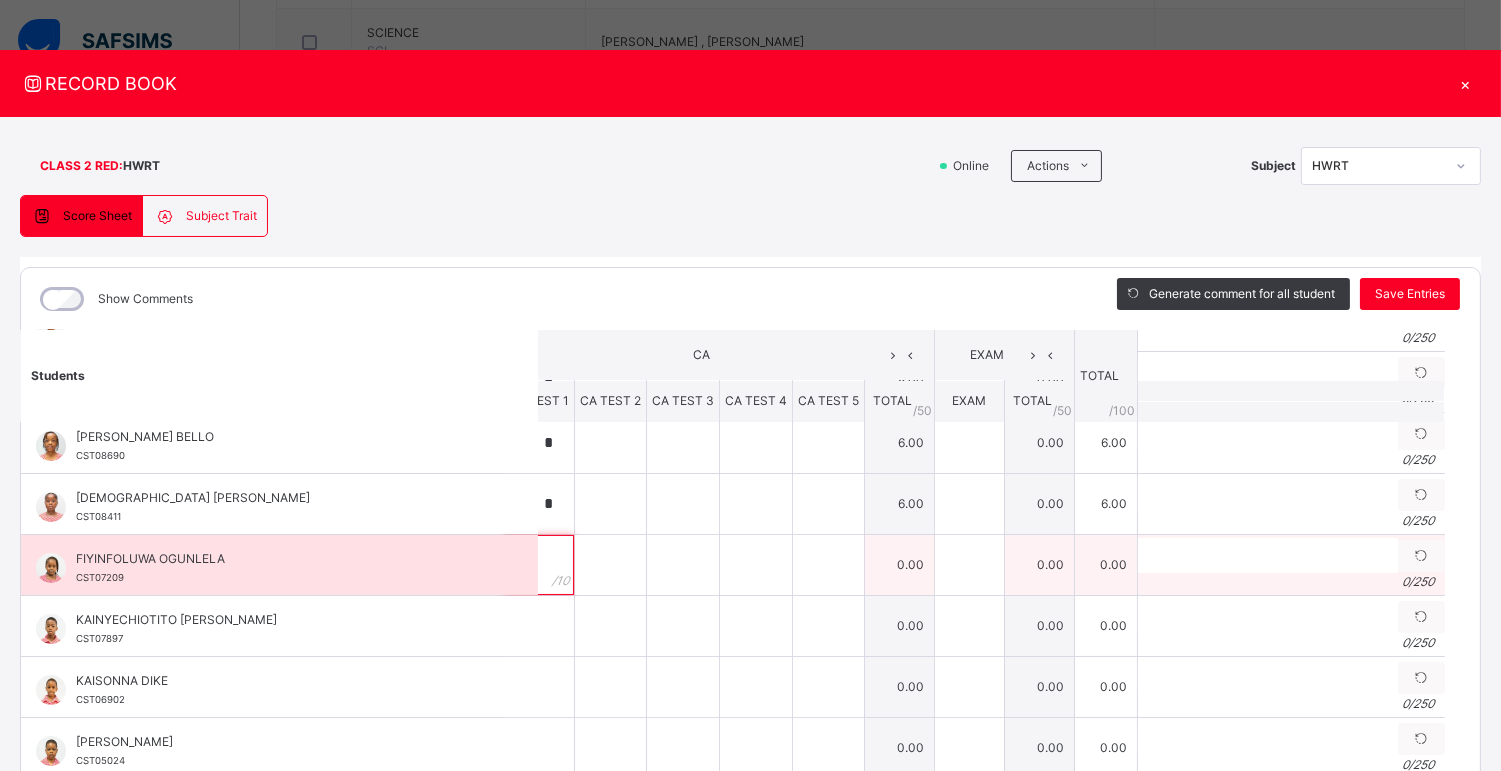 type on "*" 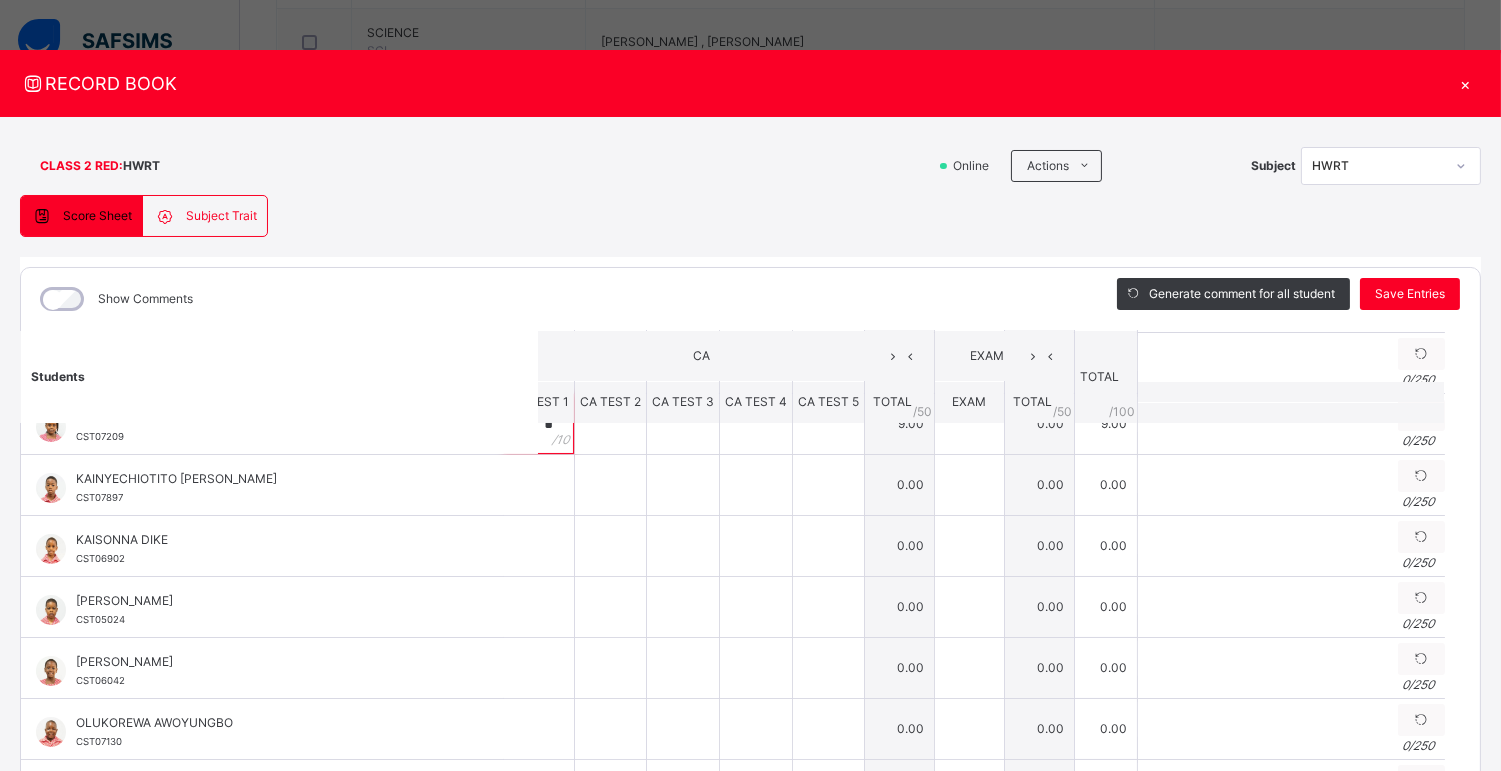 scroll, scrollTop: 410, scrollLeft: 35, axis: both 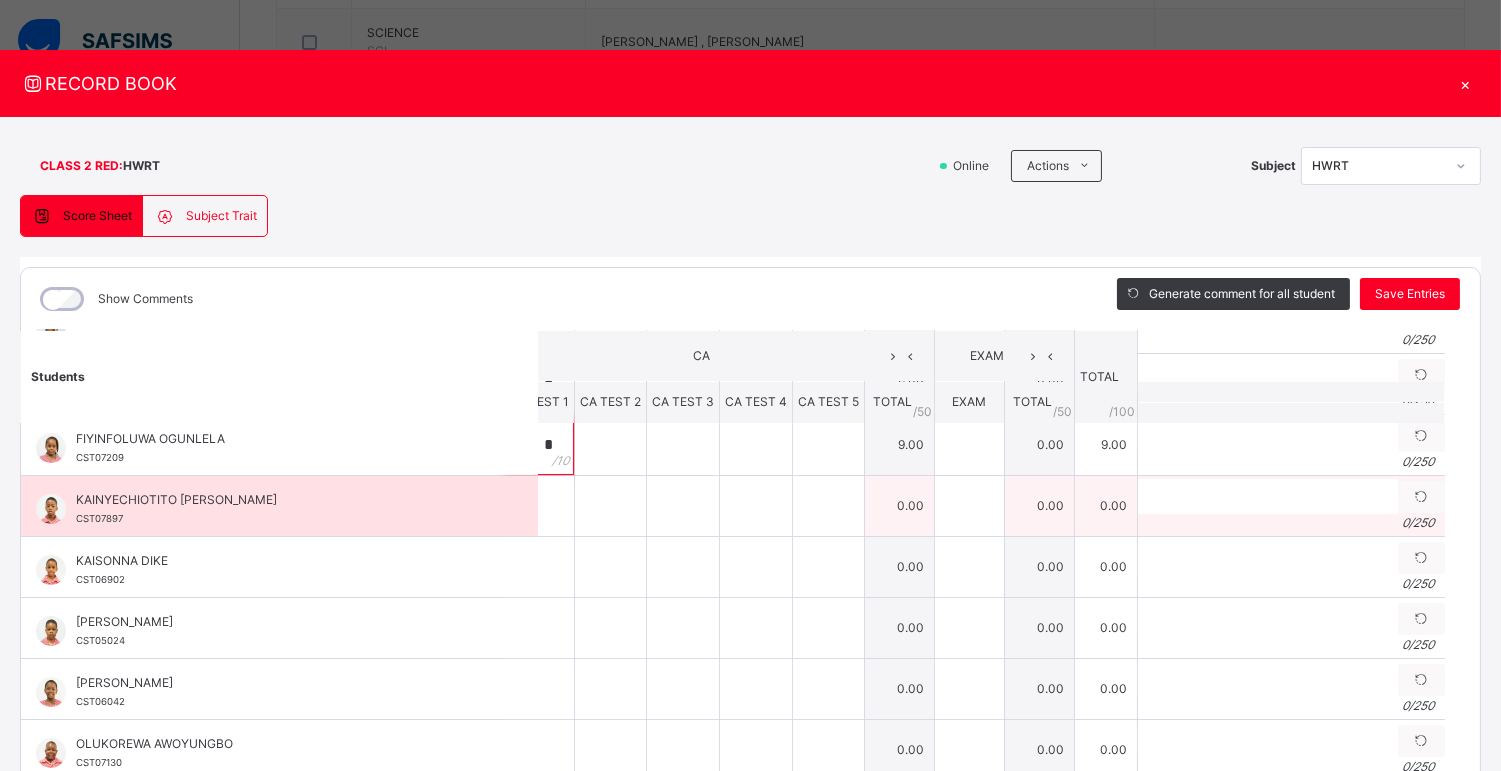type on "*" 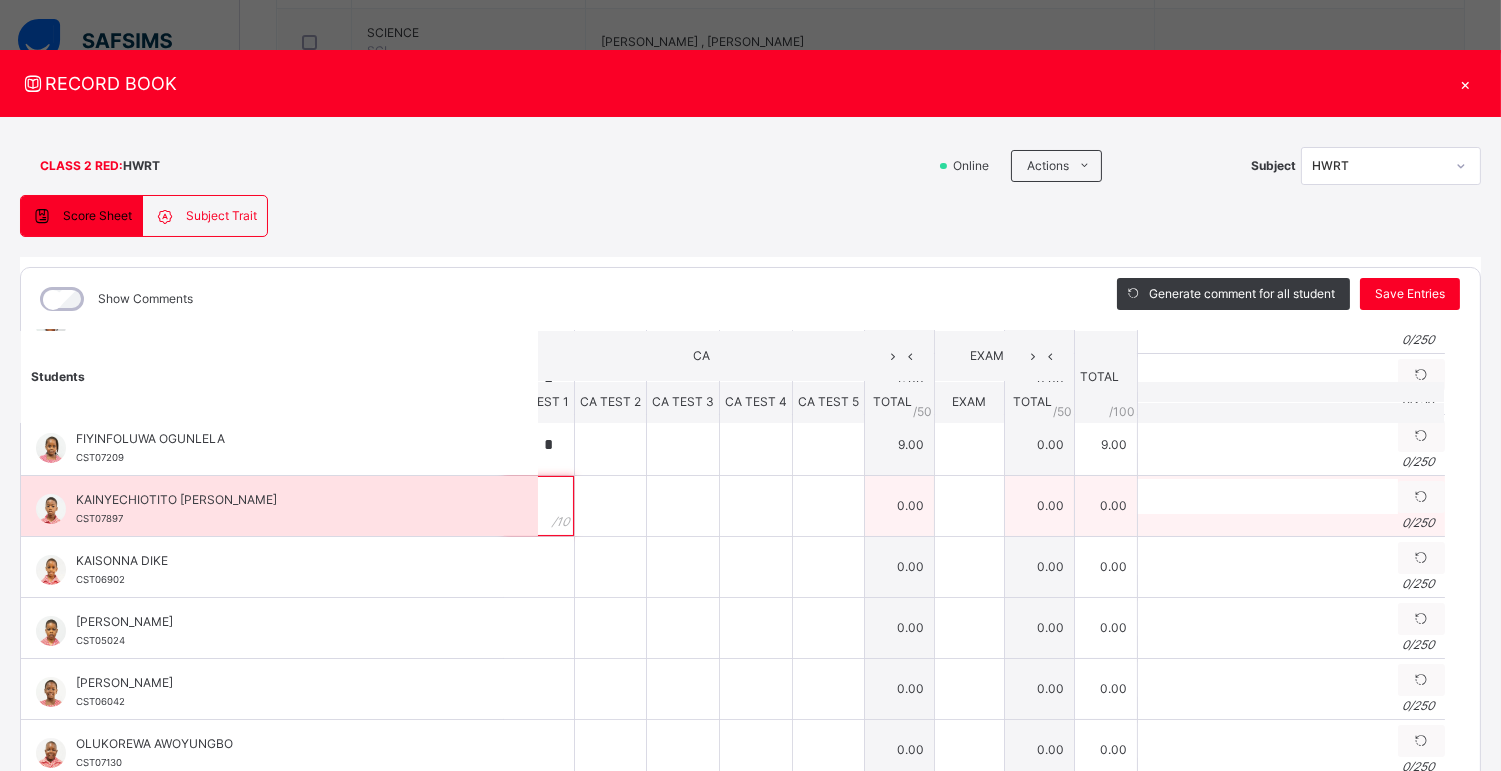 click at bounding box center [539, 506] 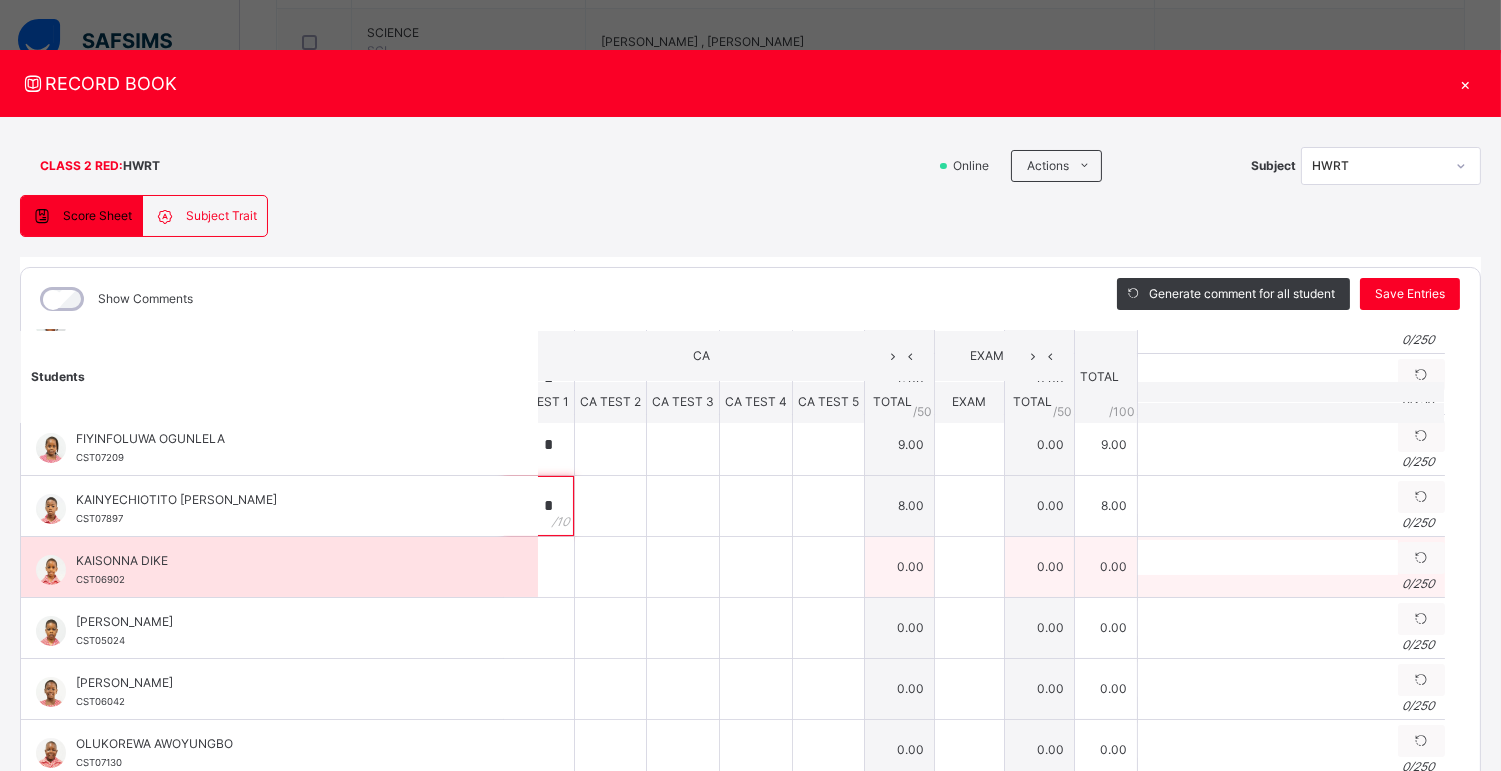 type on "*" 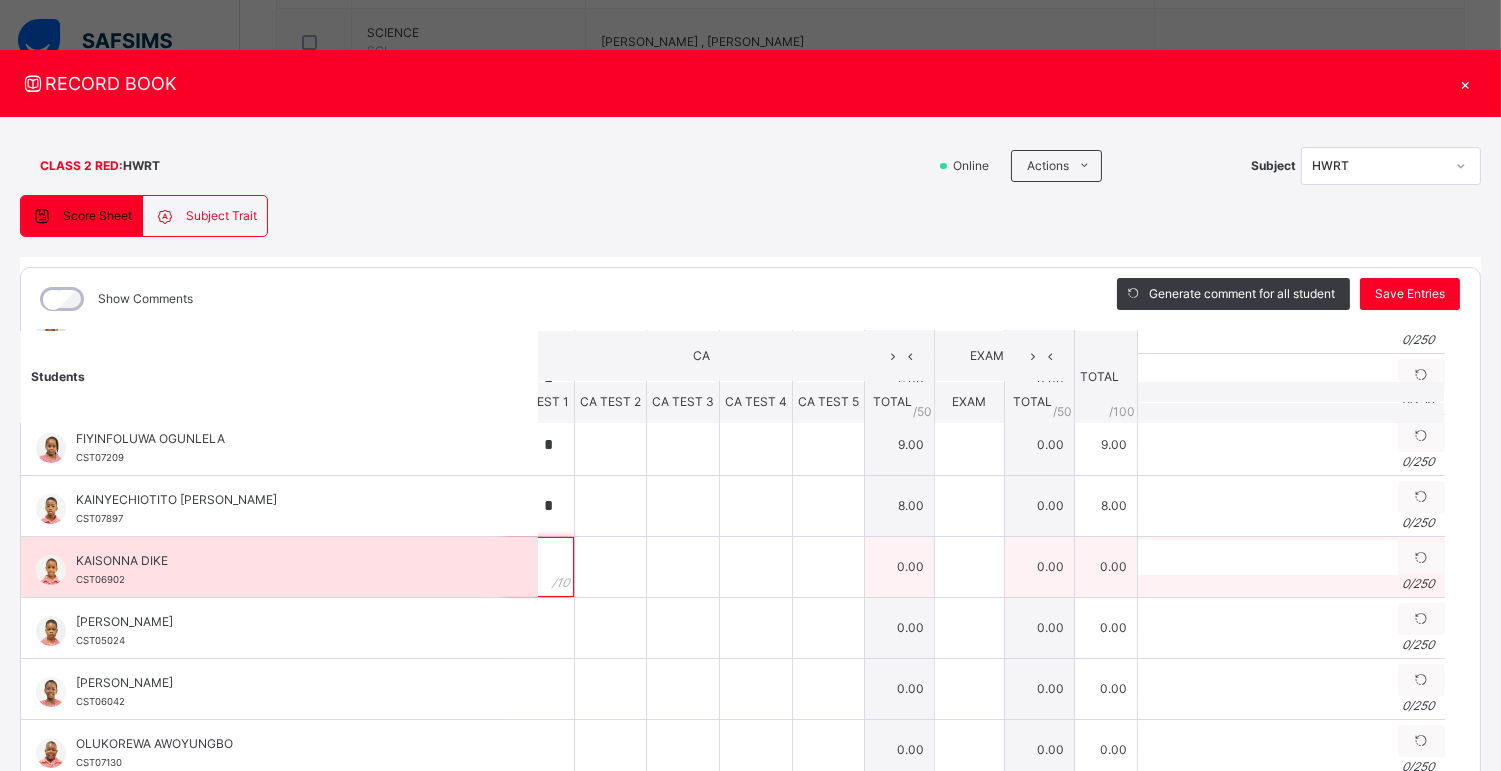 click at bounding box center [539, 567] 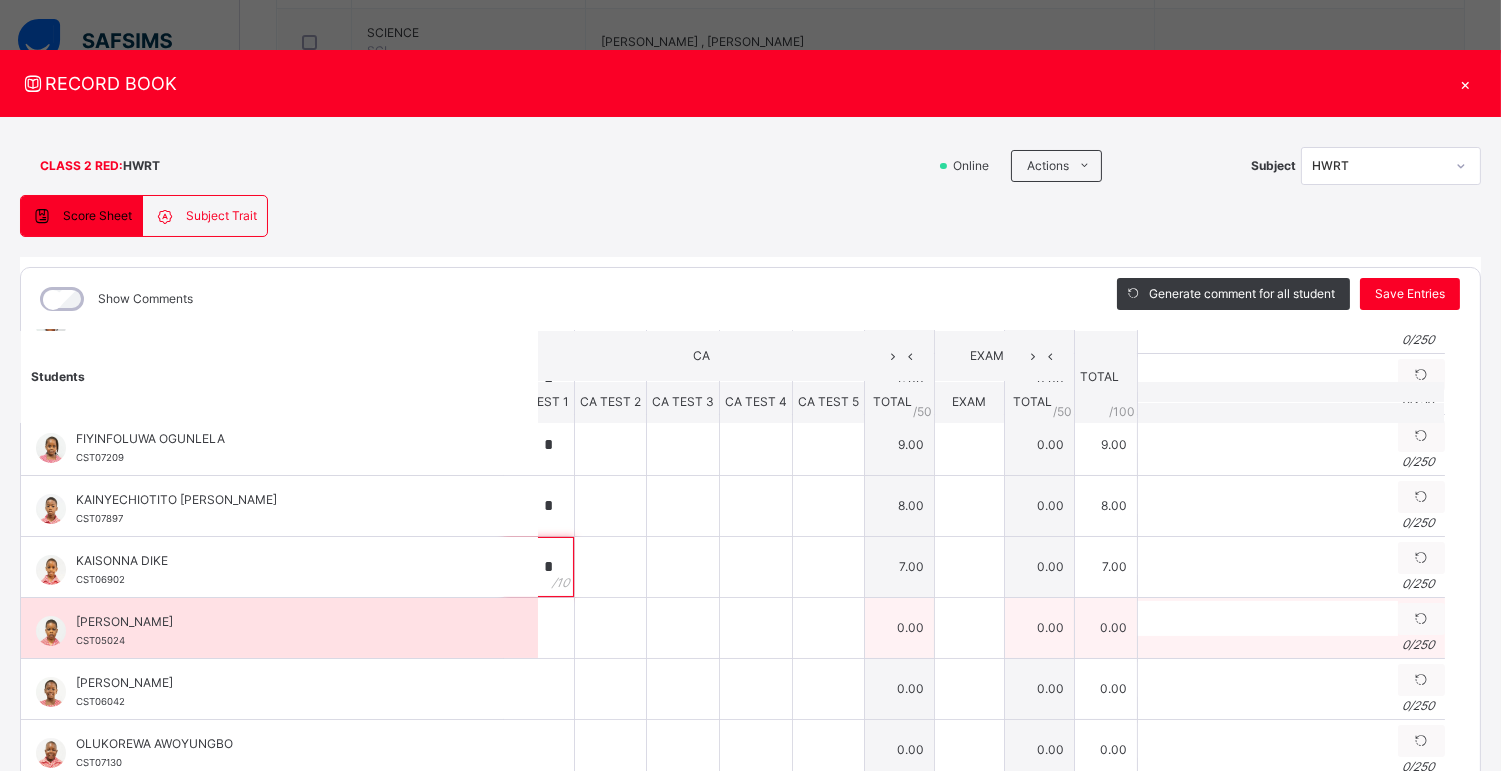 type on "*" 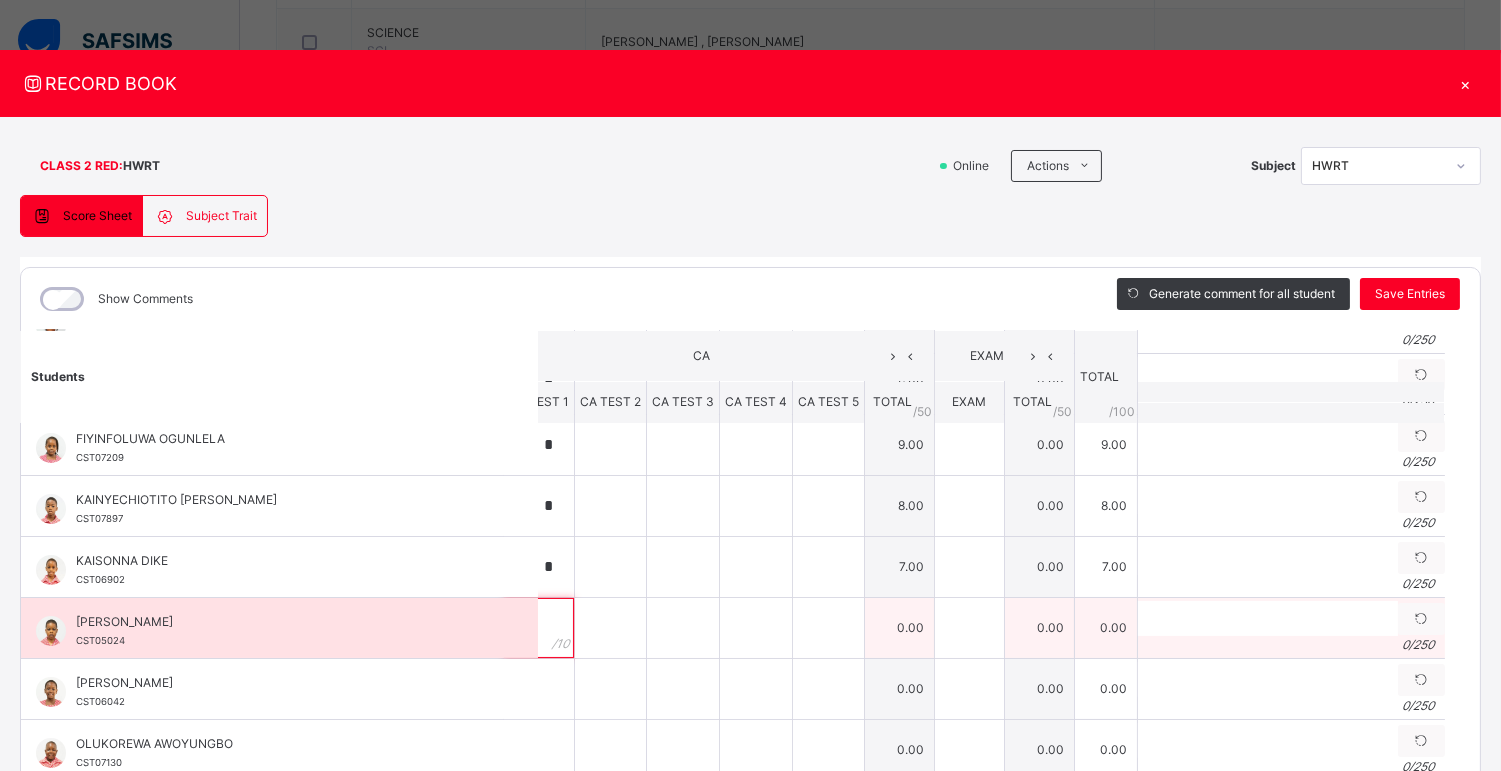 click at bounding box center [539, 628] 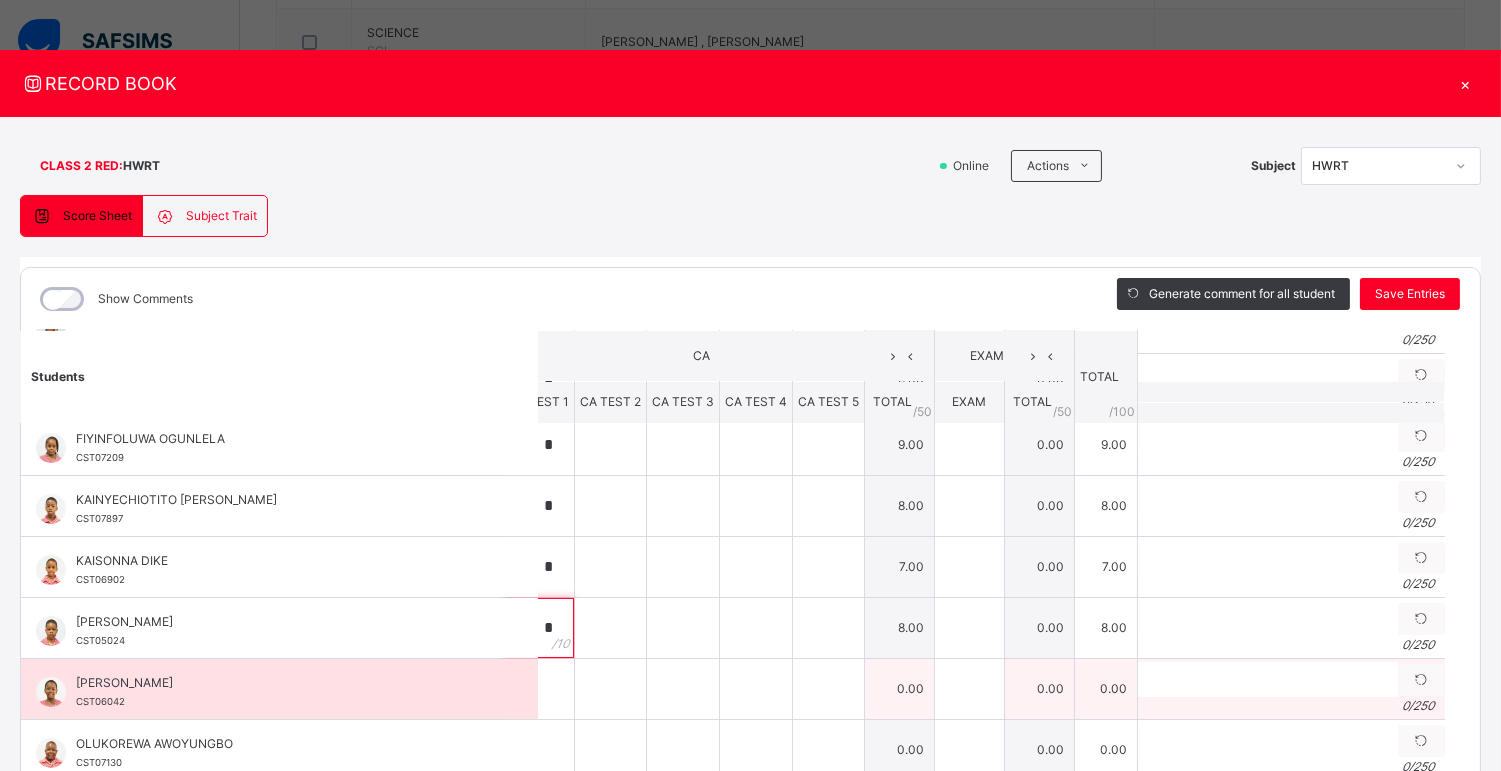type on "*" 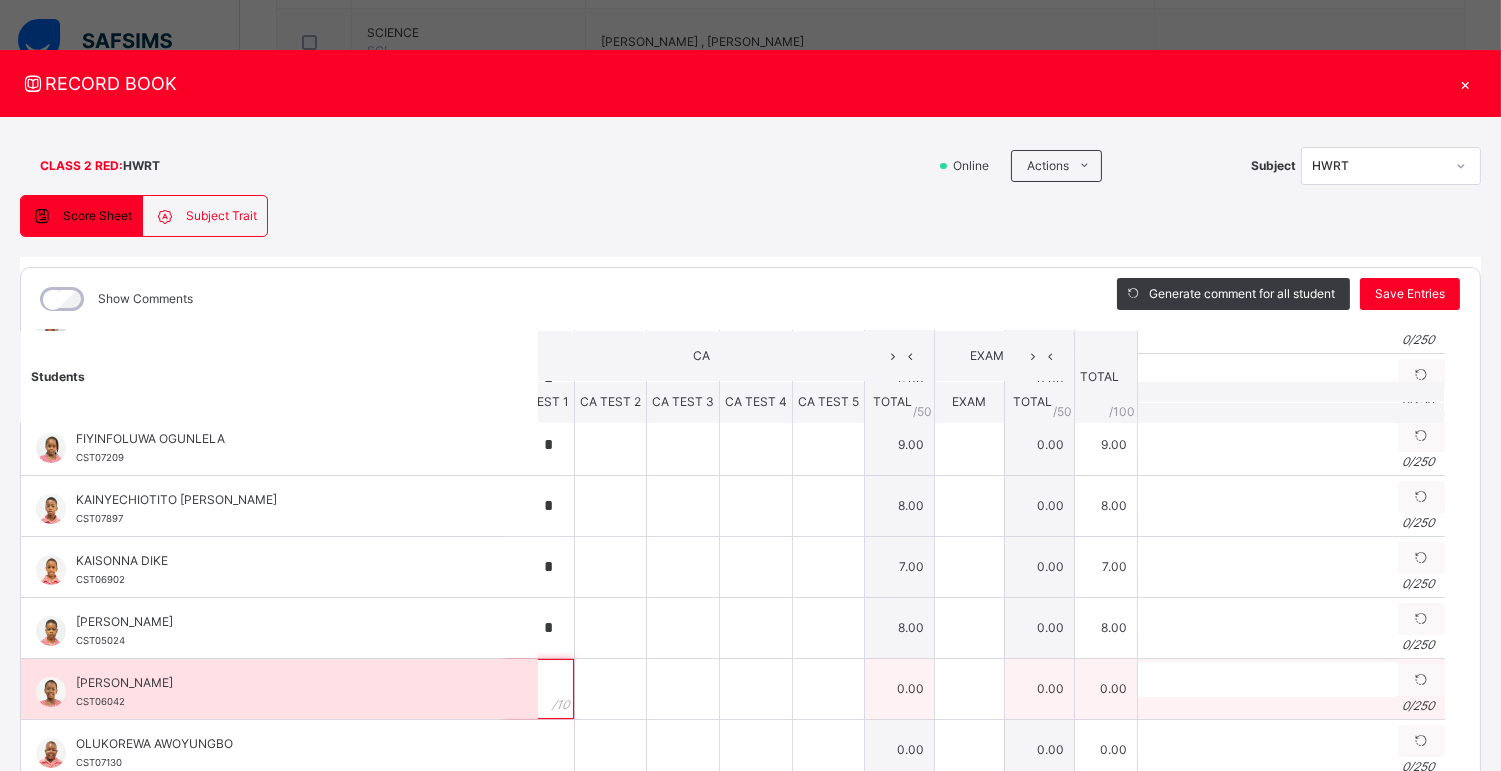 click at bounding box center [539, 689] 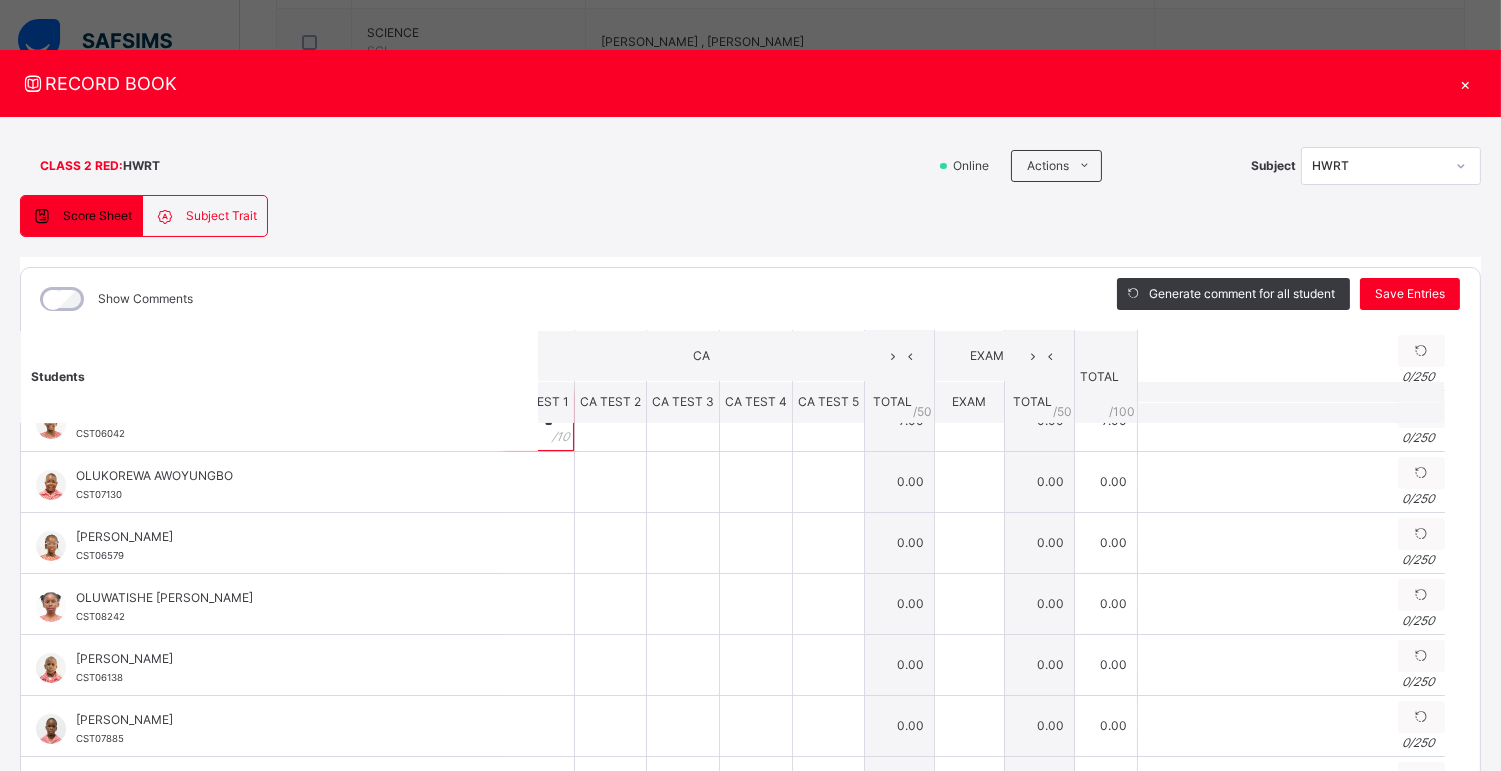 scroll, scrollTop: 648, scrollLeft: 35, axis: both 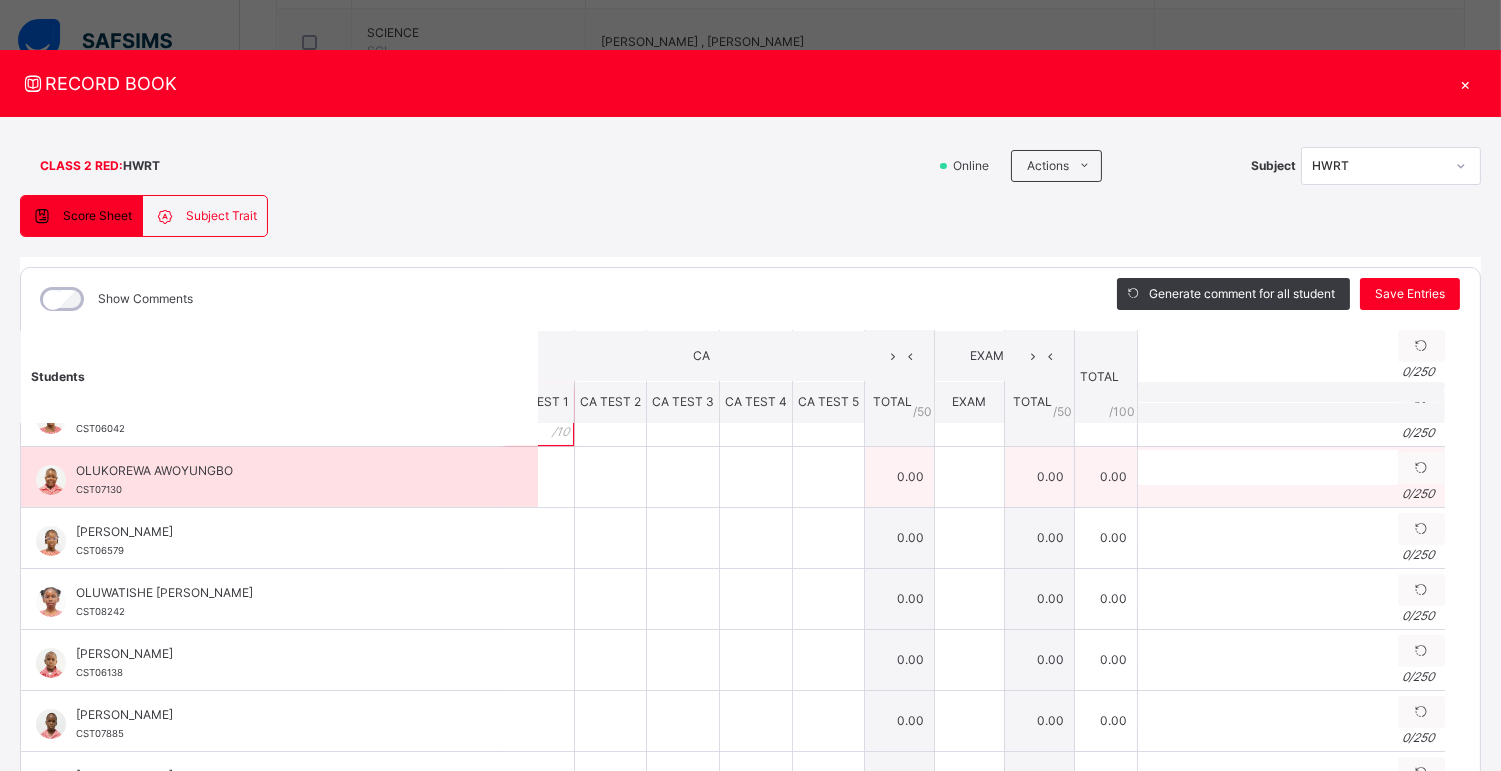 type on "*" 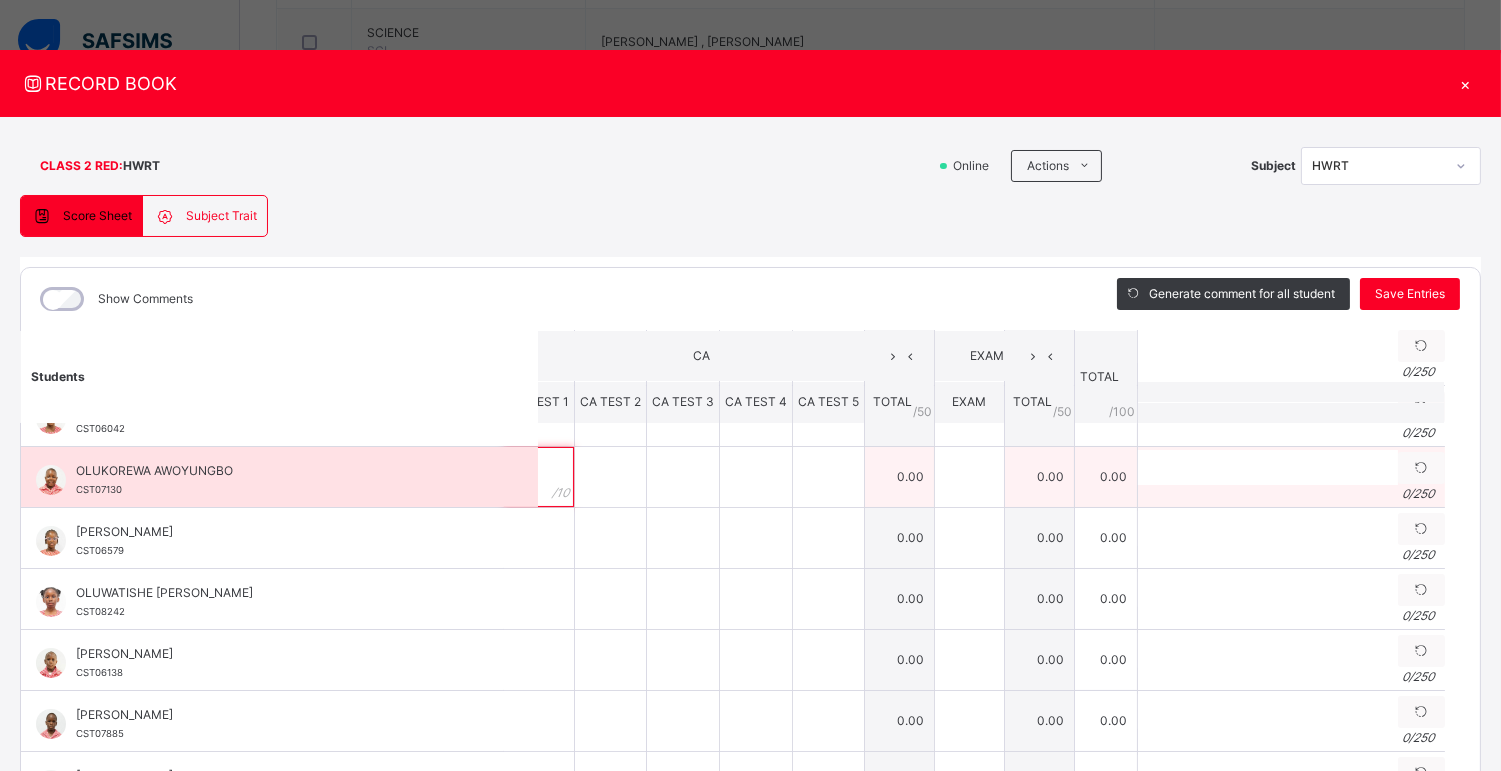 click at bounding box center [539, 477] 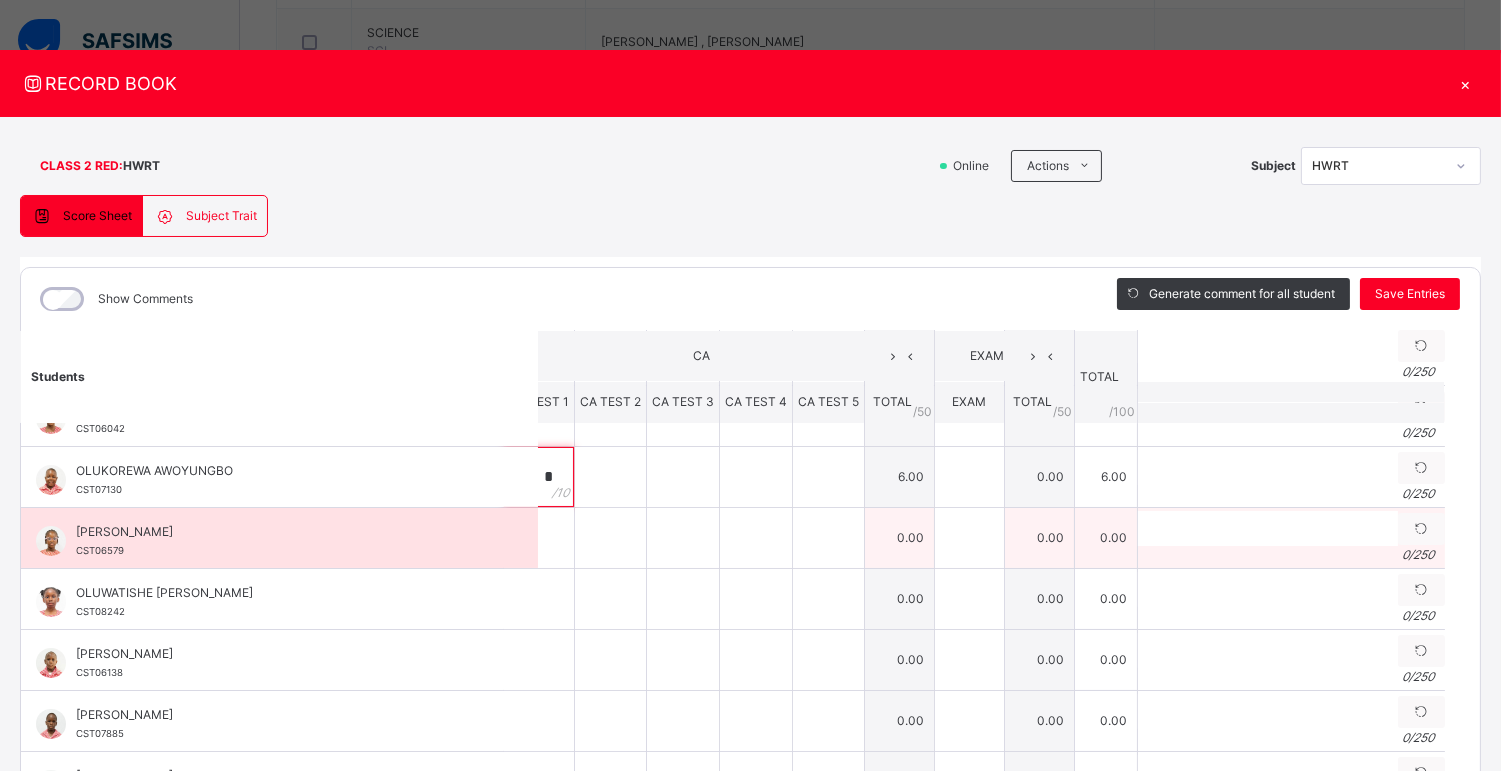 type on "*" 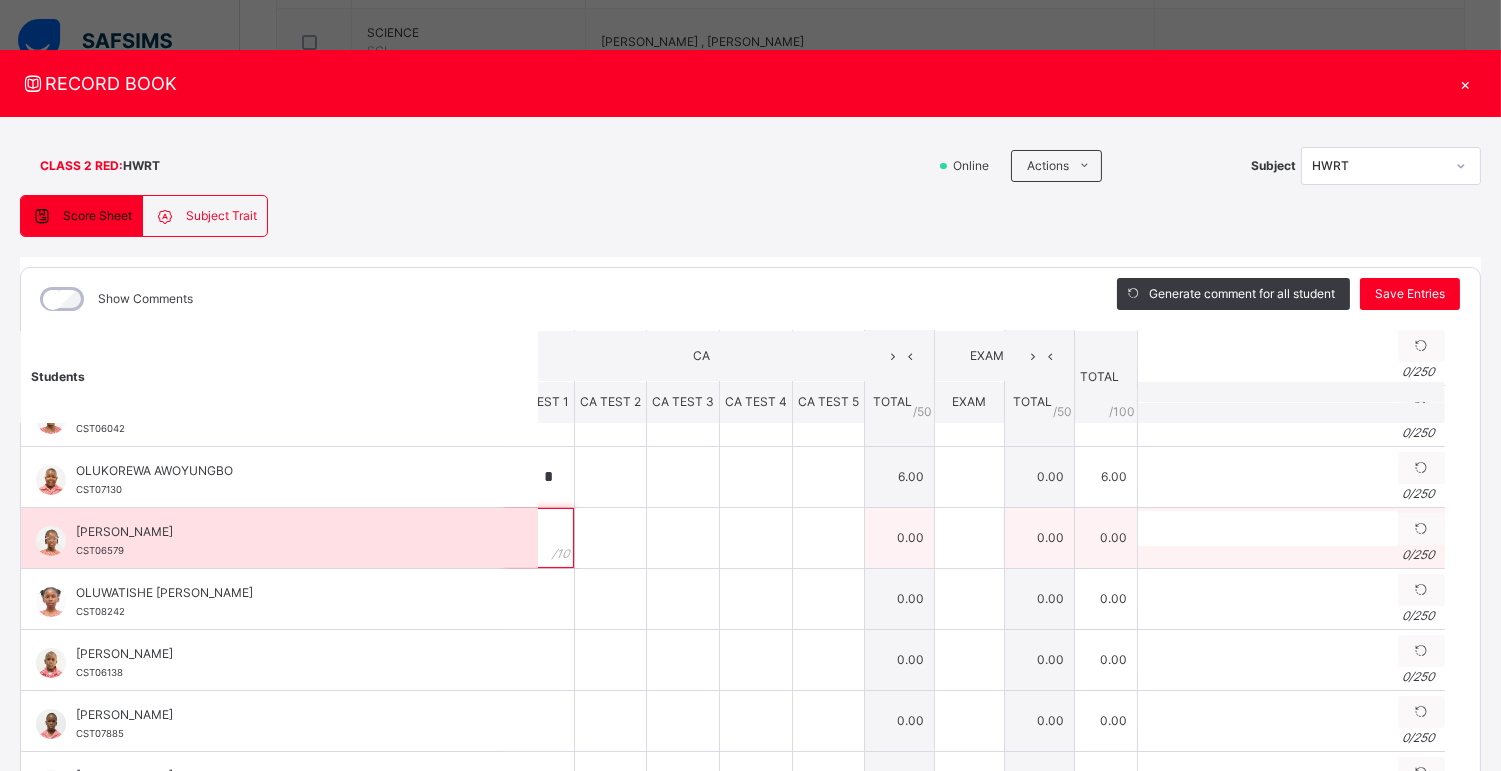 click at bounding box center [539, 538] 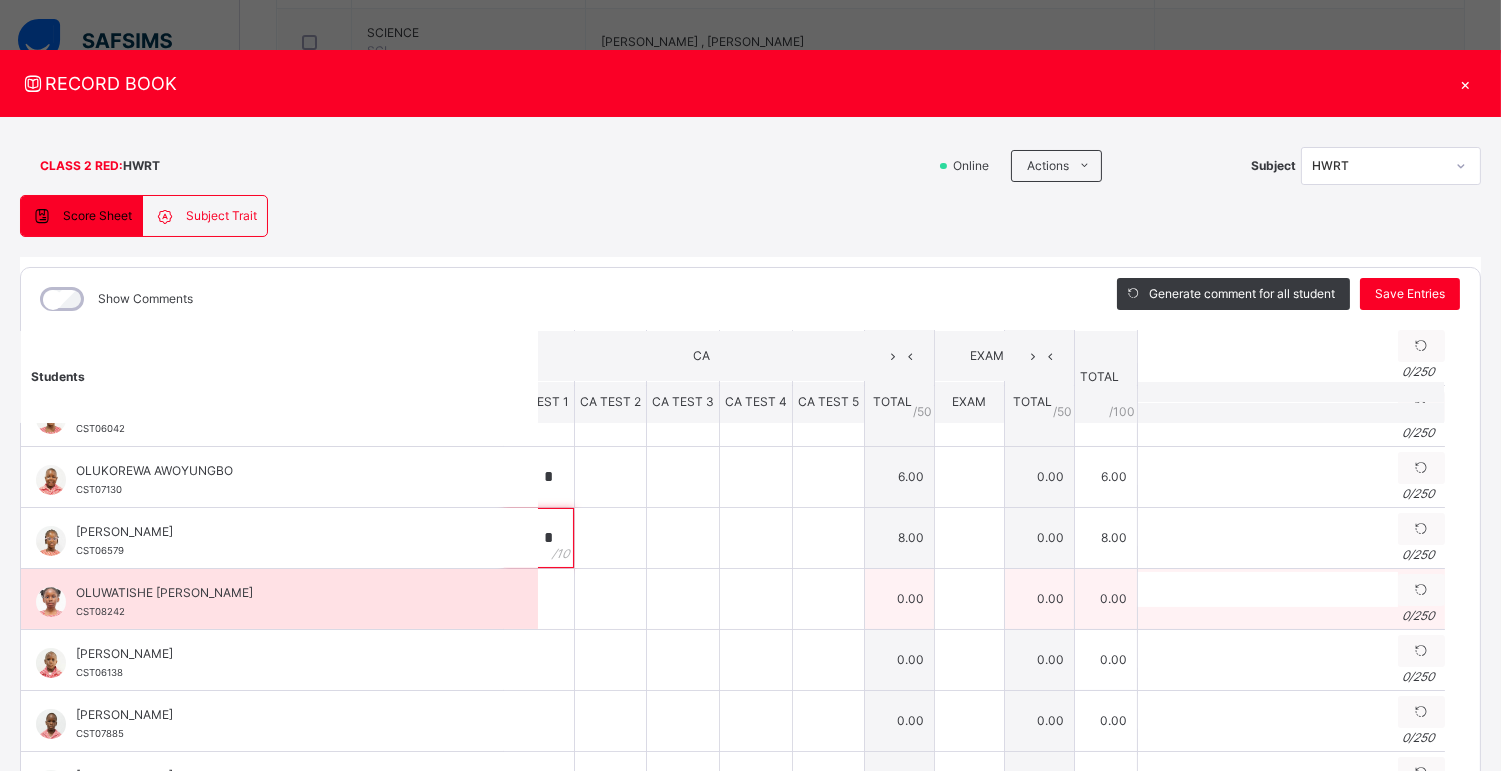 type on "*" 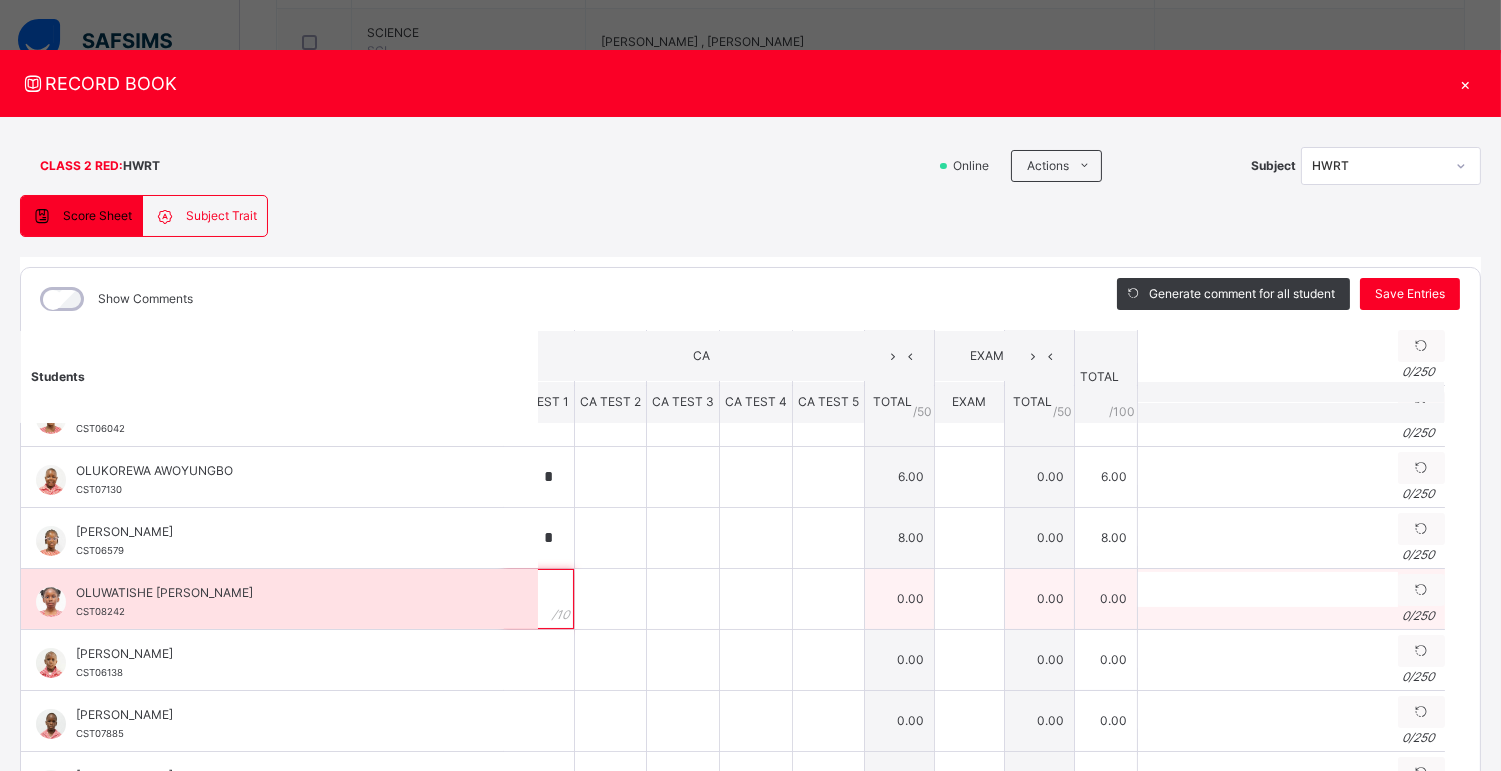click at bounding box center [539, 599] 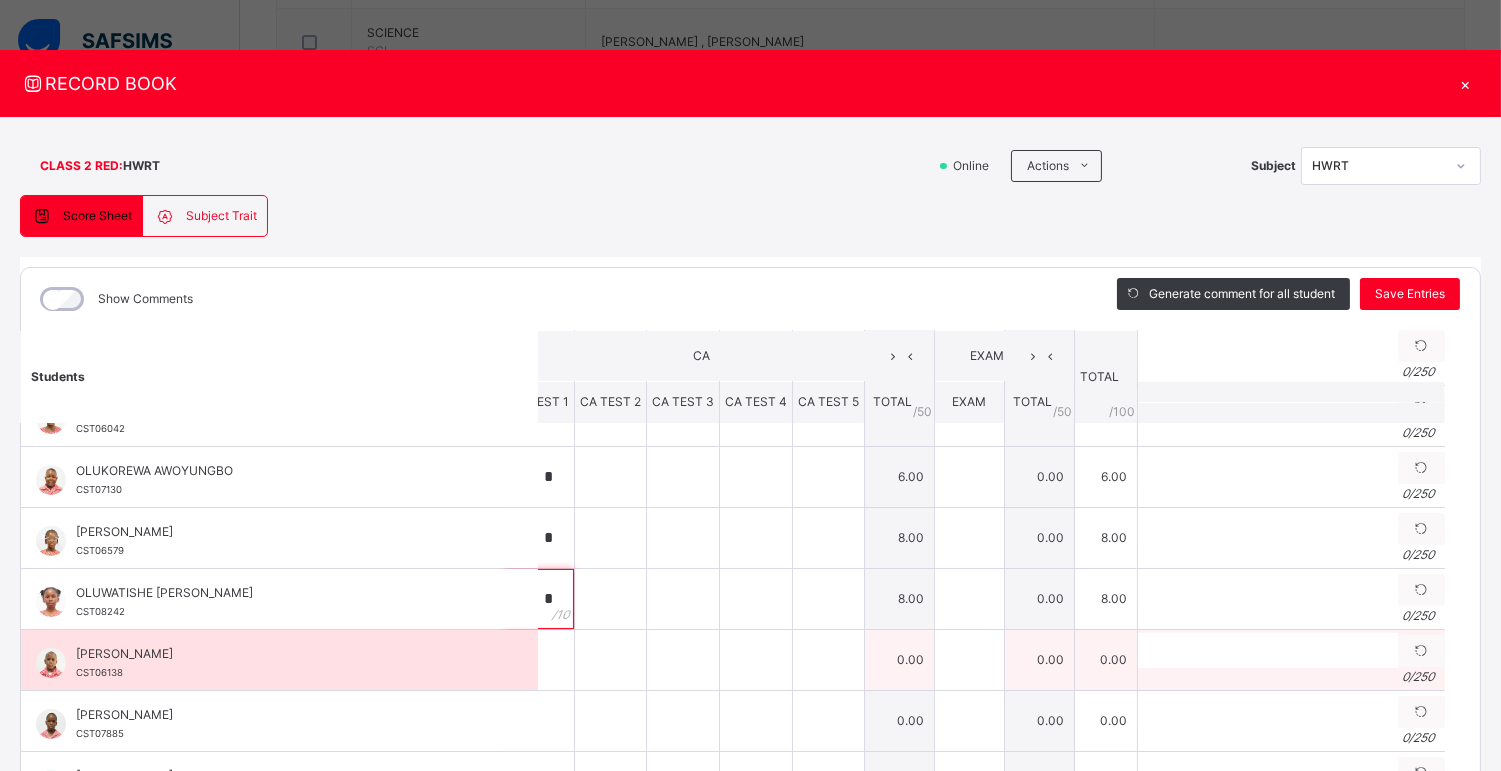 type on "*" 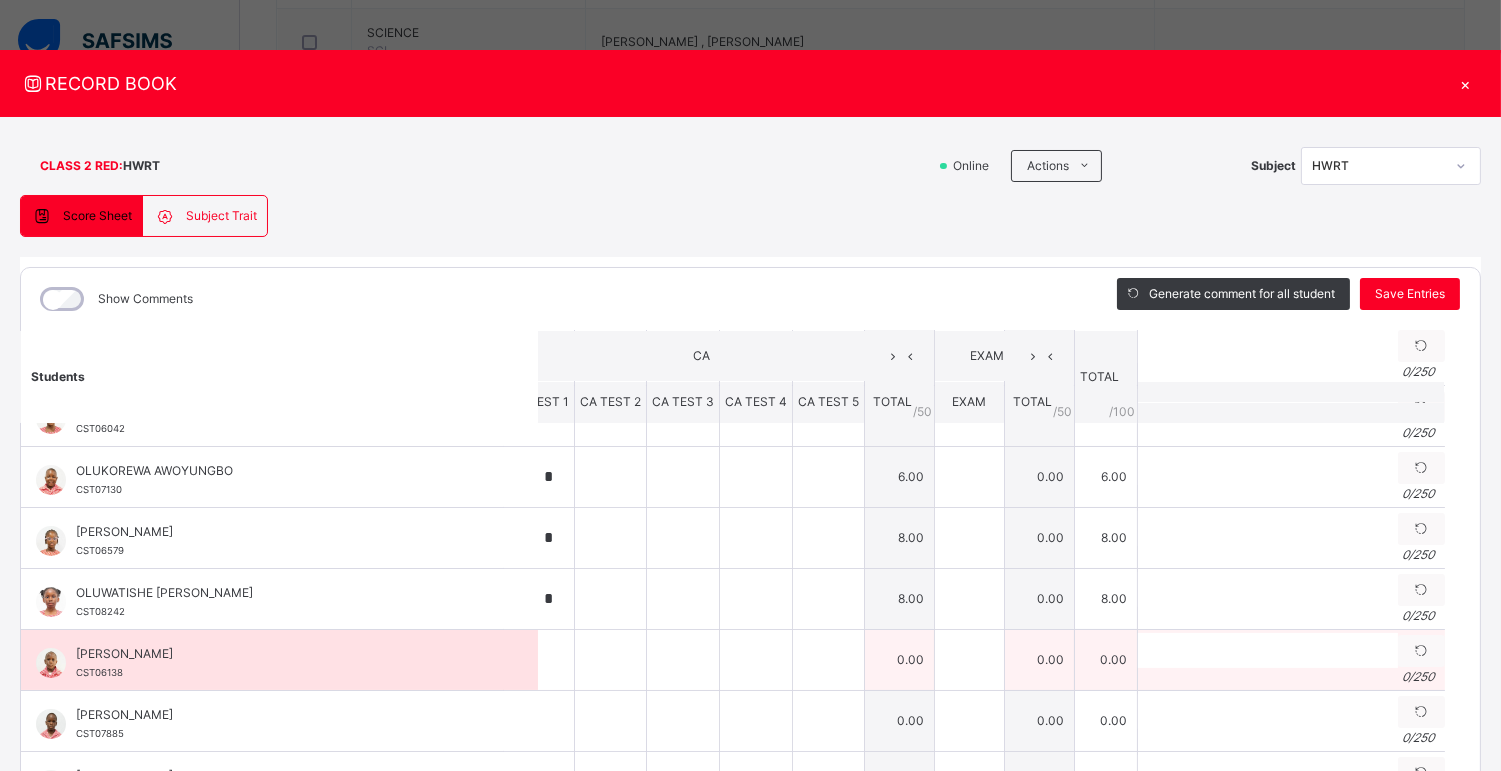 click on "[PERSON_NAME] CST06138" at bounding box center (279, 660) 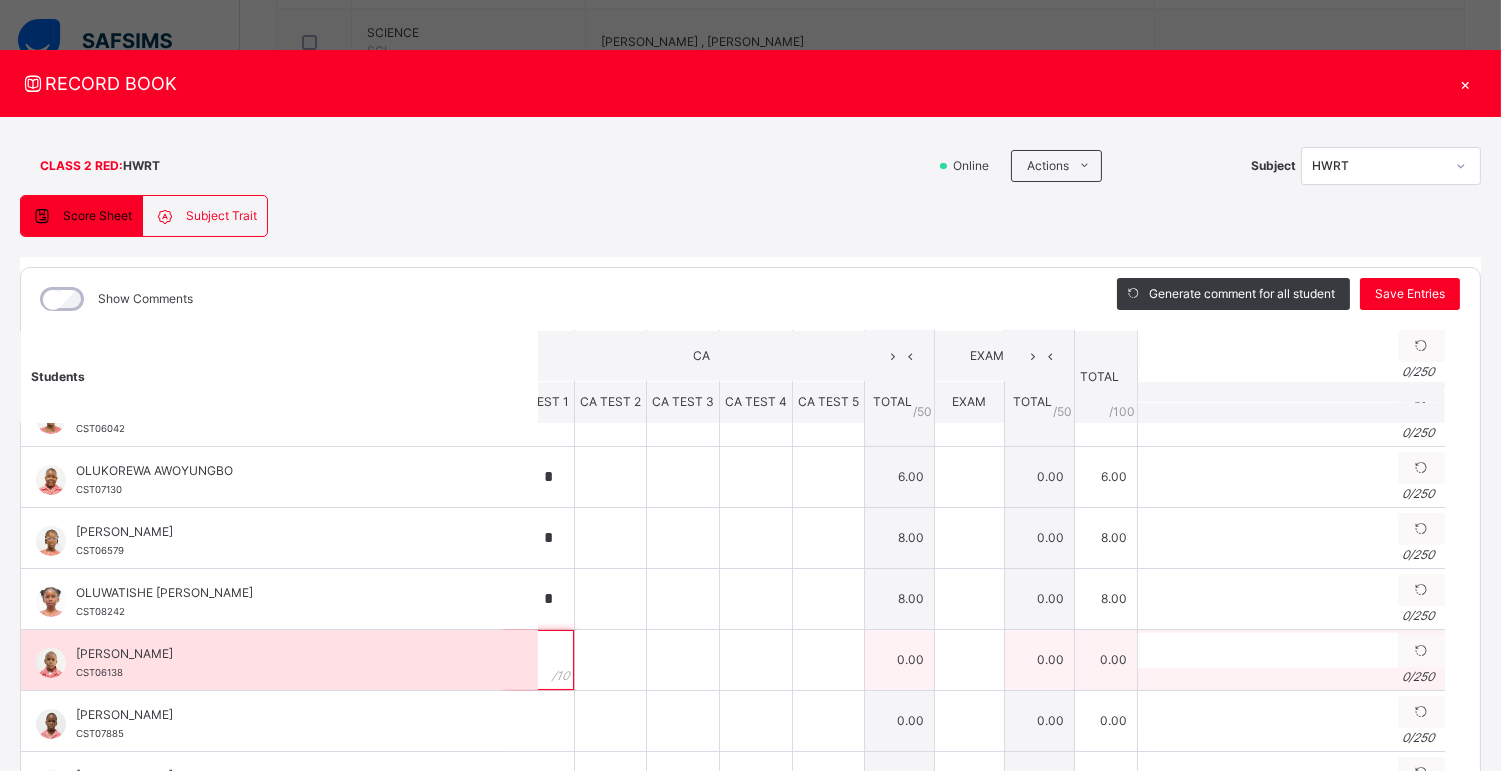 click at bounding box center (539, 660) 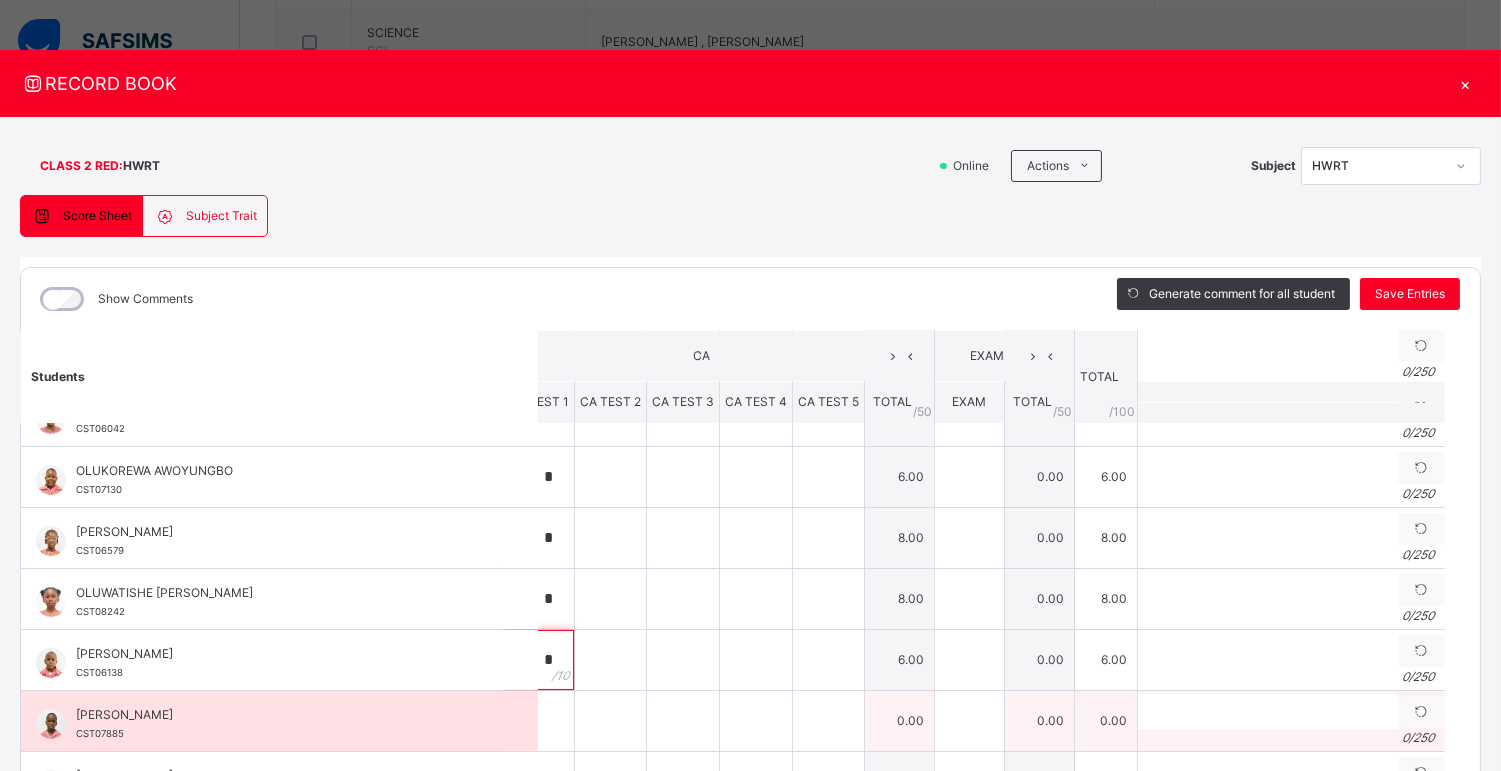 type on "*" 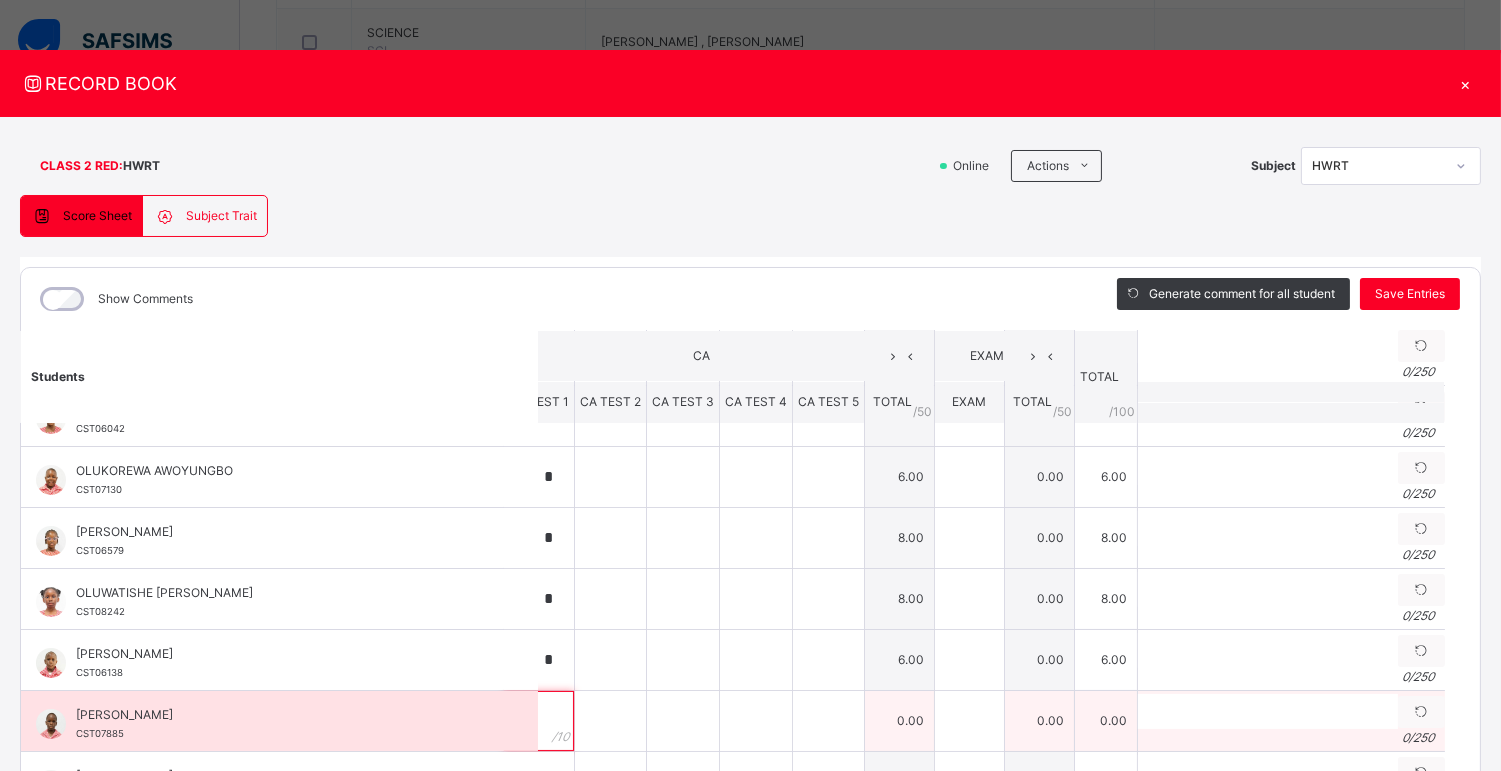 click at bounding box center [539, 721] 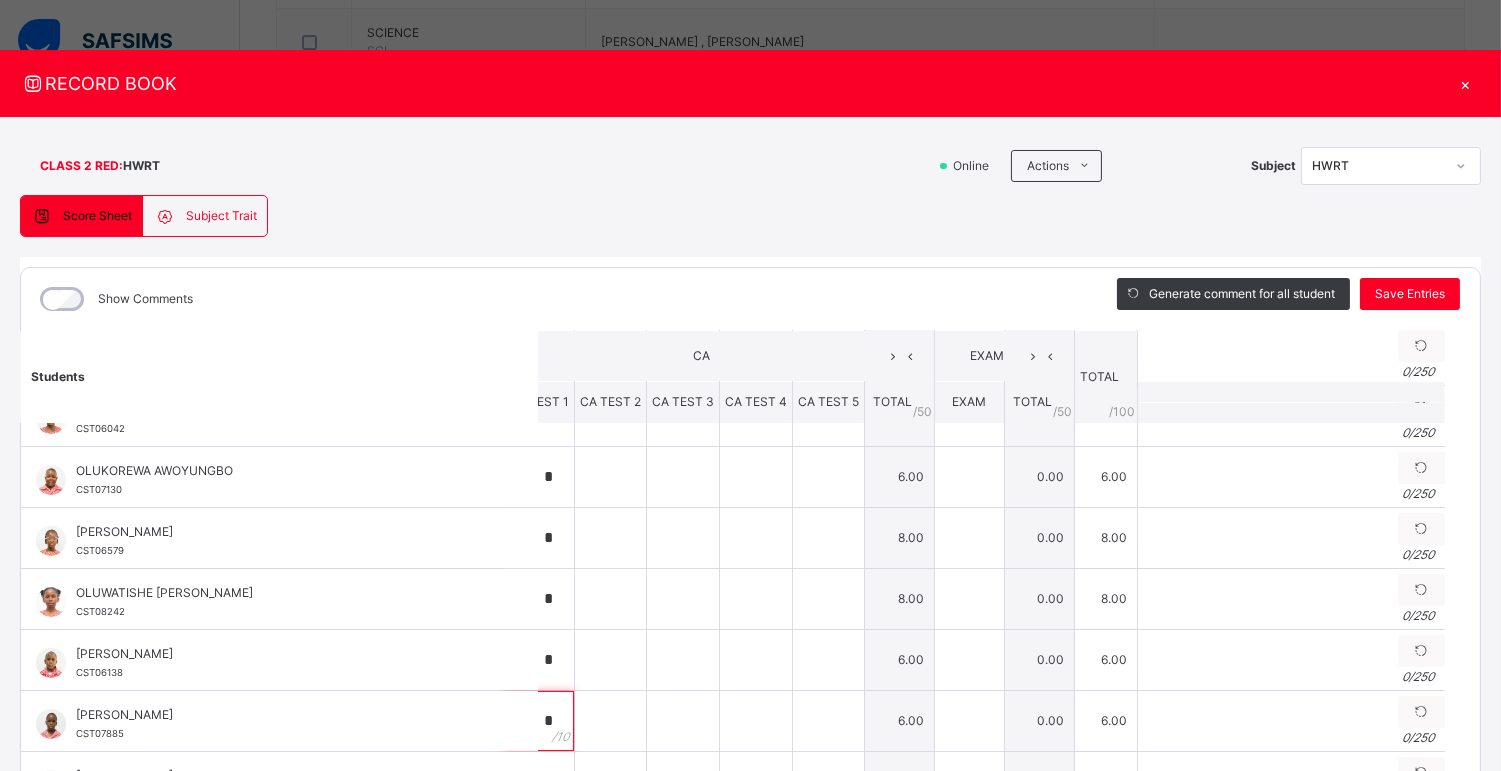 scroll, scrollTop: 772, scrollLeft: 35, axis: both 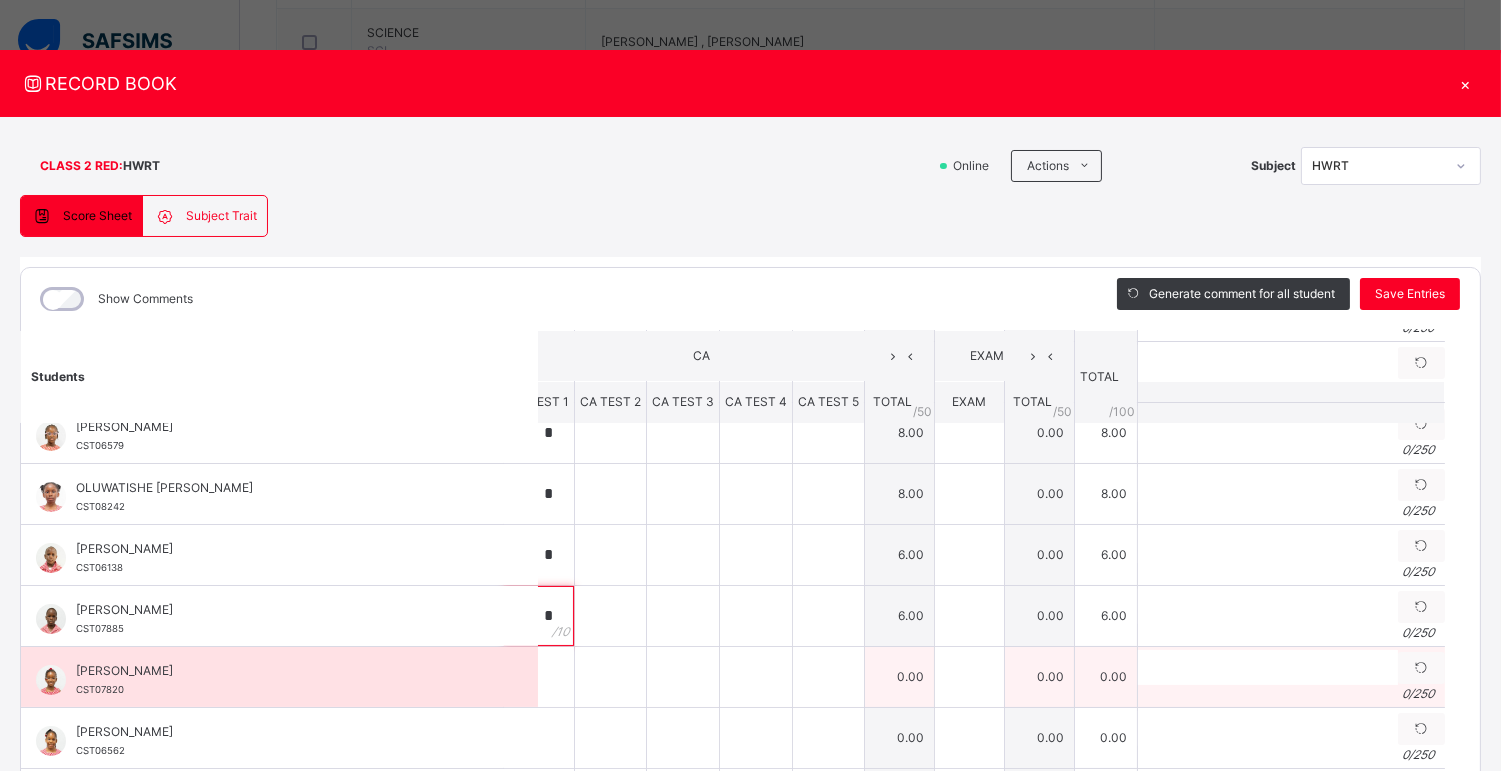 type on "*" 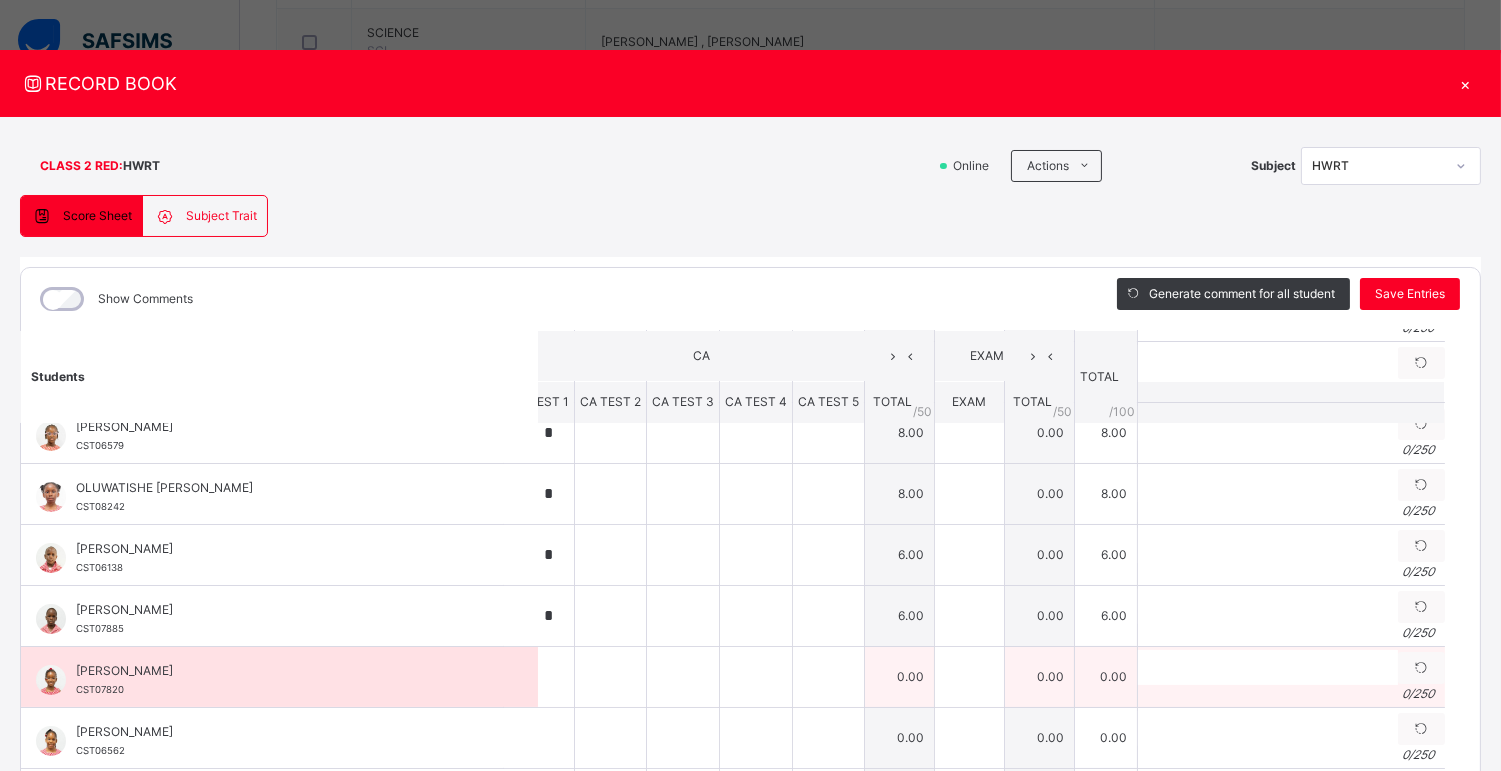 click on "[PERSON_NAME] CST07820" at bounding box center (279, 677) 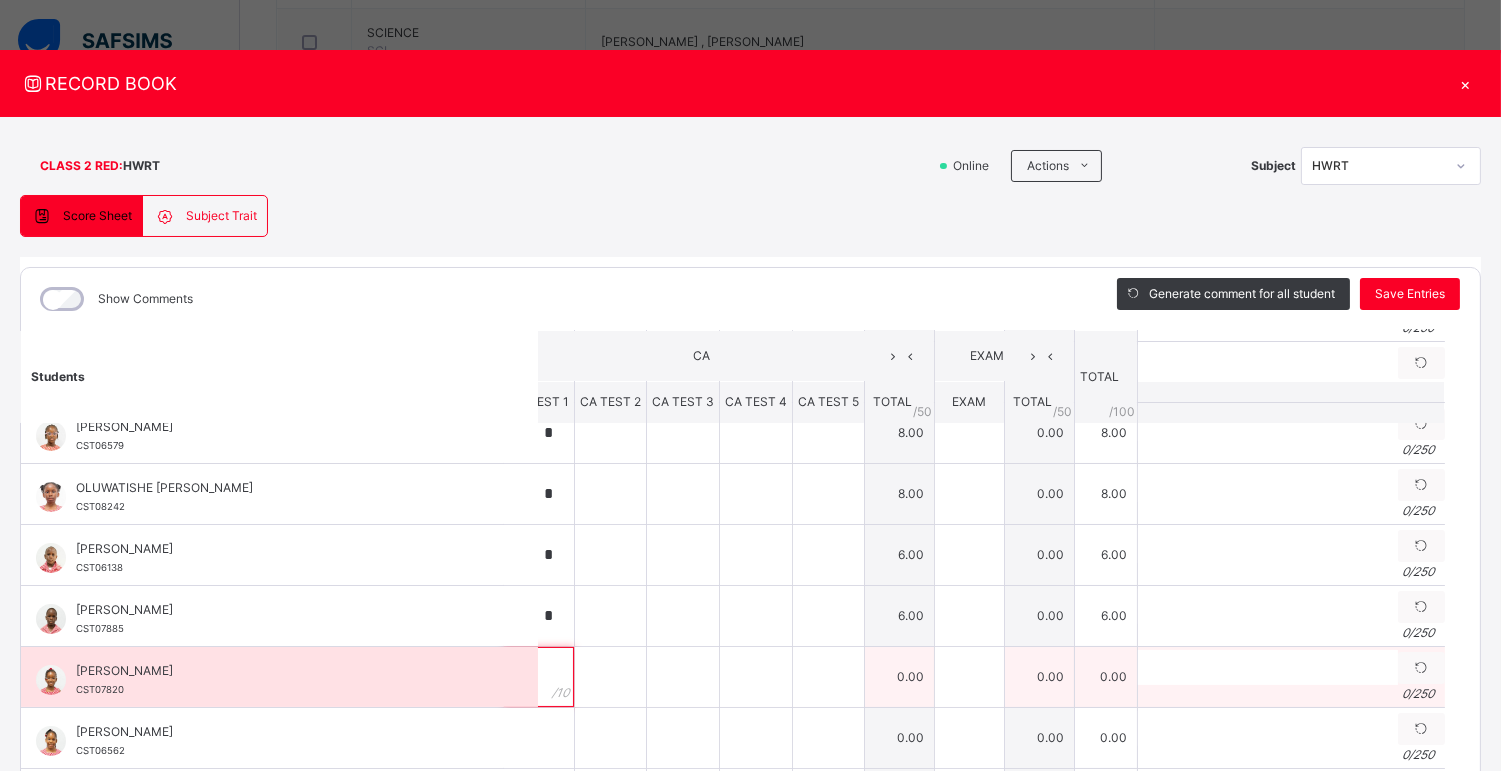 click at bounding box center (539, 677) 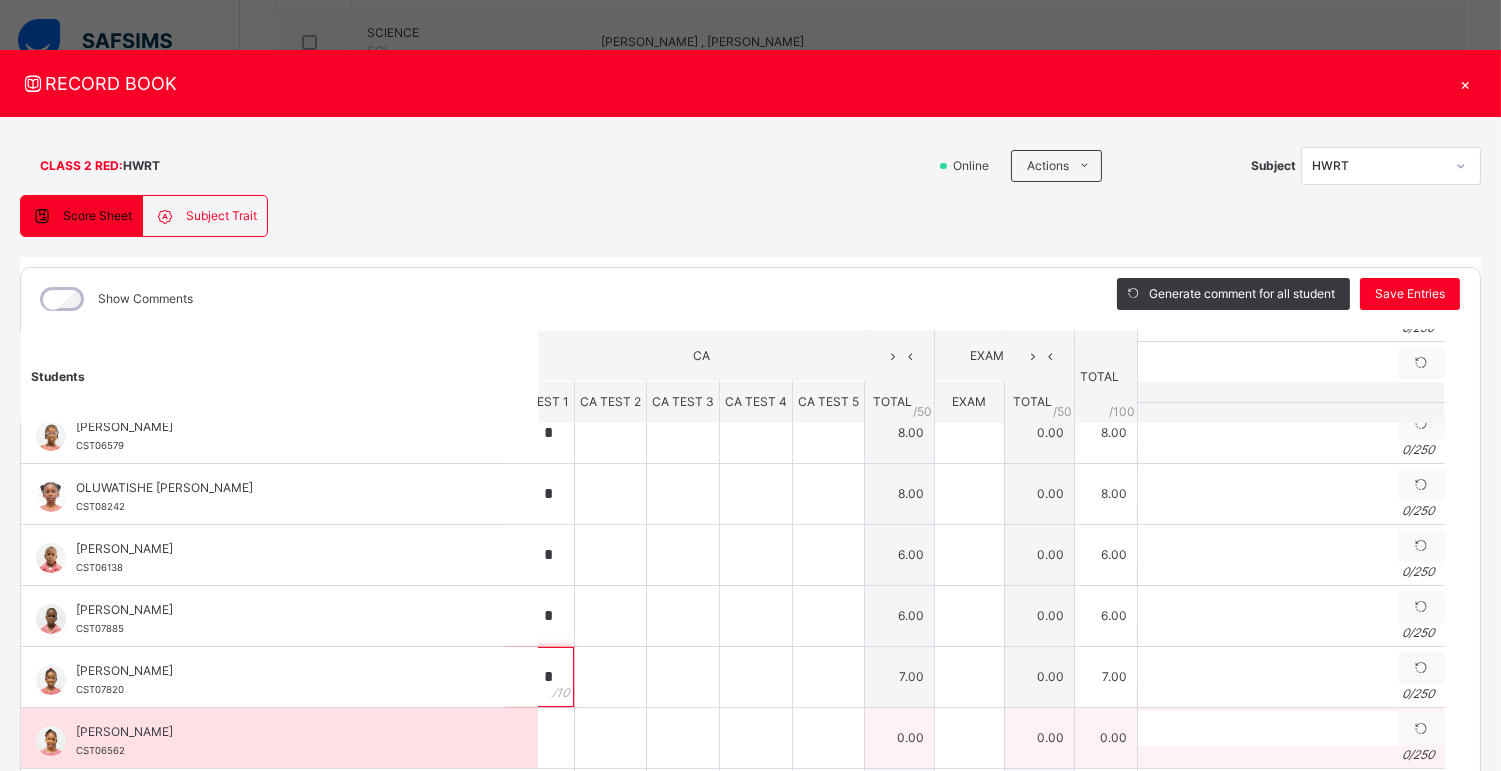 type on "*" 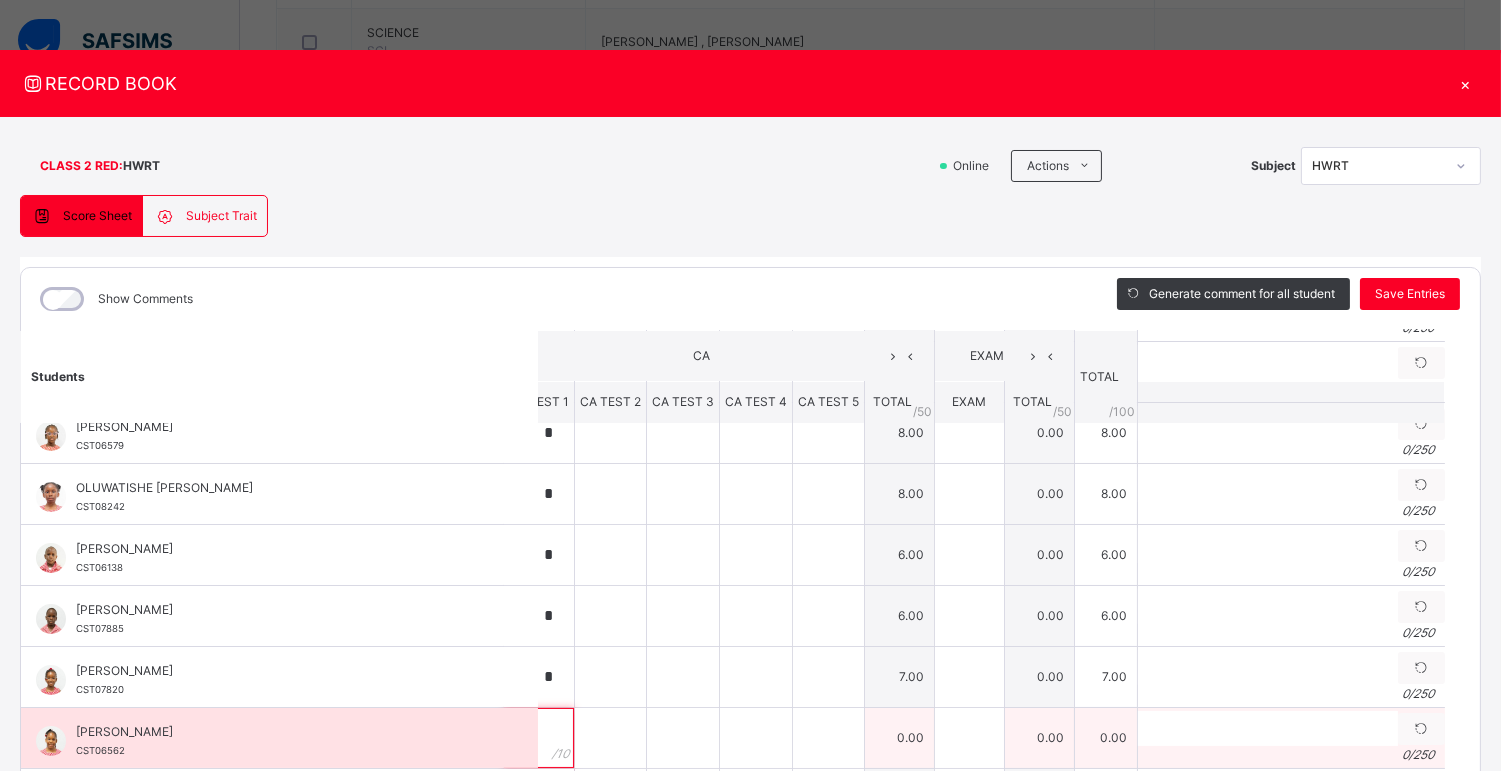 click at bounding box center (539, 738) 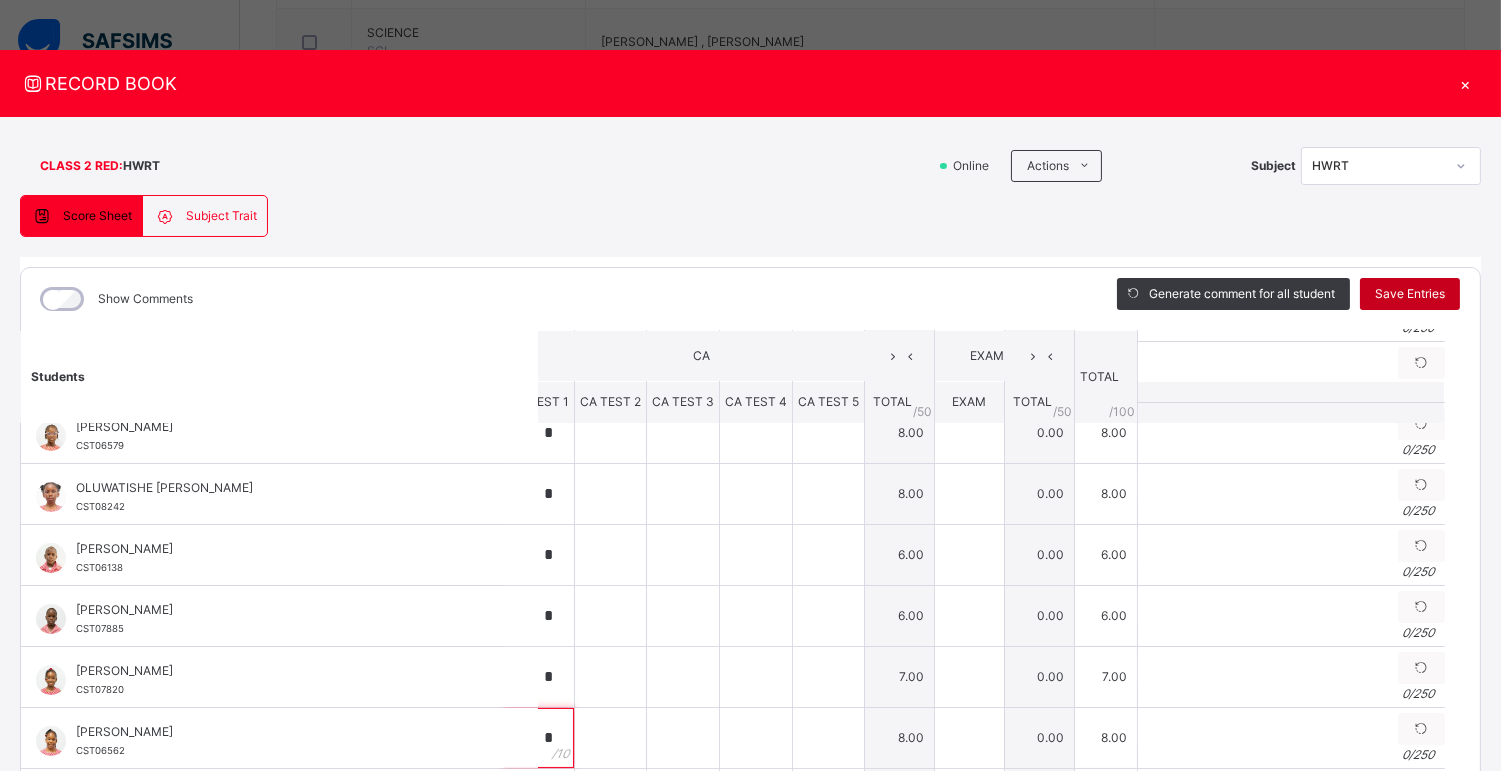 type on "*" 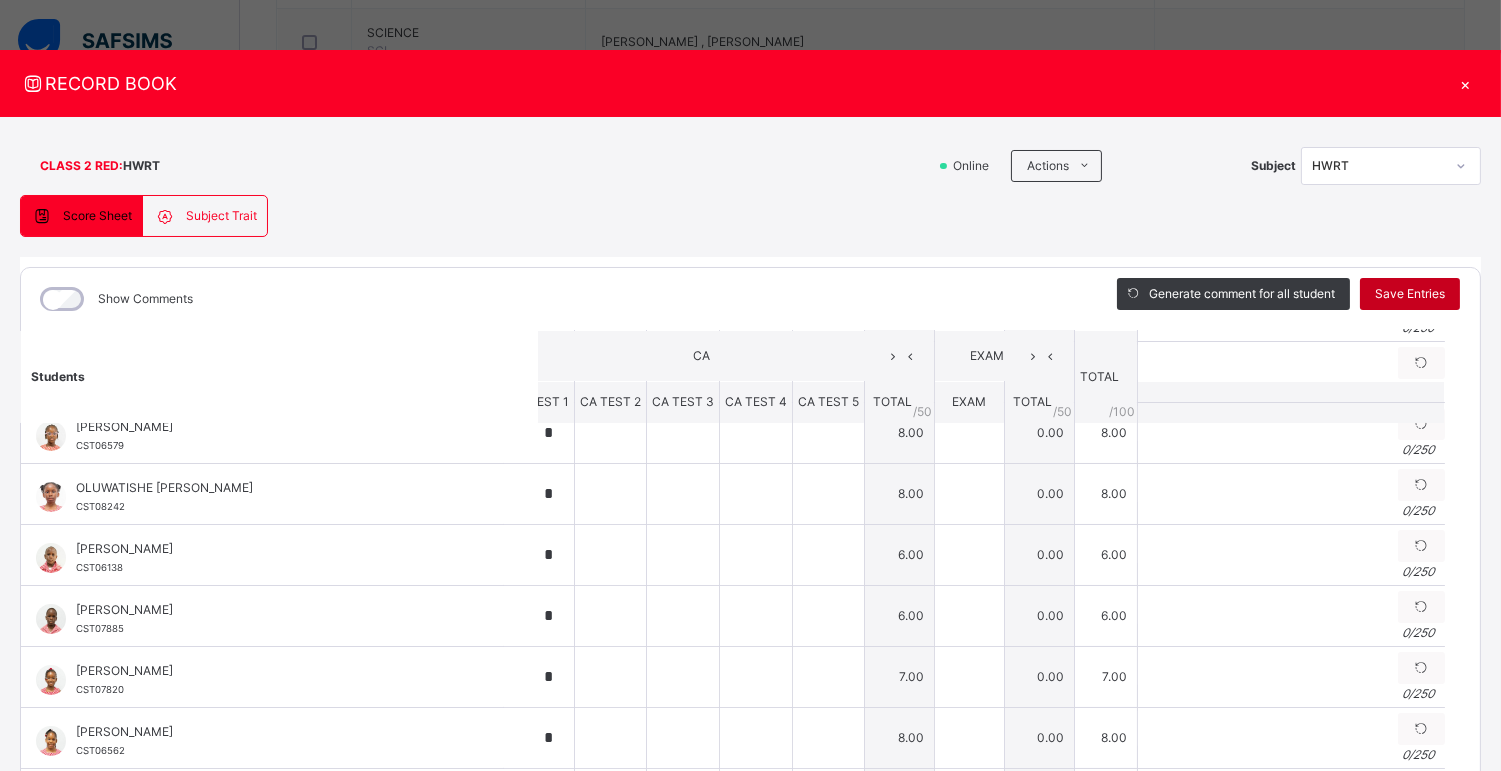 click on "Save Entries" at bounding box center [1410, 294] 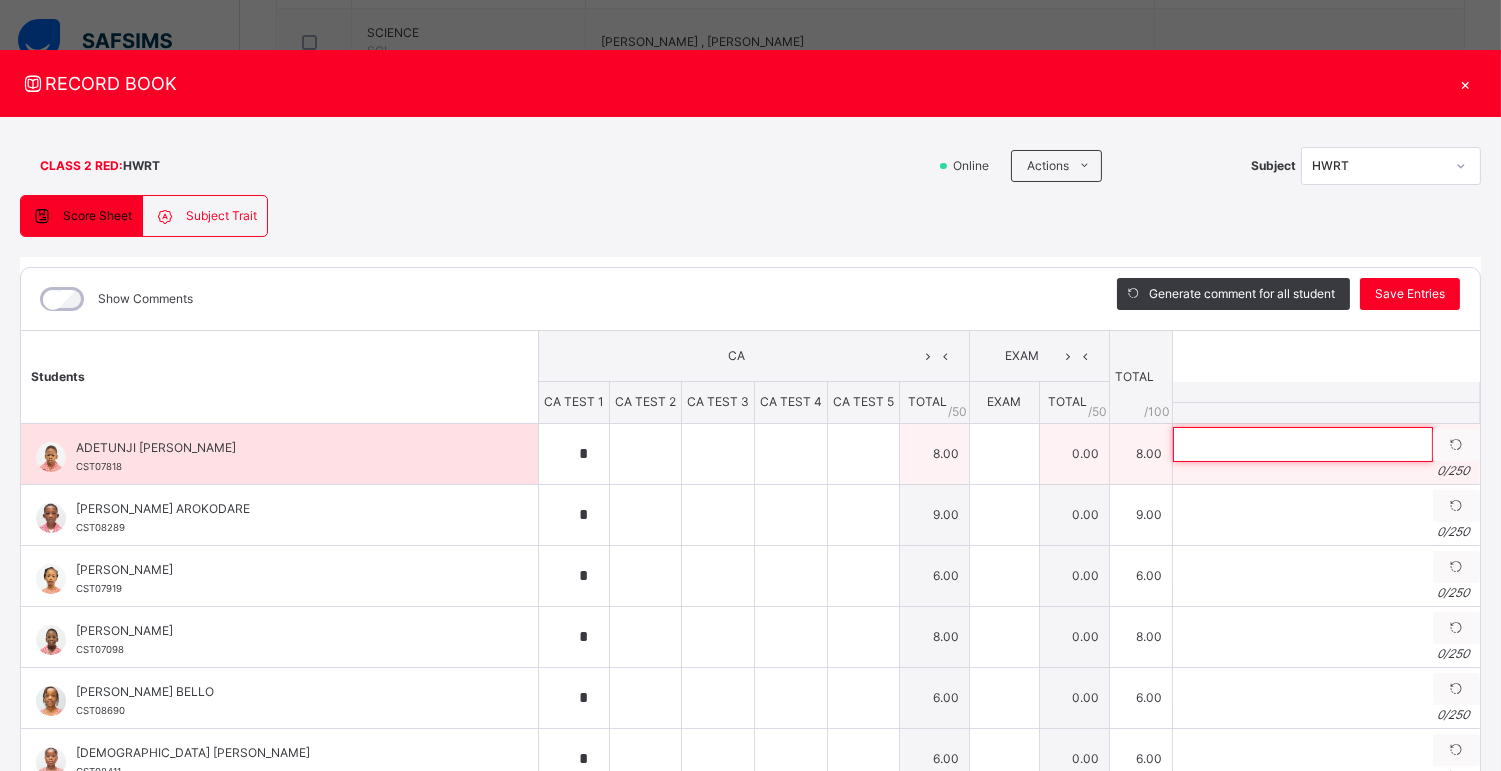 click at bounding box center [1303, 444] 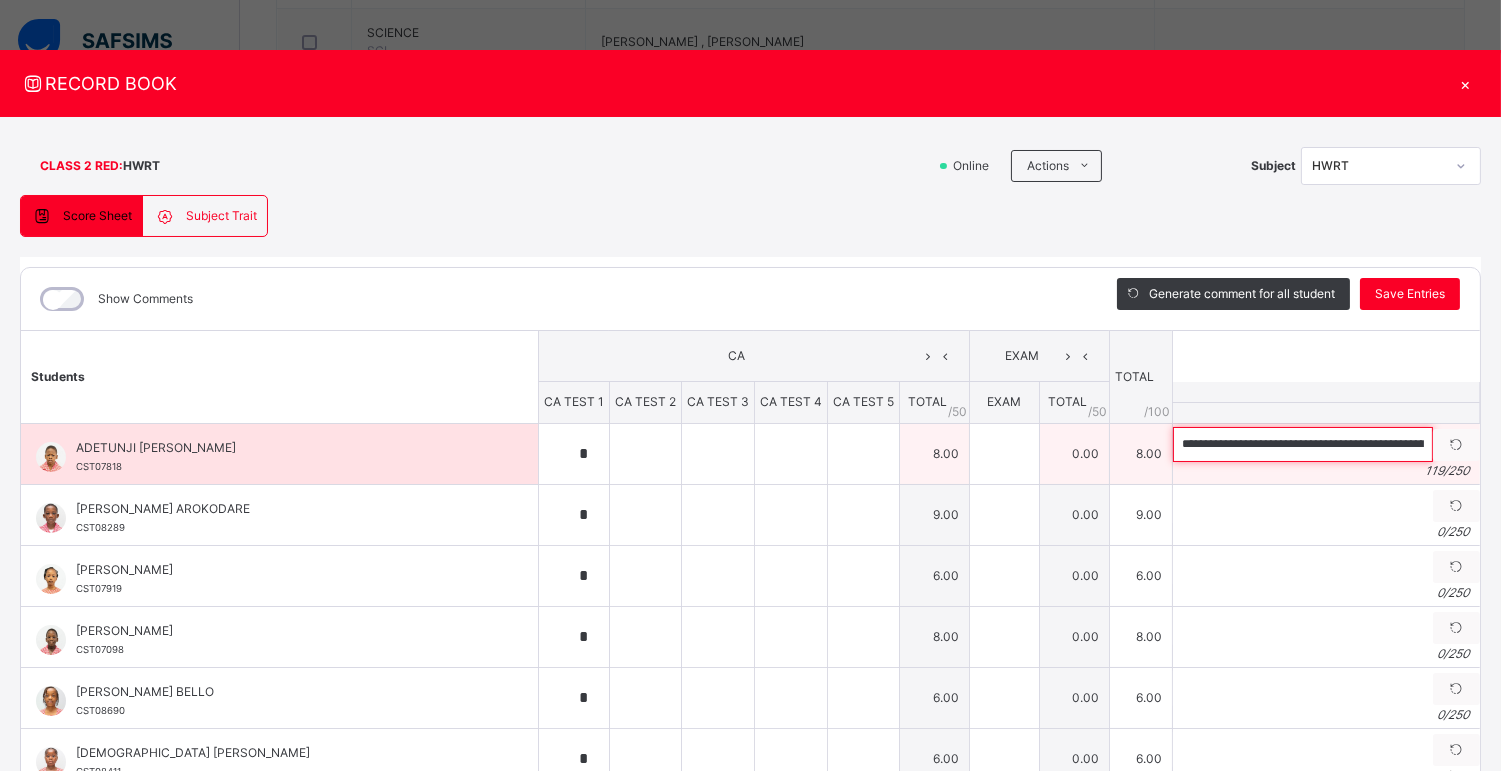scroll, scrollTop: 0, scrollLeft: 438, axis: horizontal 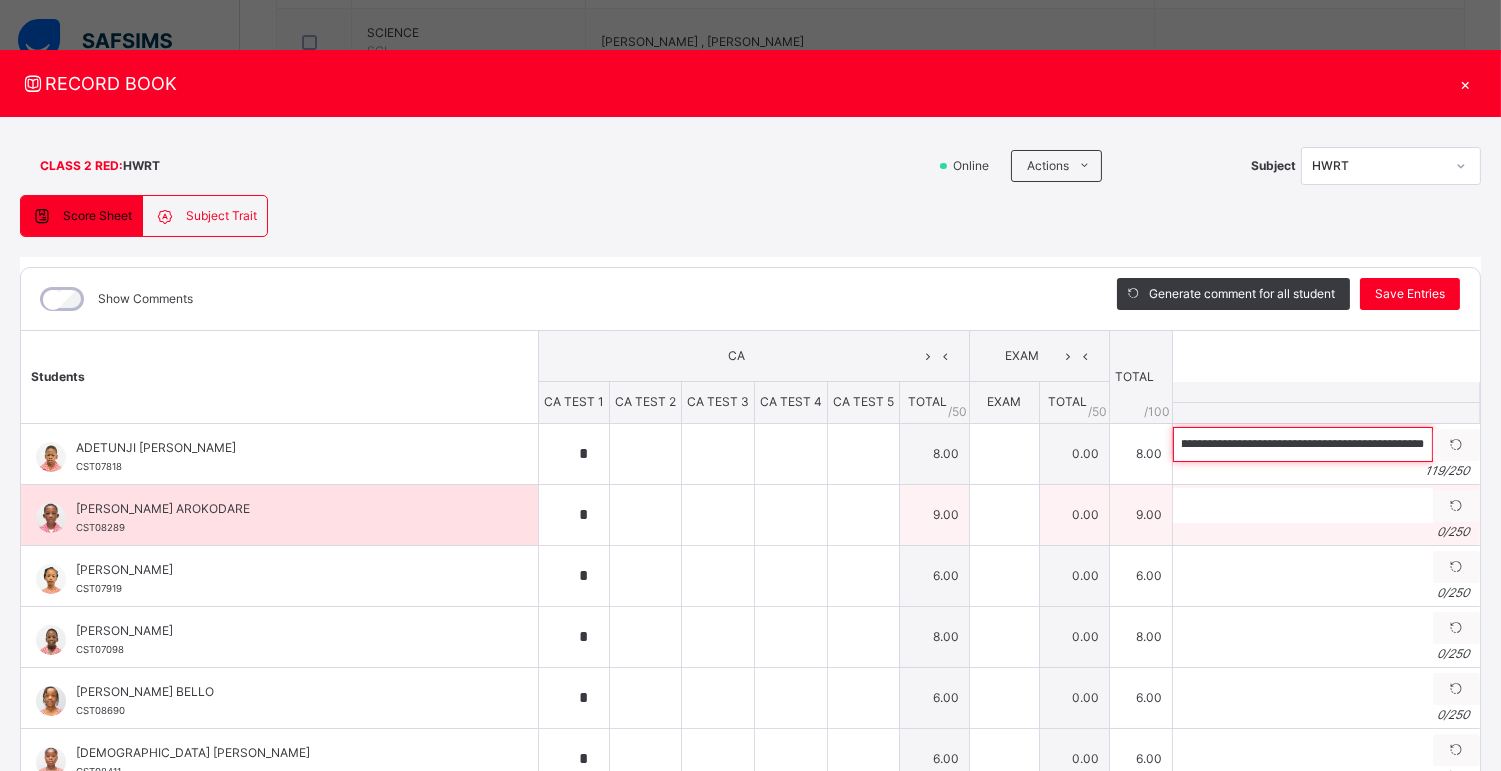 type on "**********" 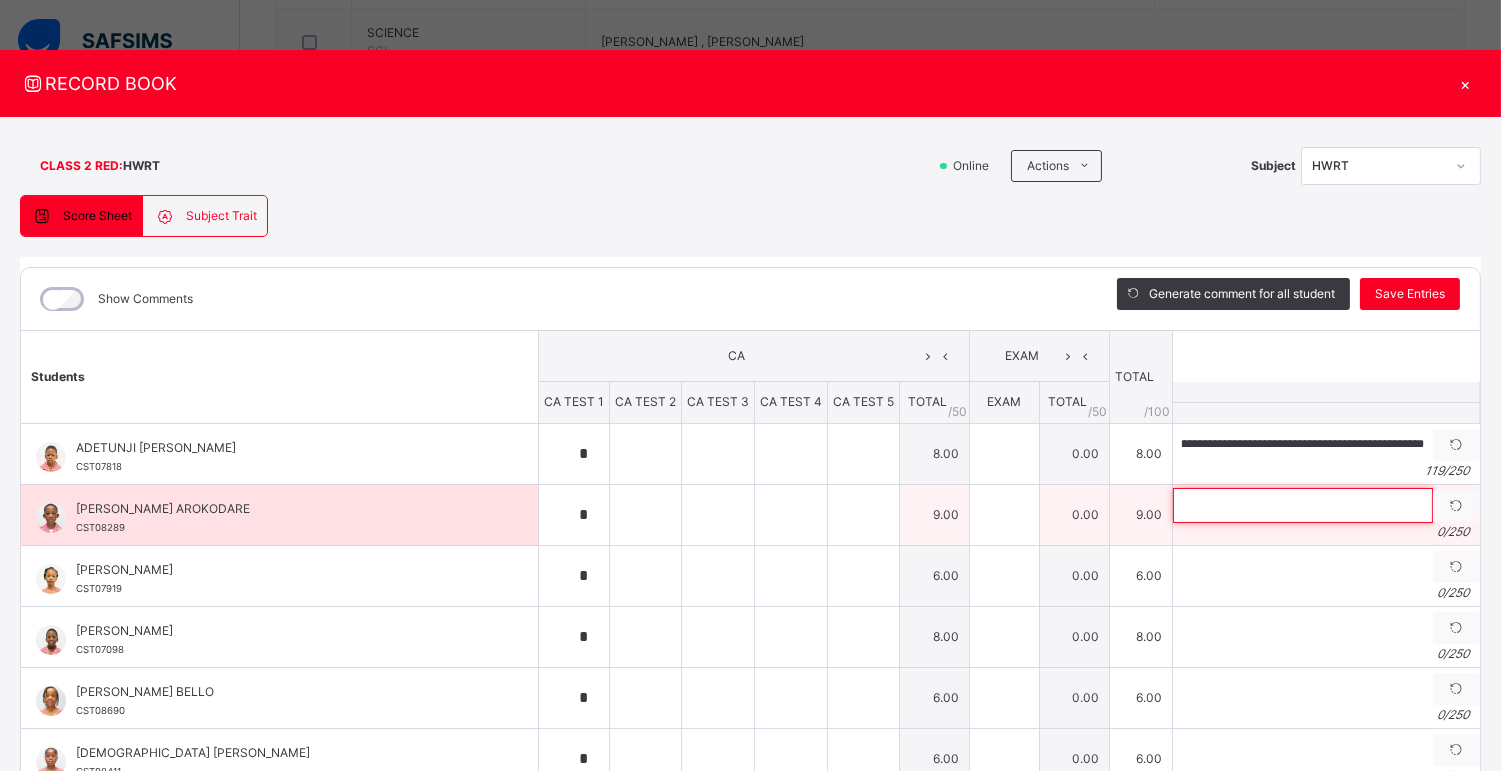 scroll, scrollTop: 0, scrollLeft: 0, axis: both 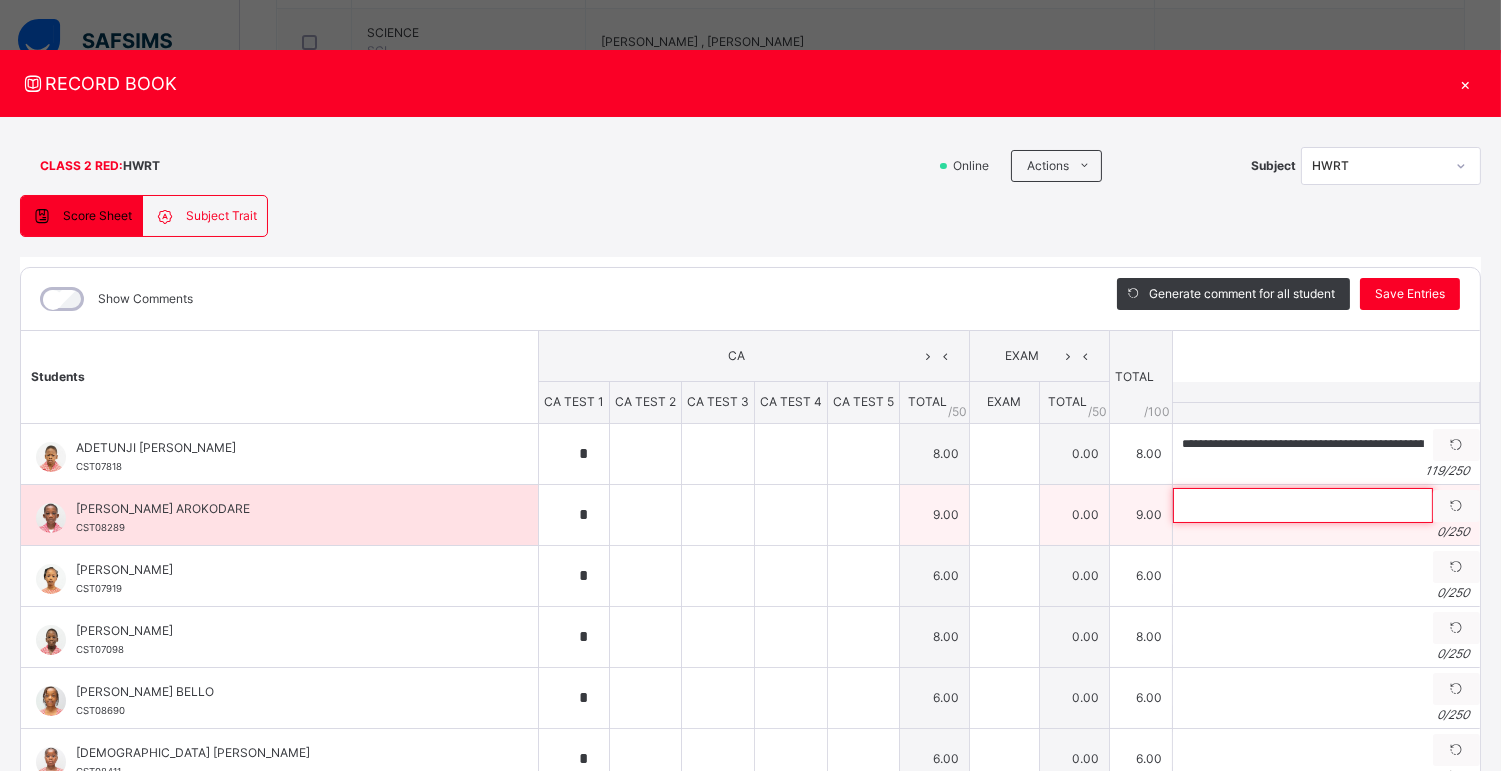 click at bounding box center (1303, 505) 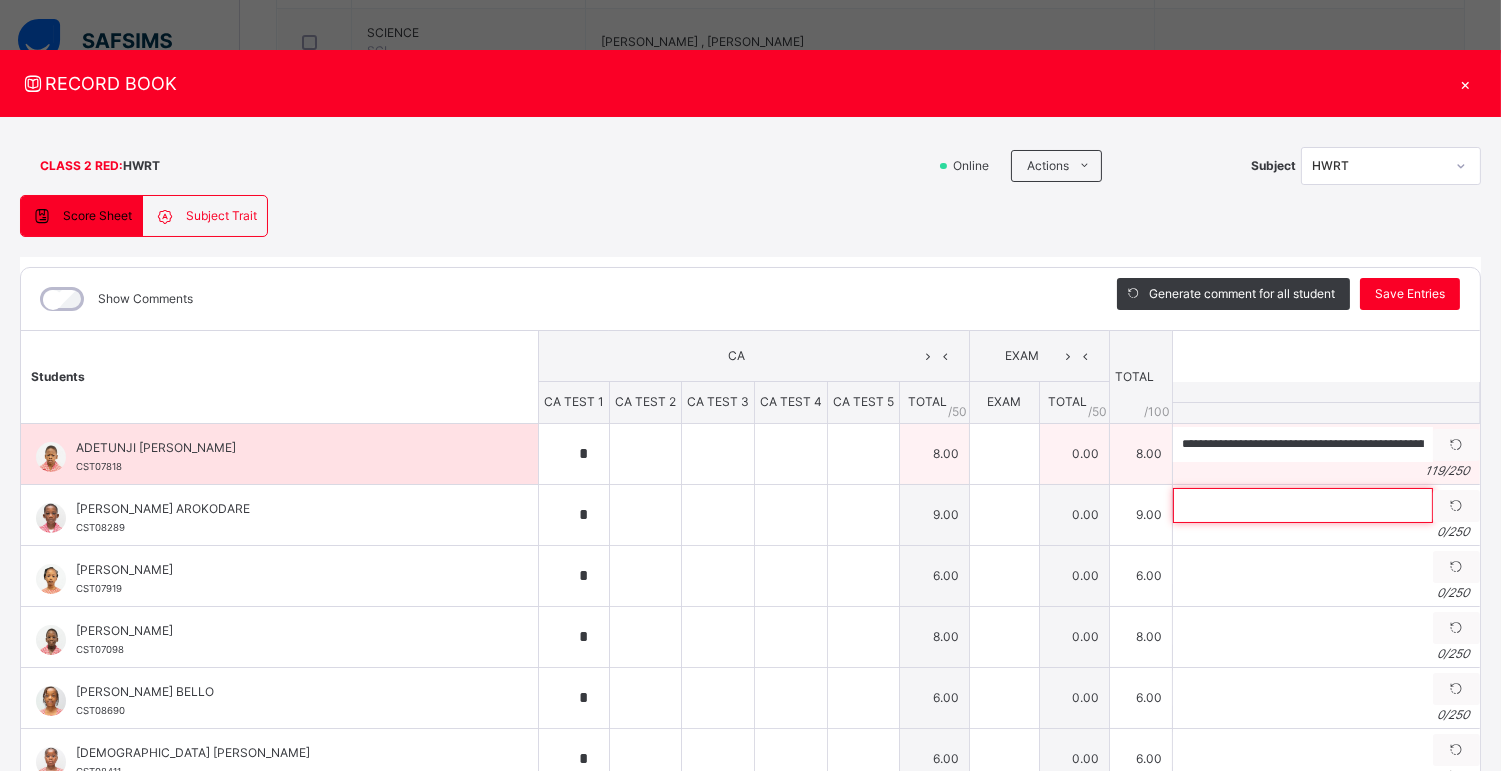 paste on "**********" 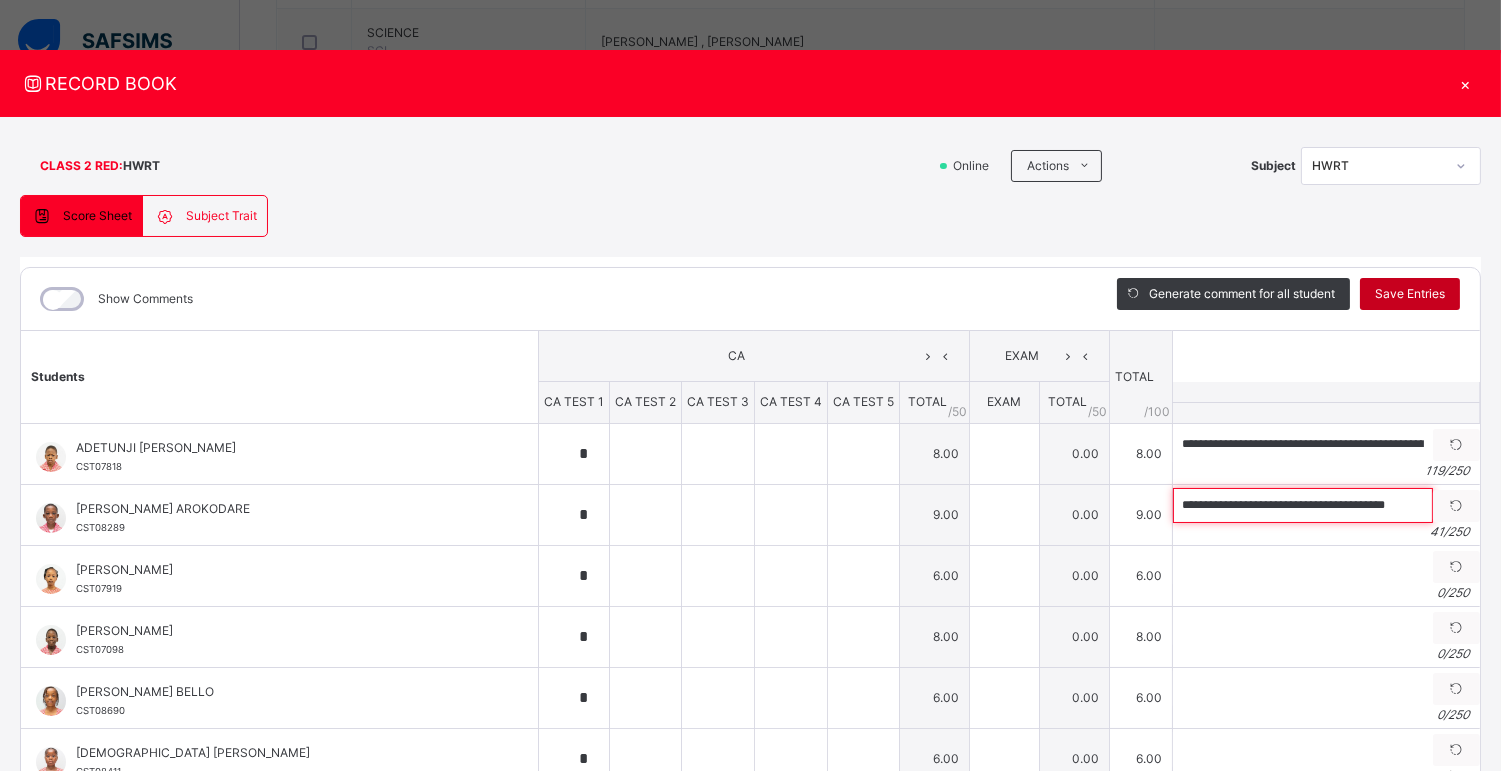 type on "**********" 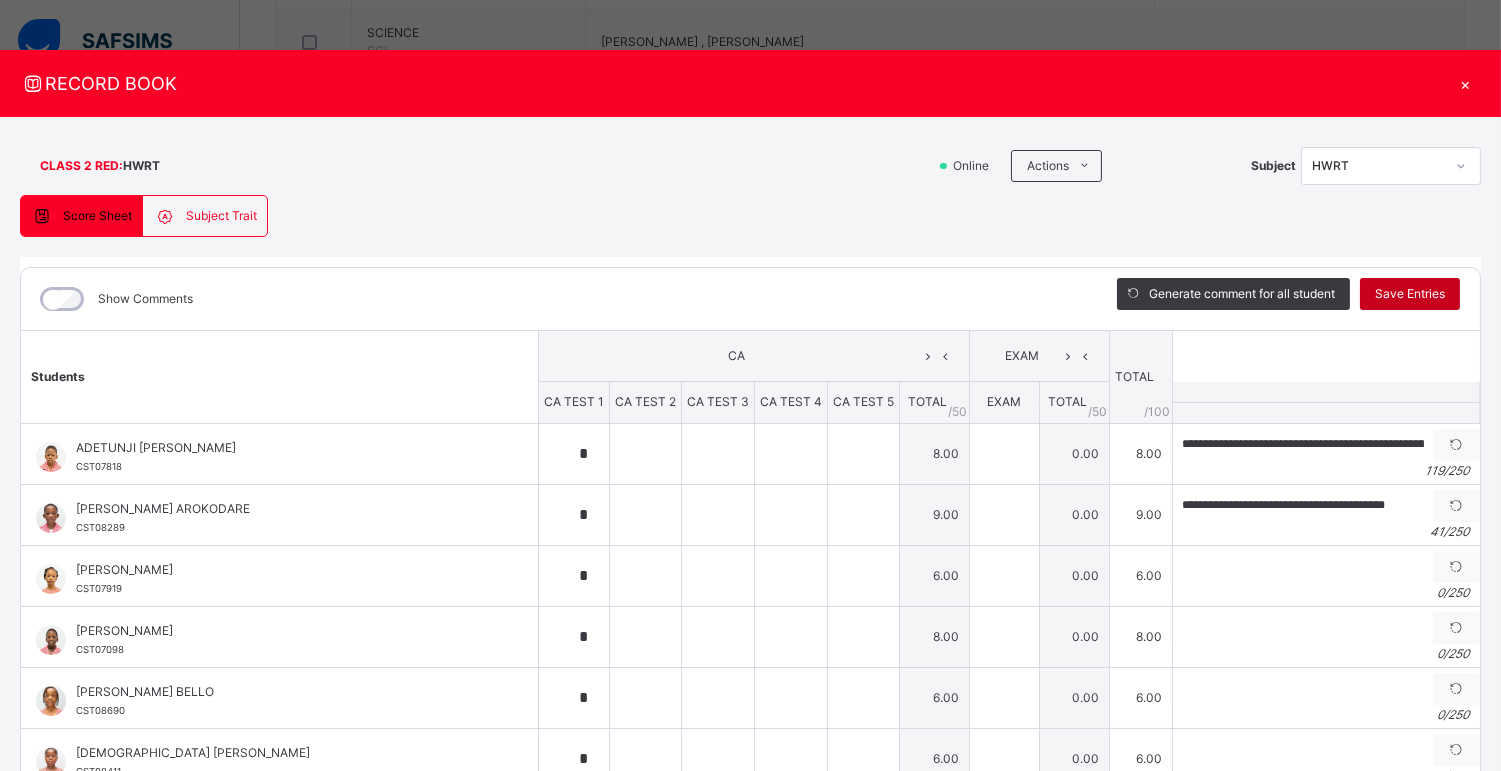 click on "Save Entries" at bounding box center [1410, 294] 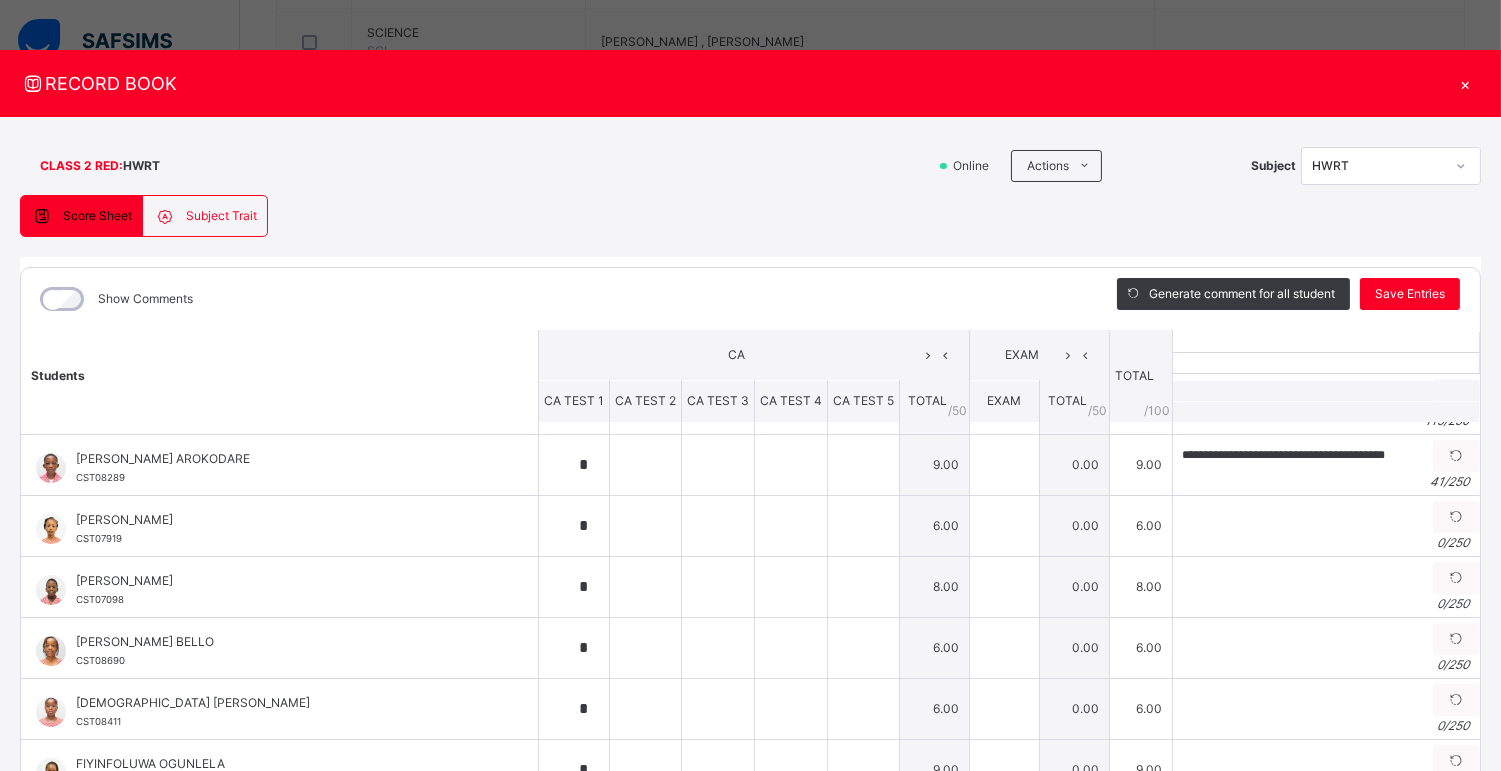 scroll, scrollTop: 47, scrollLeft: 0, axis: vertical 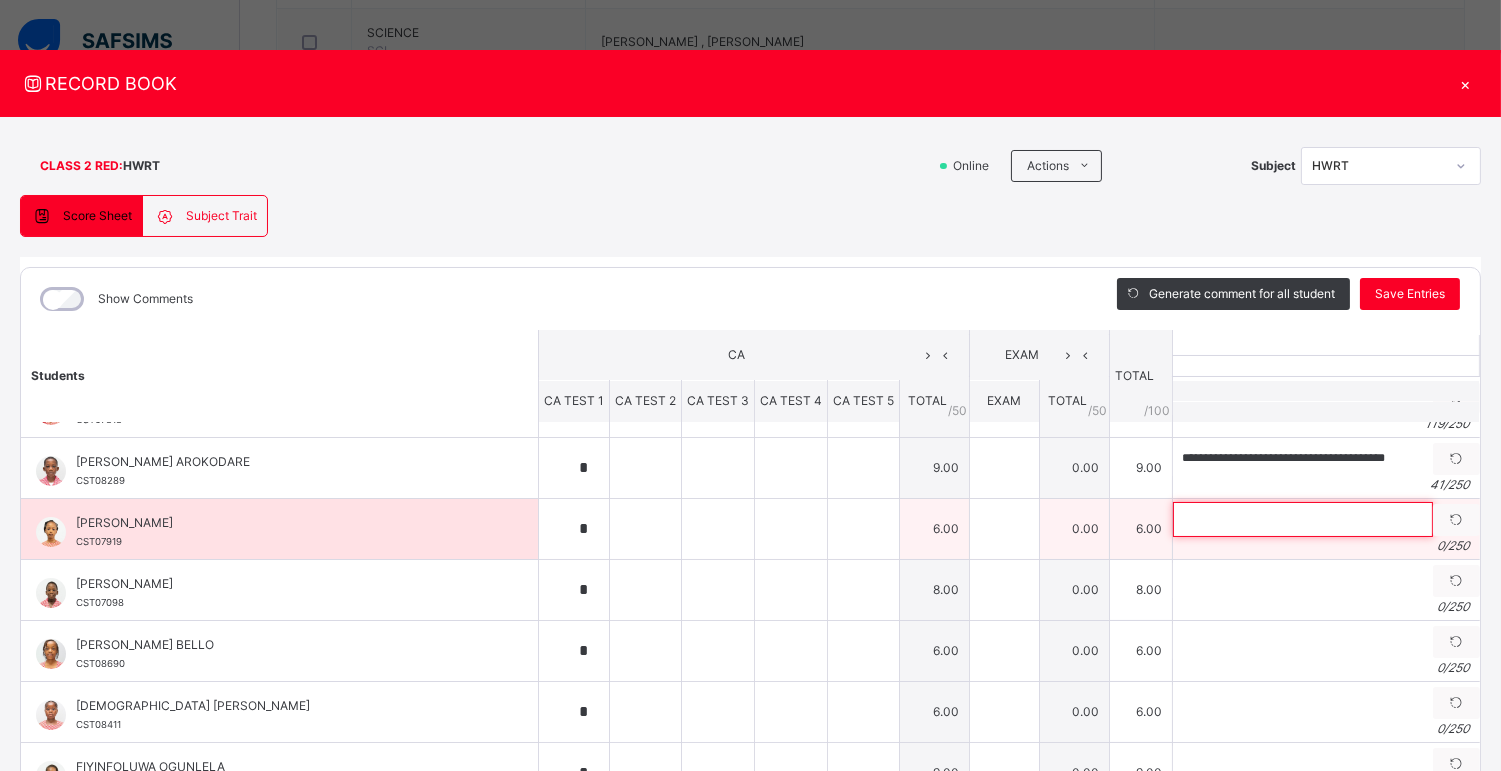 click at bounding box center (1303, 519) 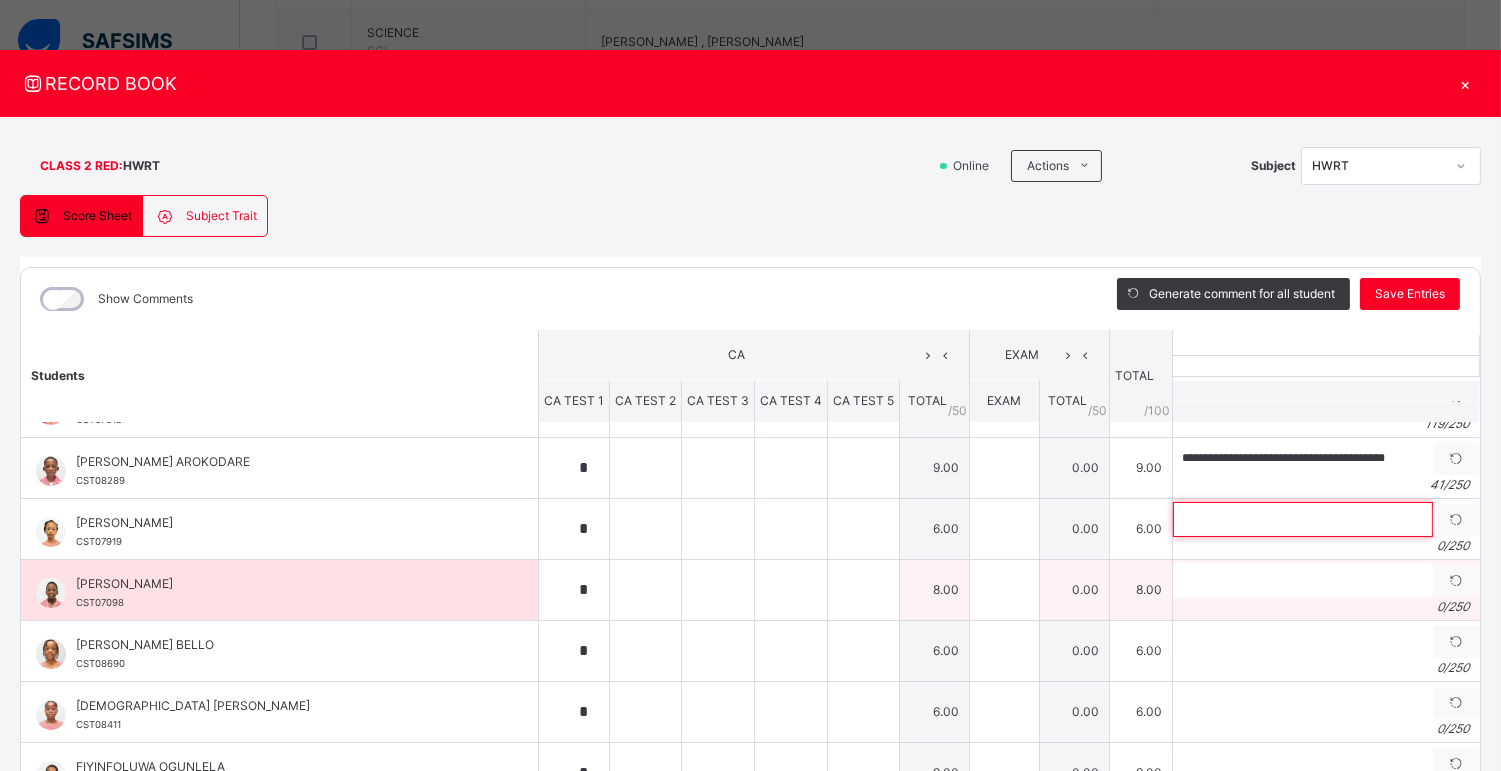 paste on "**********" 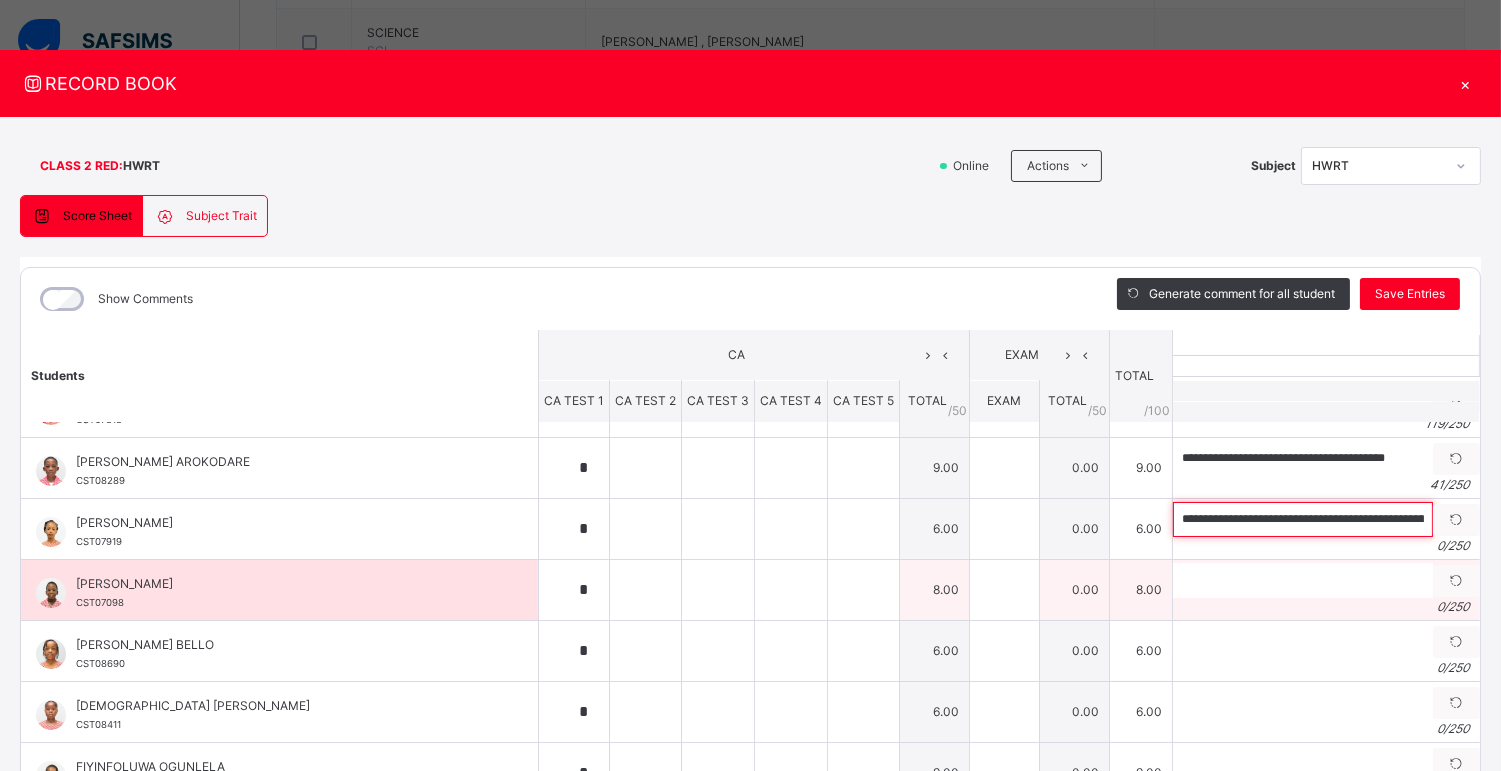 scroll, scrollTop: 0, scrollLeft: 117, axis: horizontal 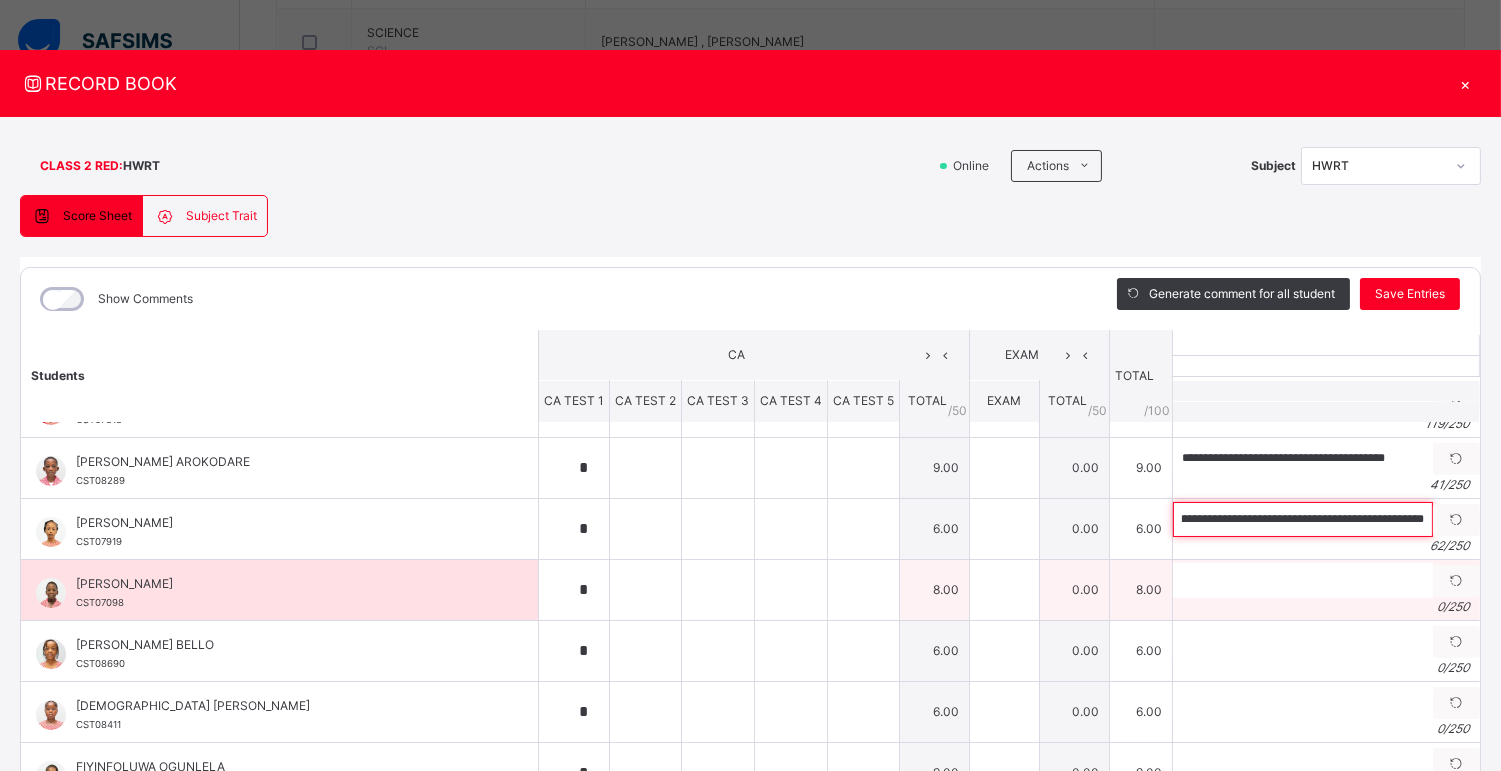 type on "**********" 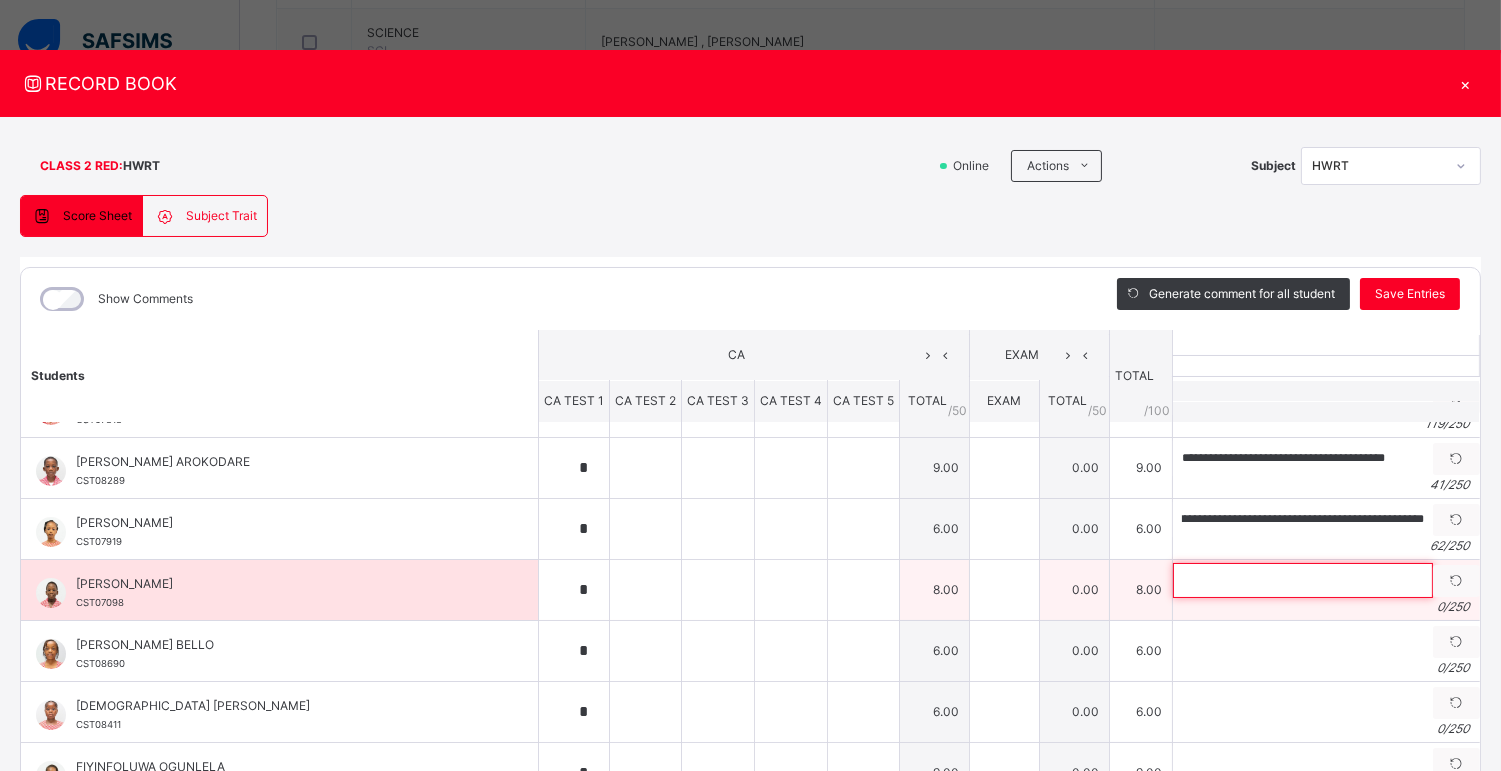 scroll, scrollTop: 0, scrollLeft: 0, axis: both 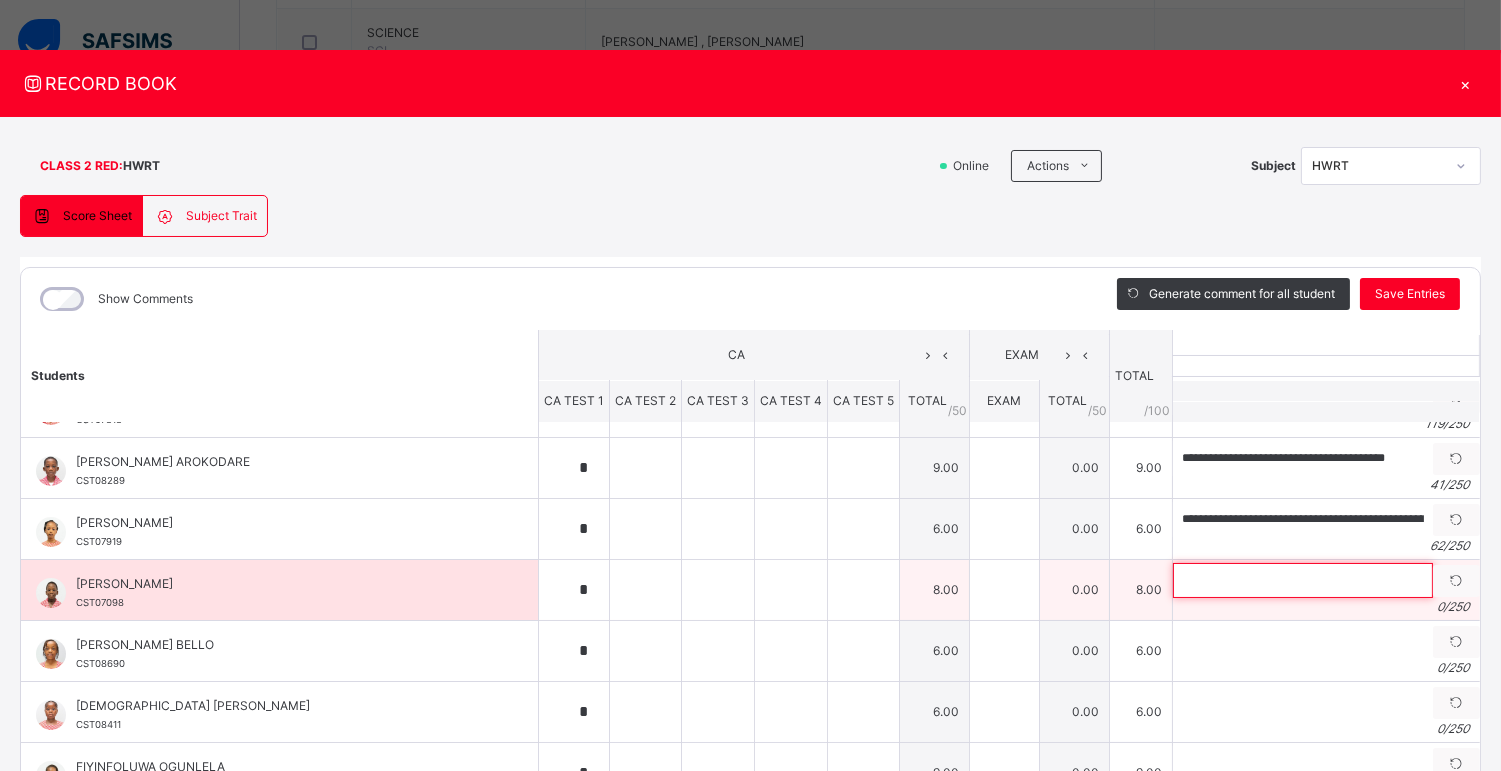 click at bounding box center [1303, 580] 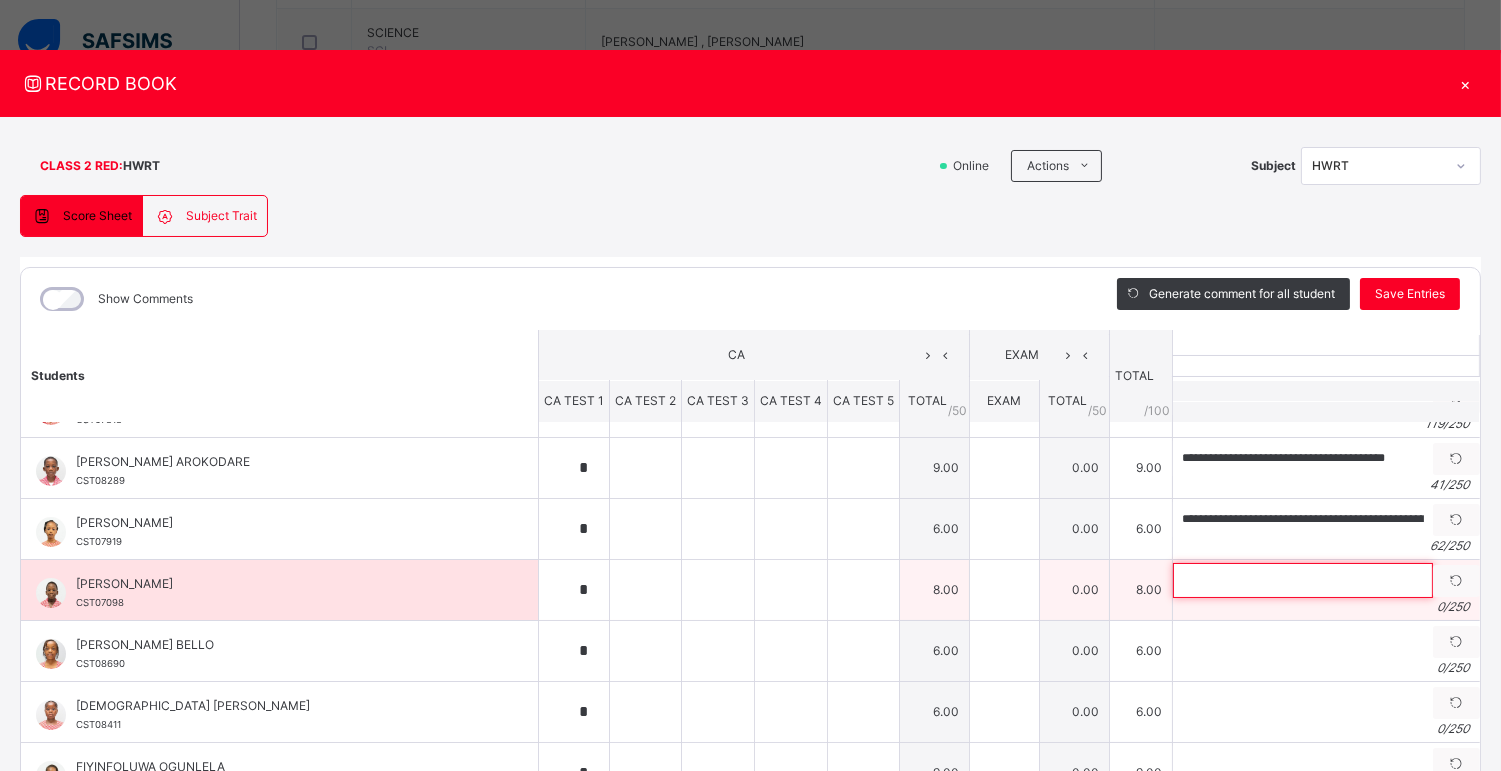 paste on "**********" 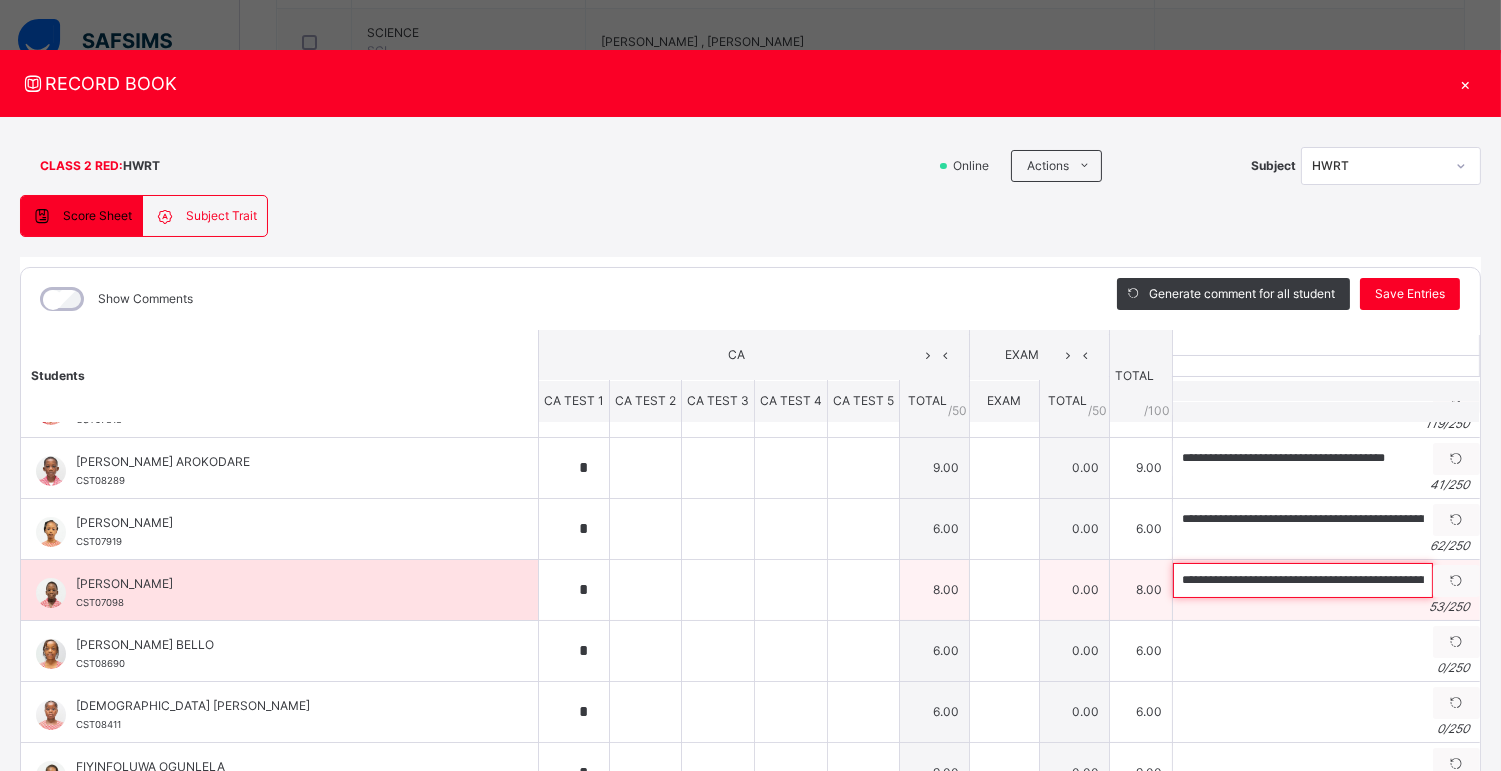 scroll, scrollTop: 0, scrollLeft: 77, axis: horizontal 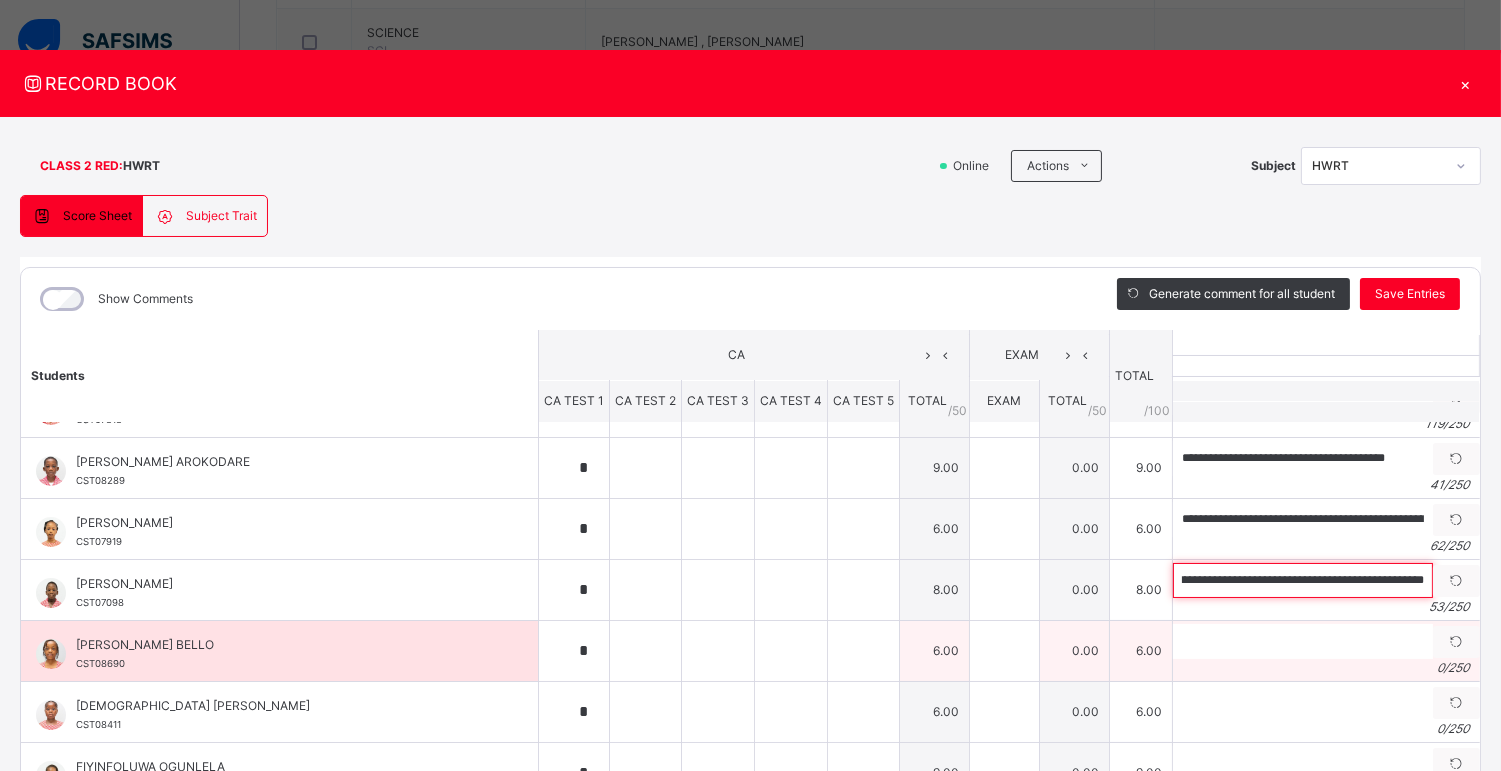 type on "**********" 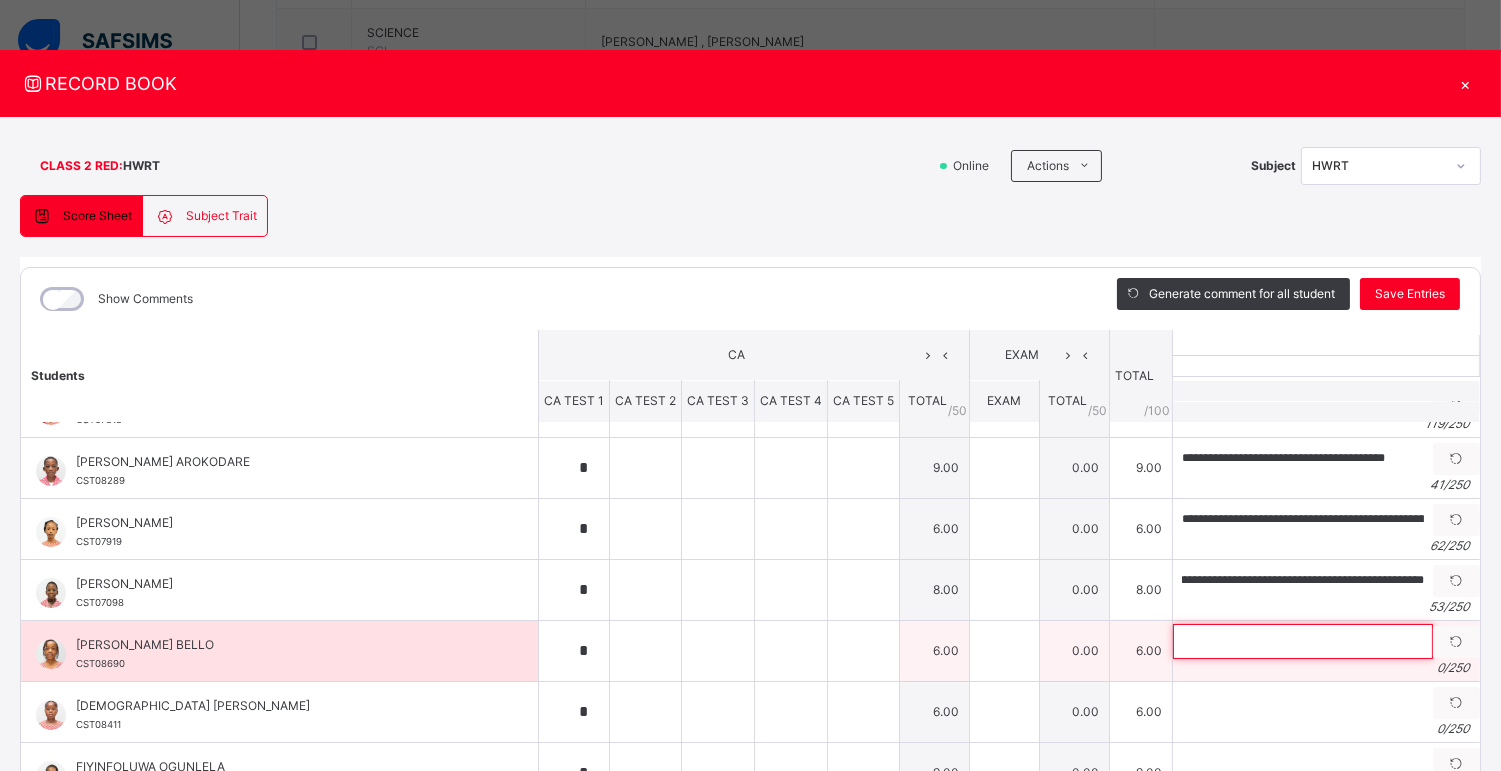 scroll, scrollTop: 0, scrollLeft: 0, axis: both 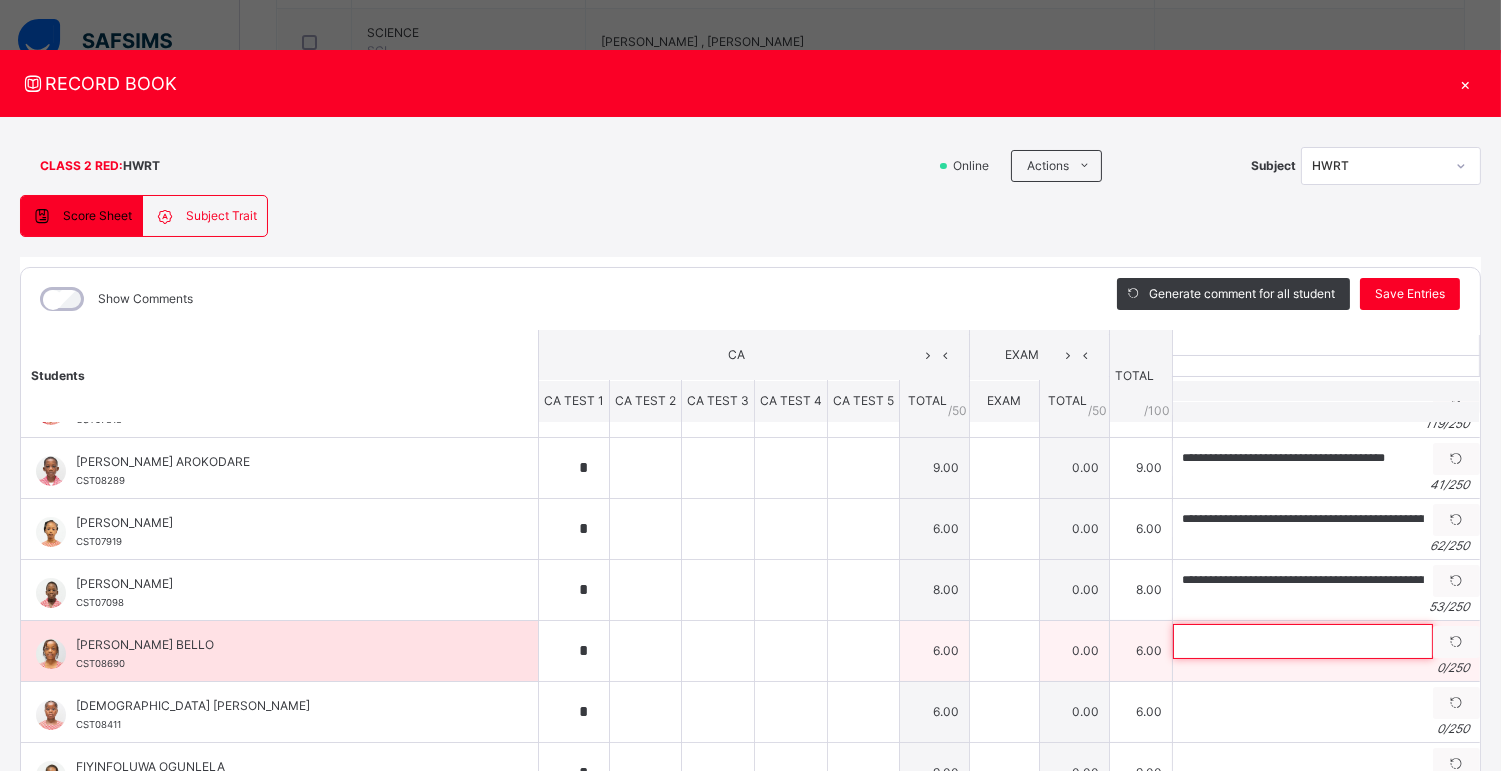 click at bounding box center [1303, 641] 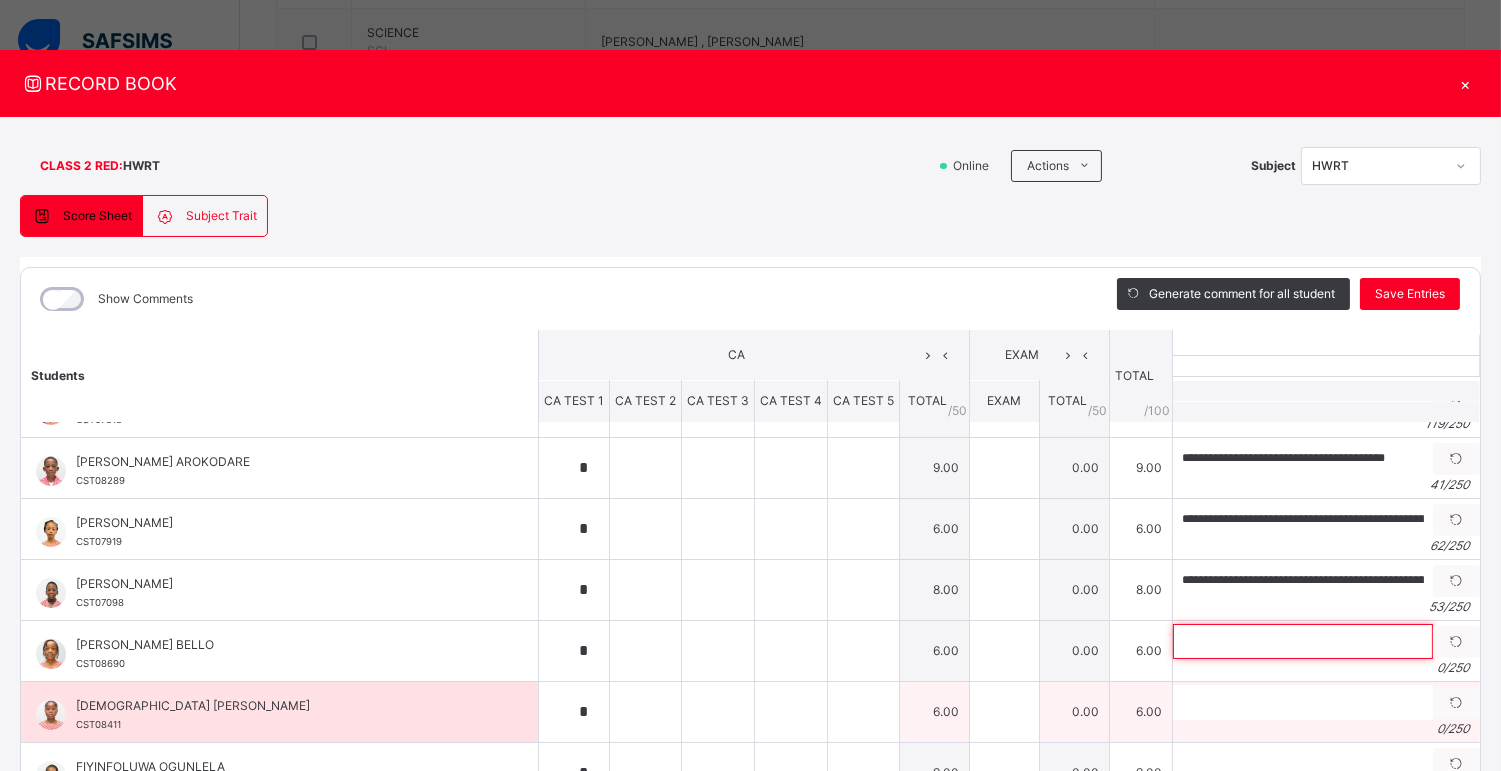 paste on "**********" 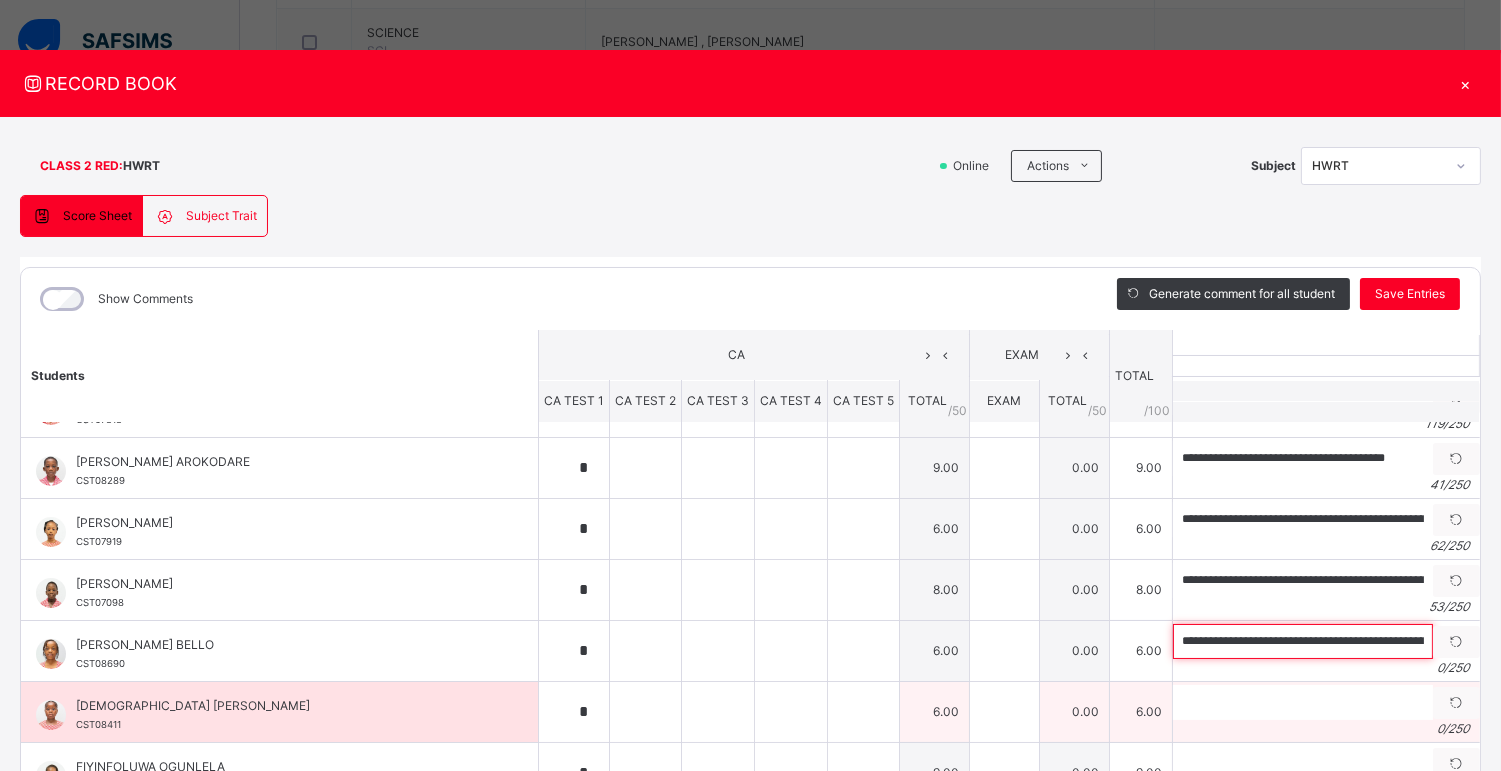 scroll, scrollTop: 0, scrollLeft: 84, axis: horizontal 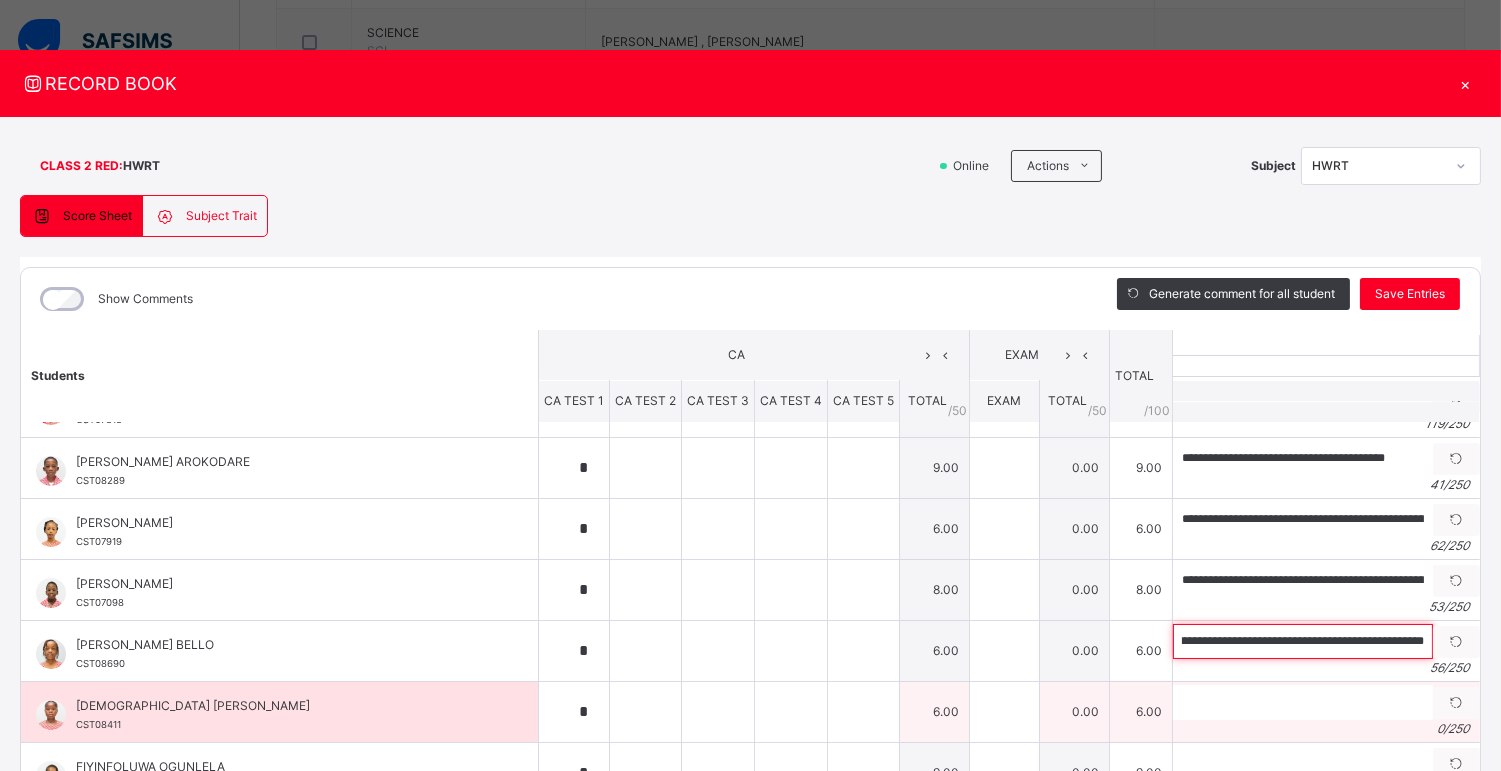 type on "**********" 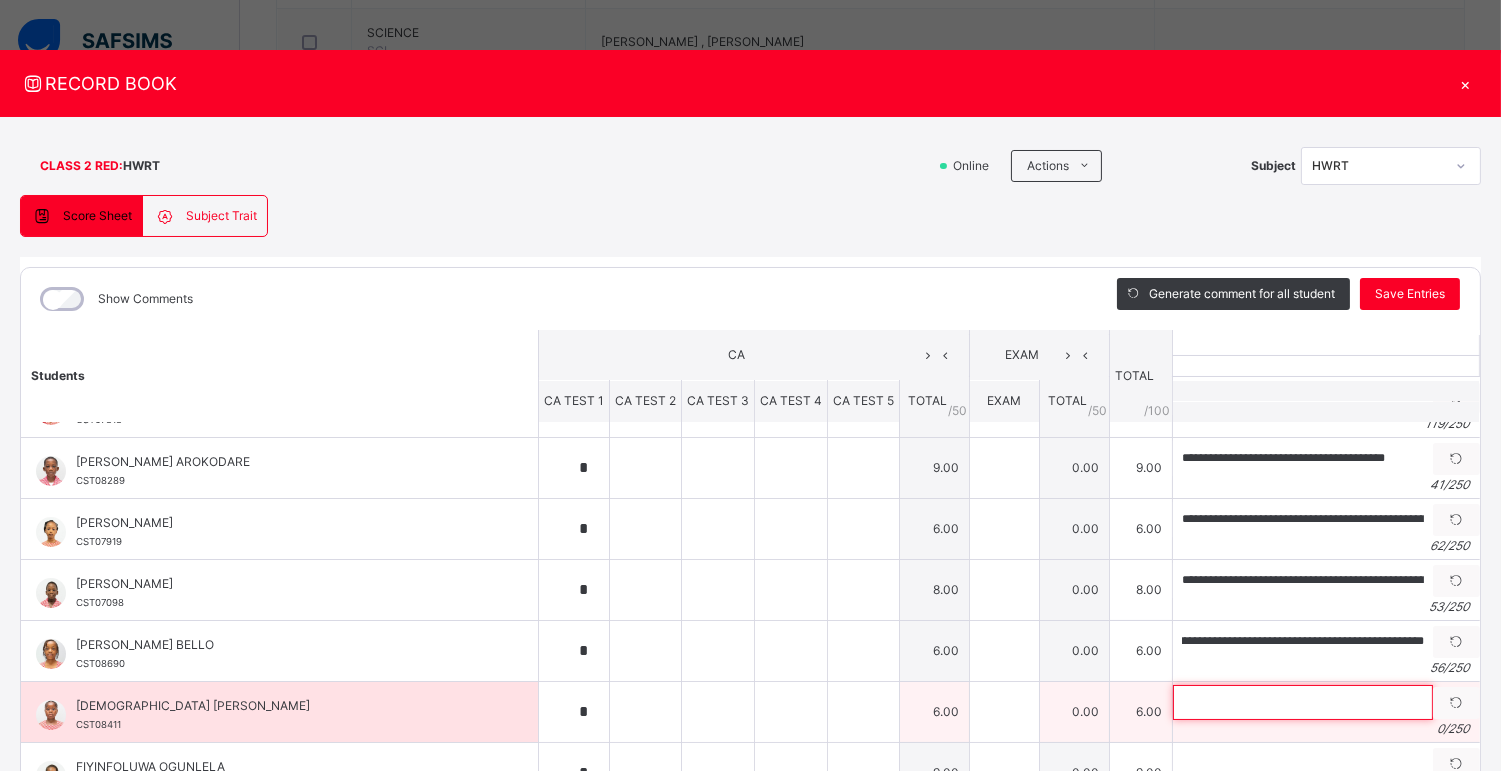 scroll, scrollTop: 0, scrollLeft: 0, axis: both 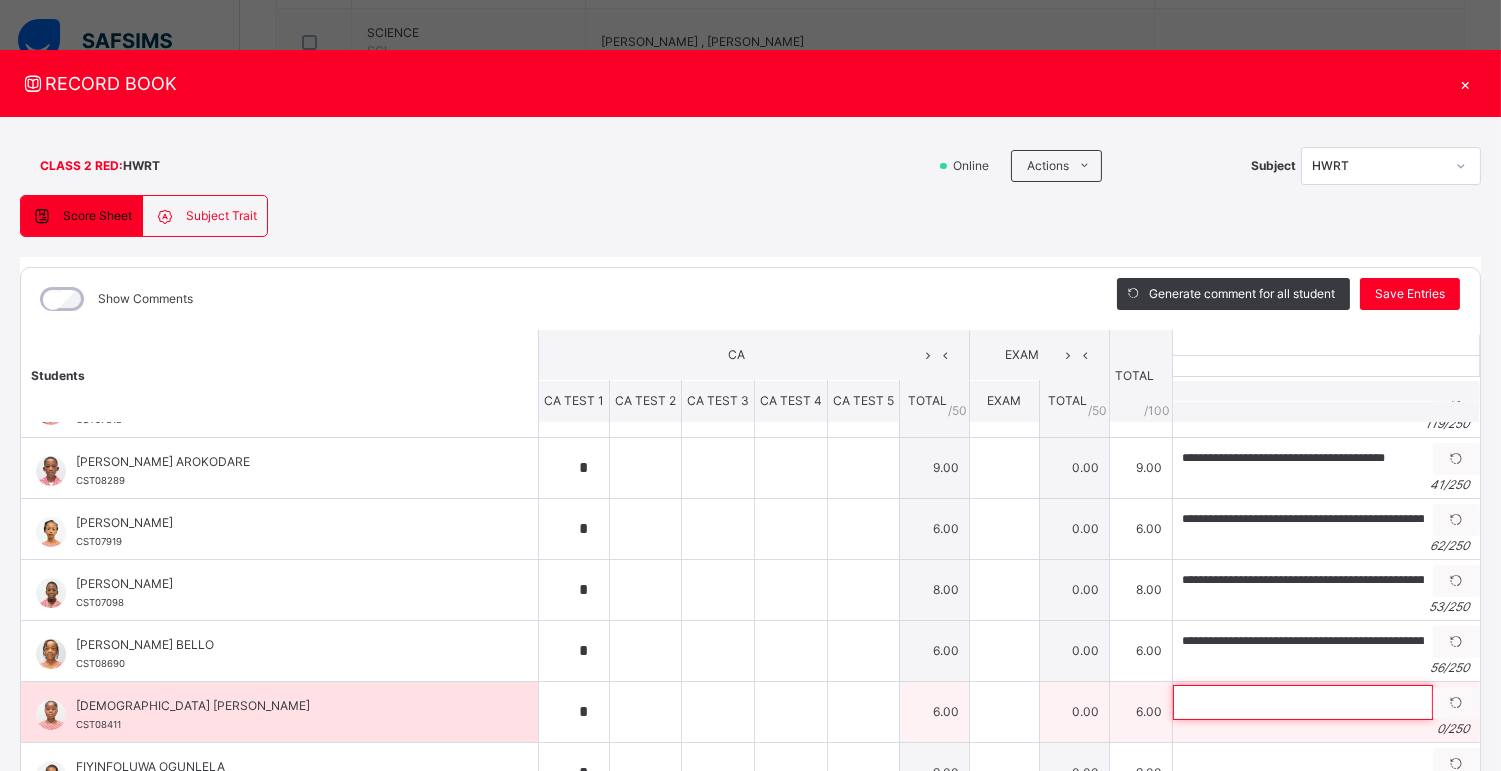 click at bounding box center [1303, 702] 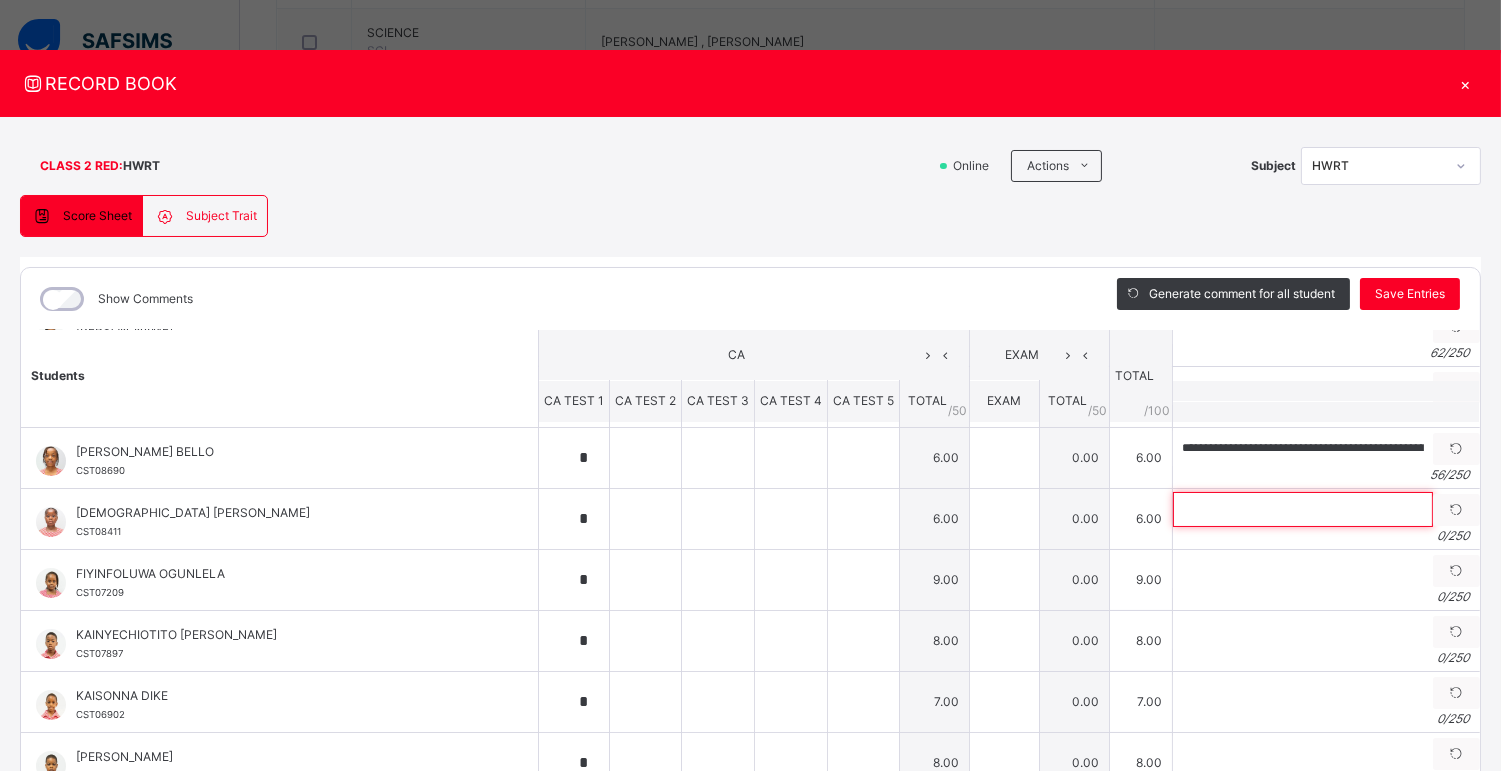 scroll, scrollTop: 252, scrollLeft: 0, axis: vertical 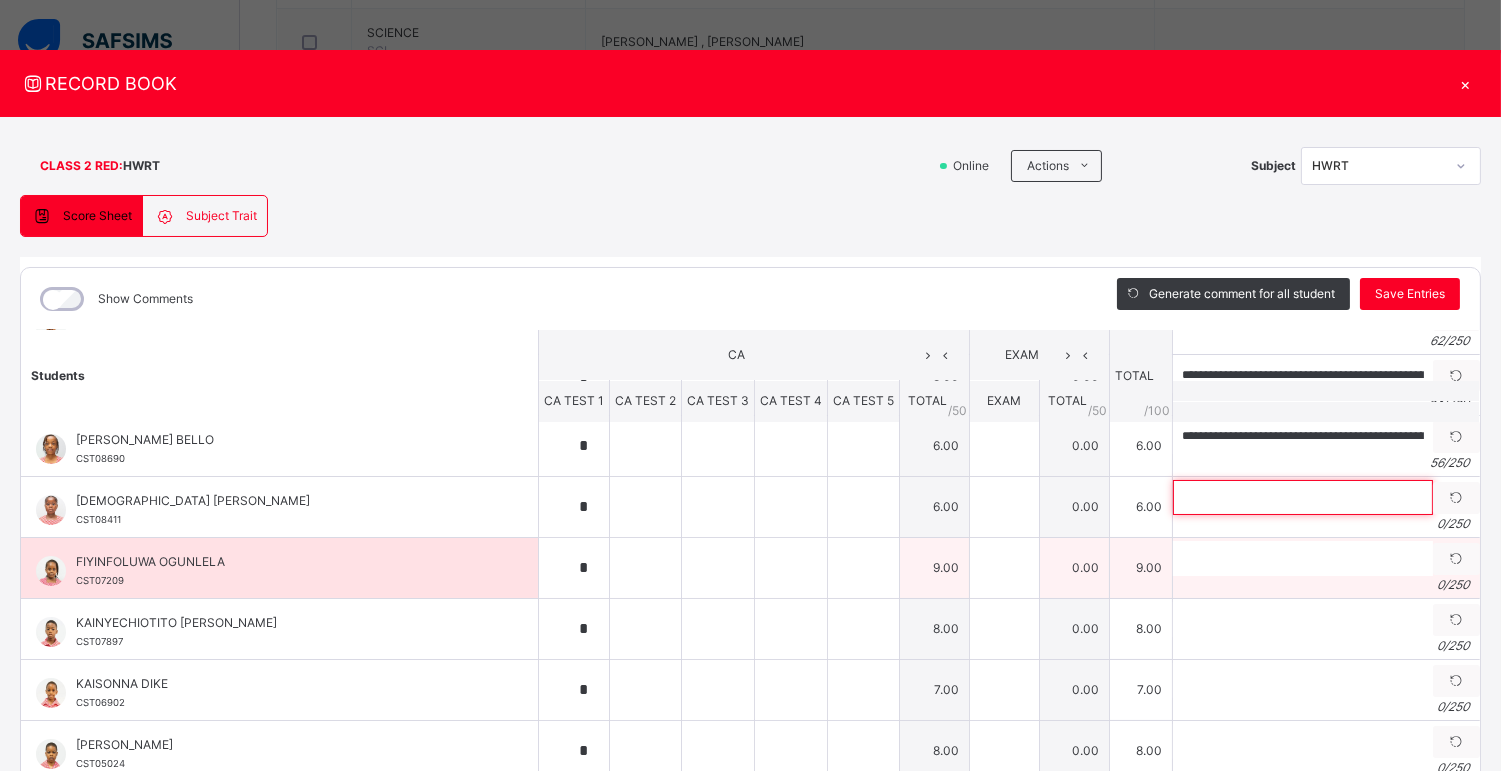 paste on "**********" 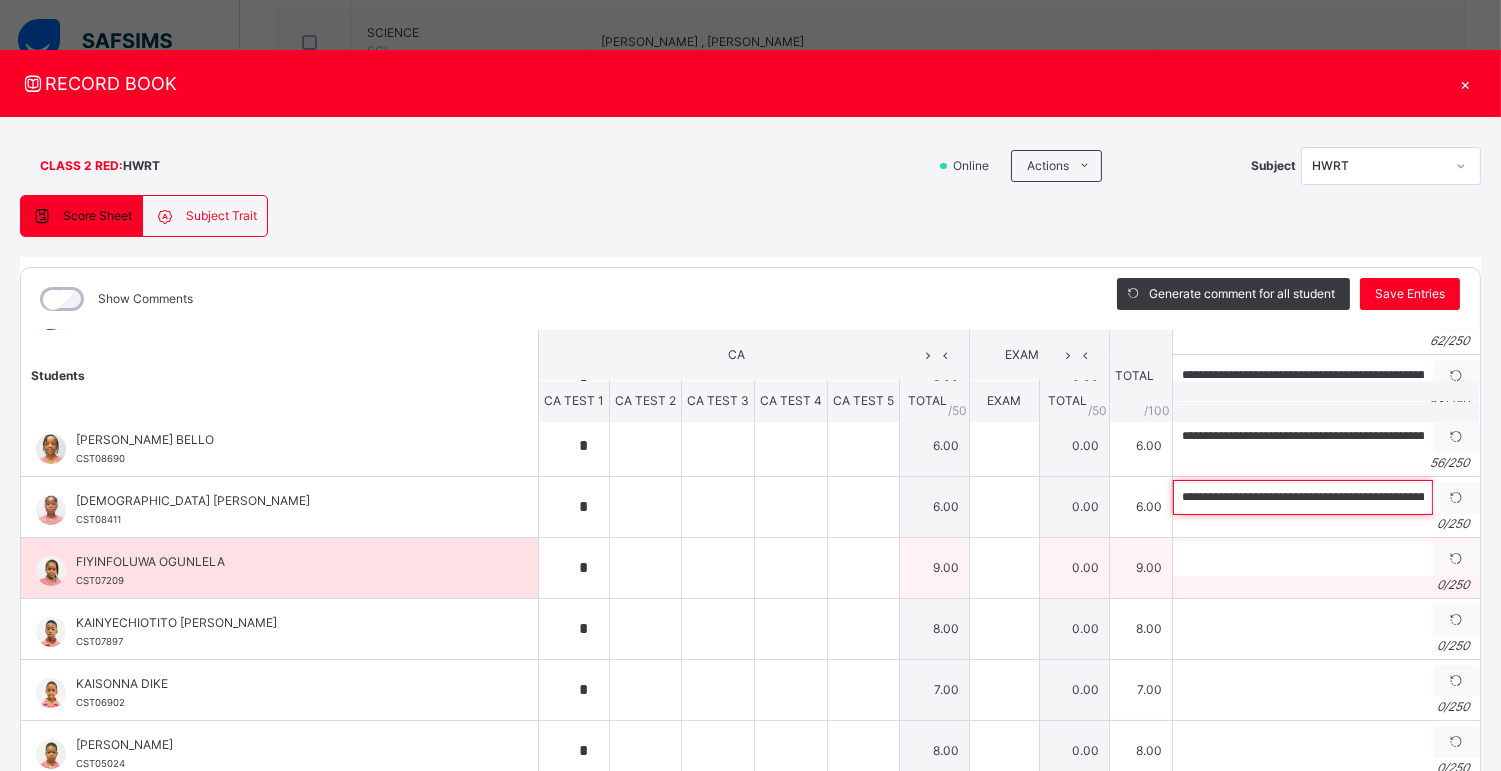 scroll, scrollTop: 0, scrollLeft: 115, axis: horizontal 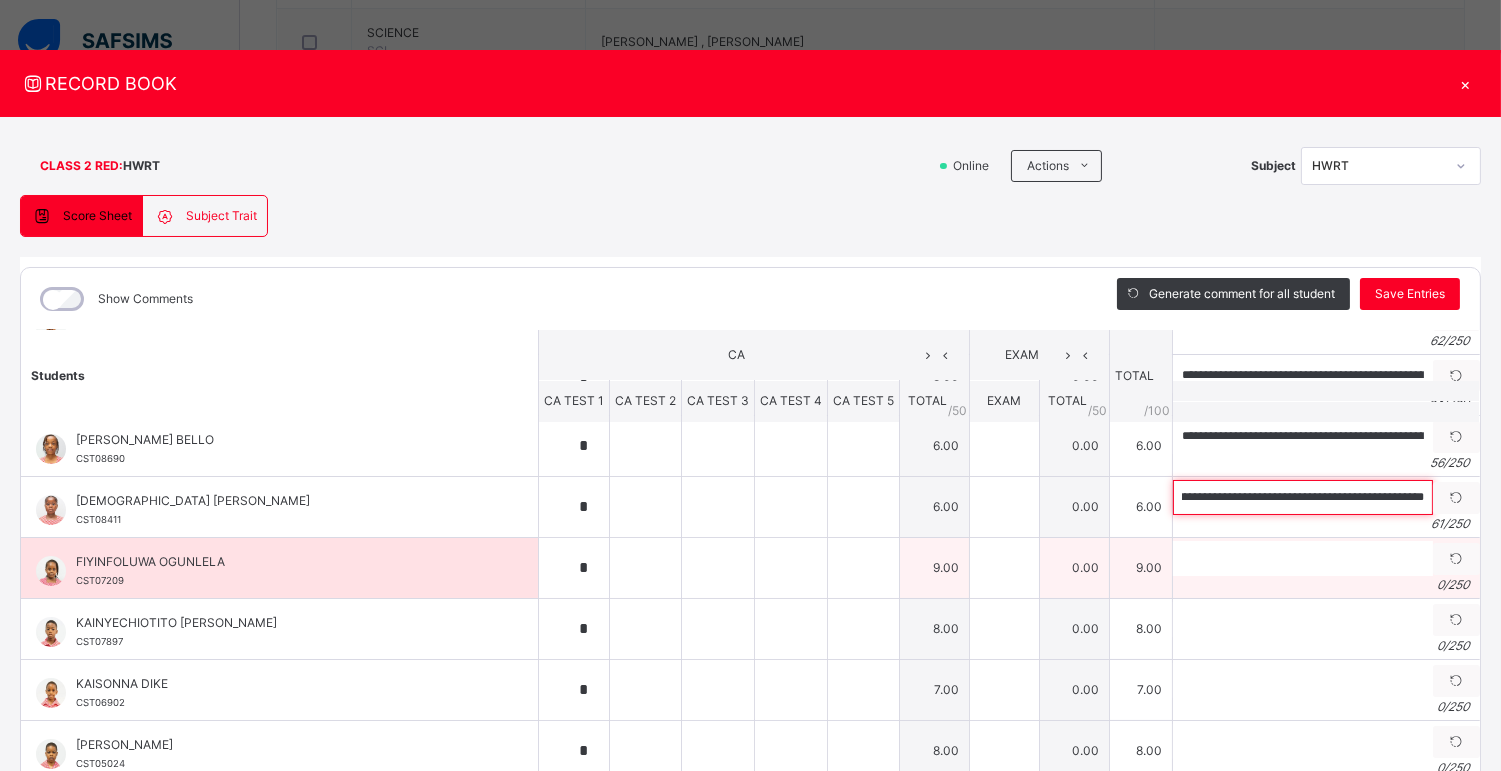 type on "**********" 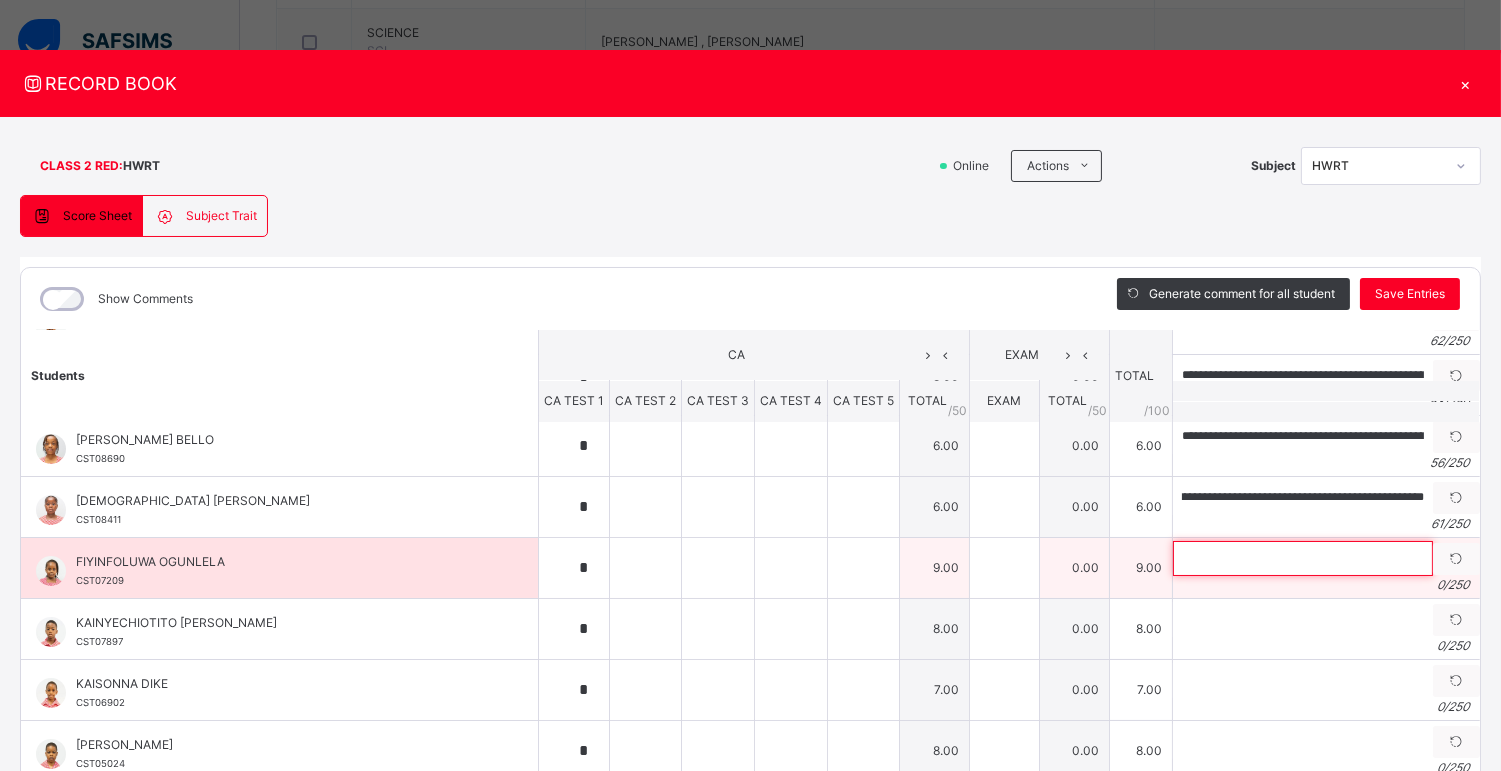 scroll, scrollTop: 0, scrollLeft: 0, axis: both 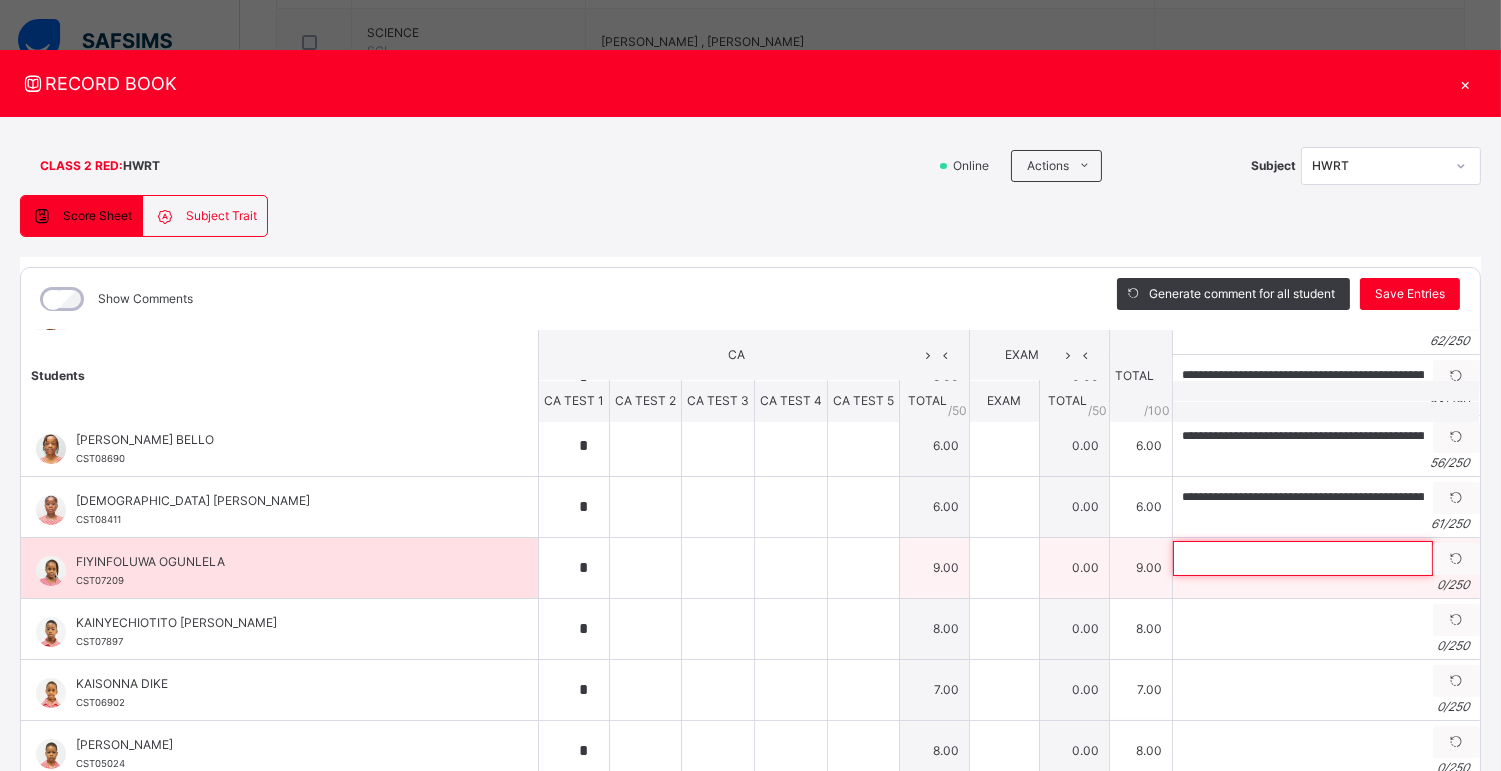 click at bounding box center [1303, 558] 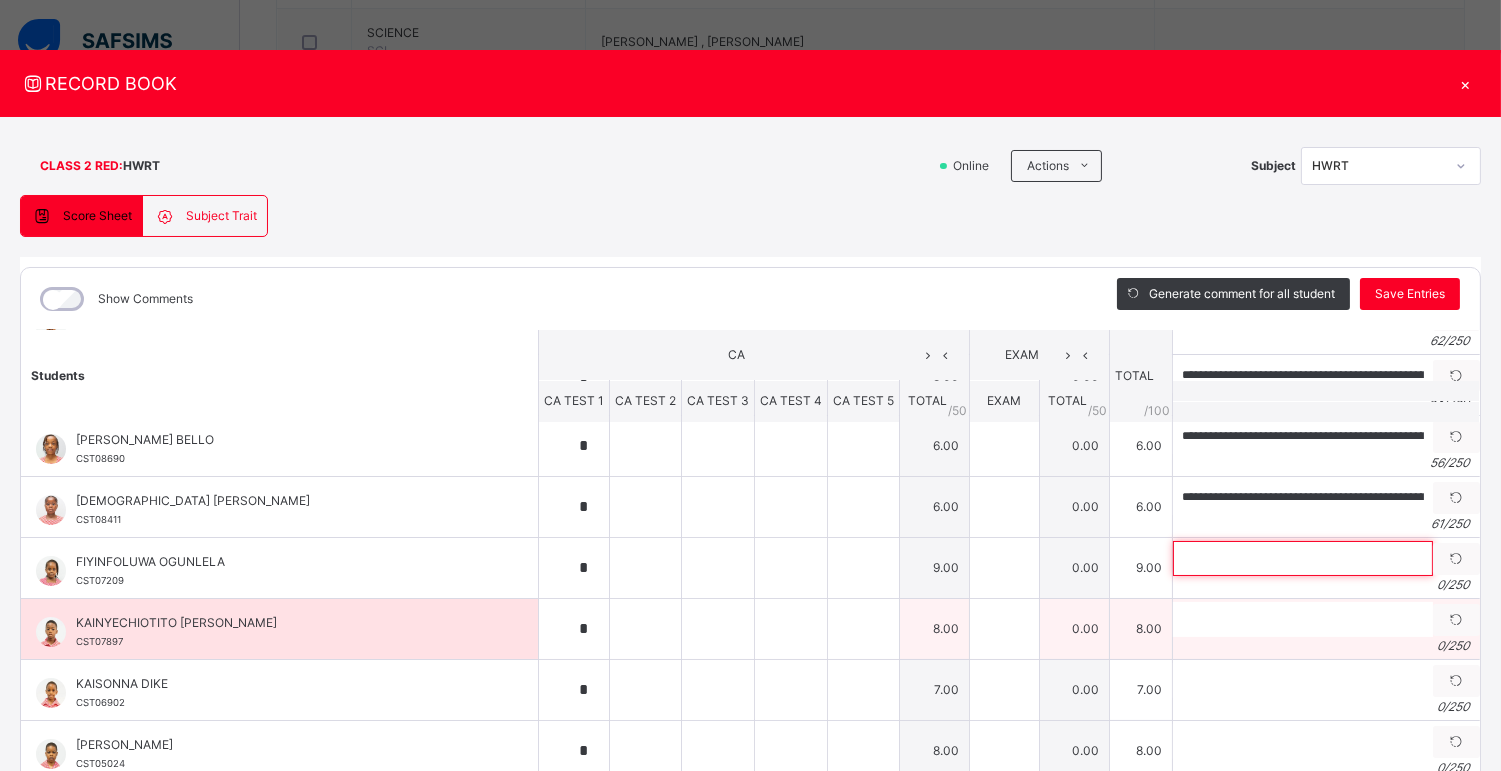 paste on "**********" 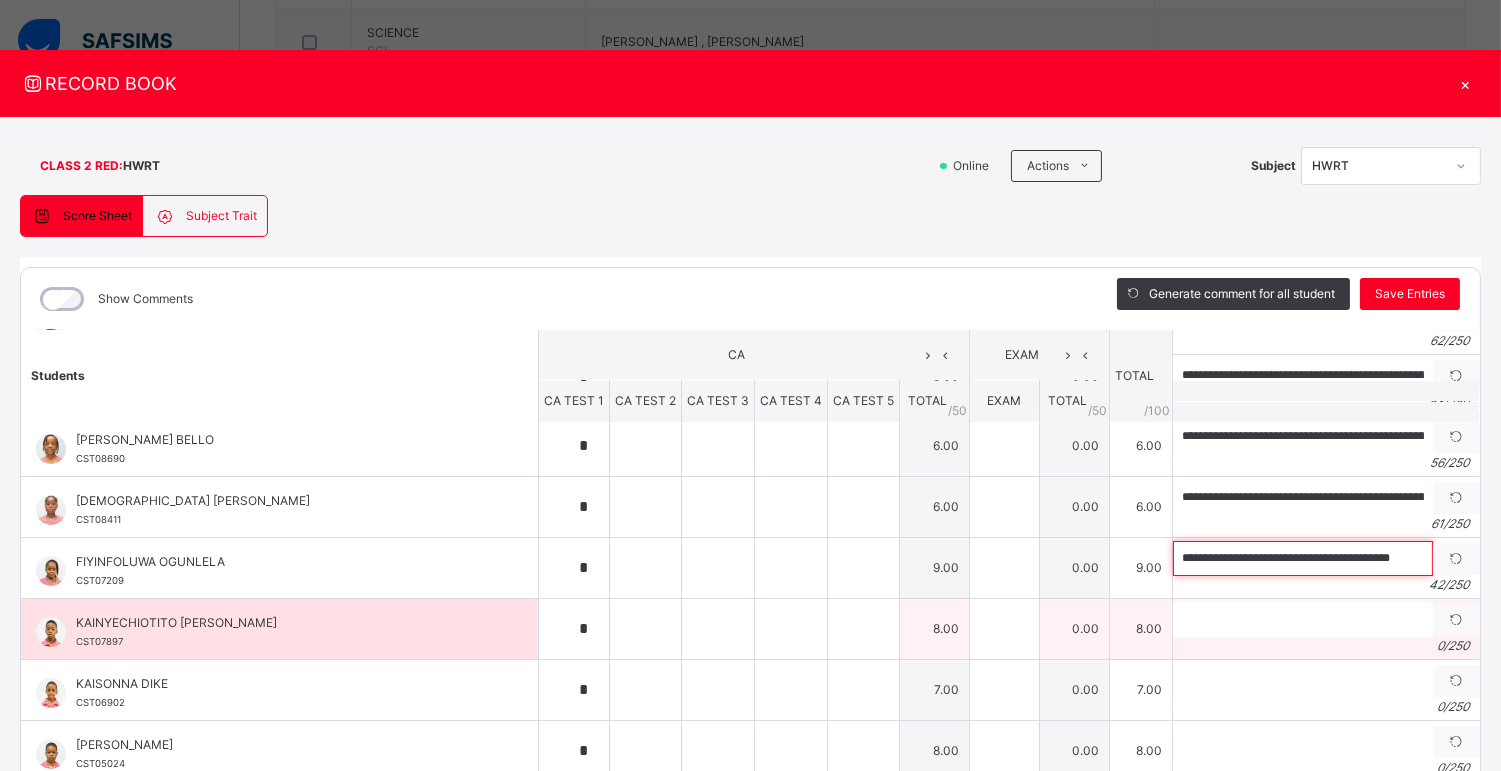 type on "**********" 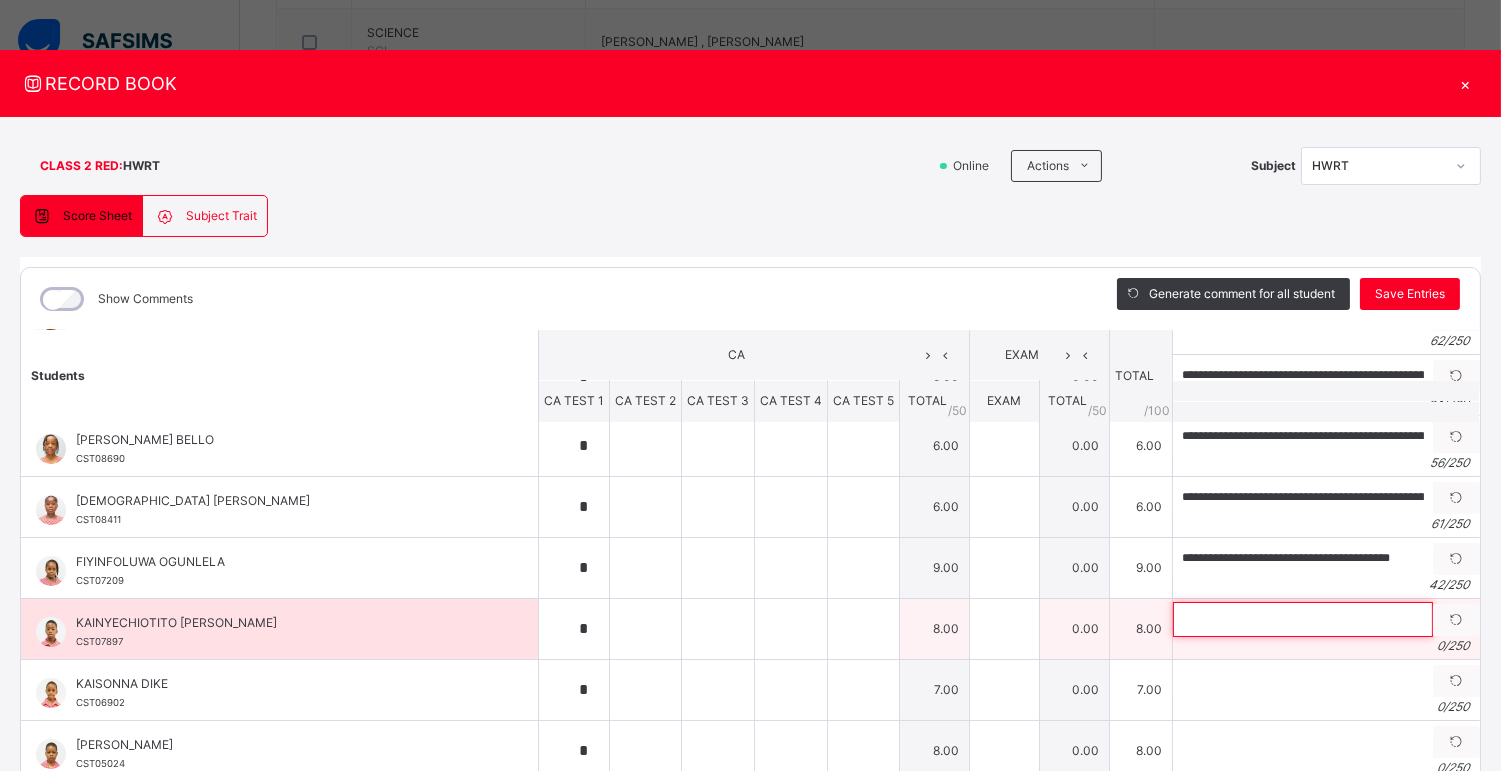 click at bounding box center (1303, 619) 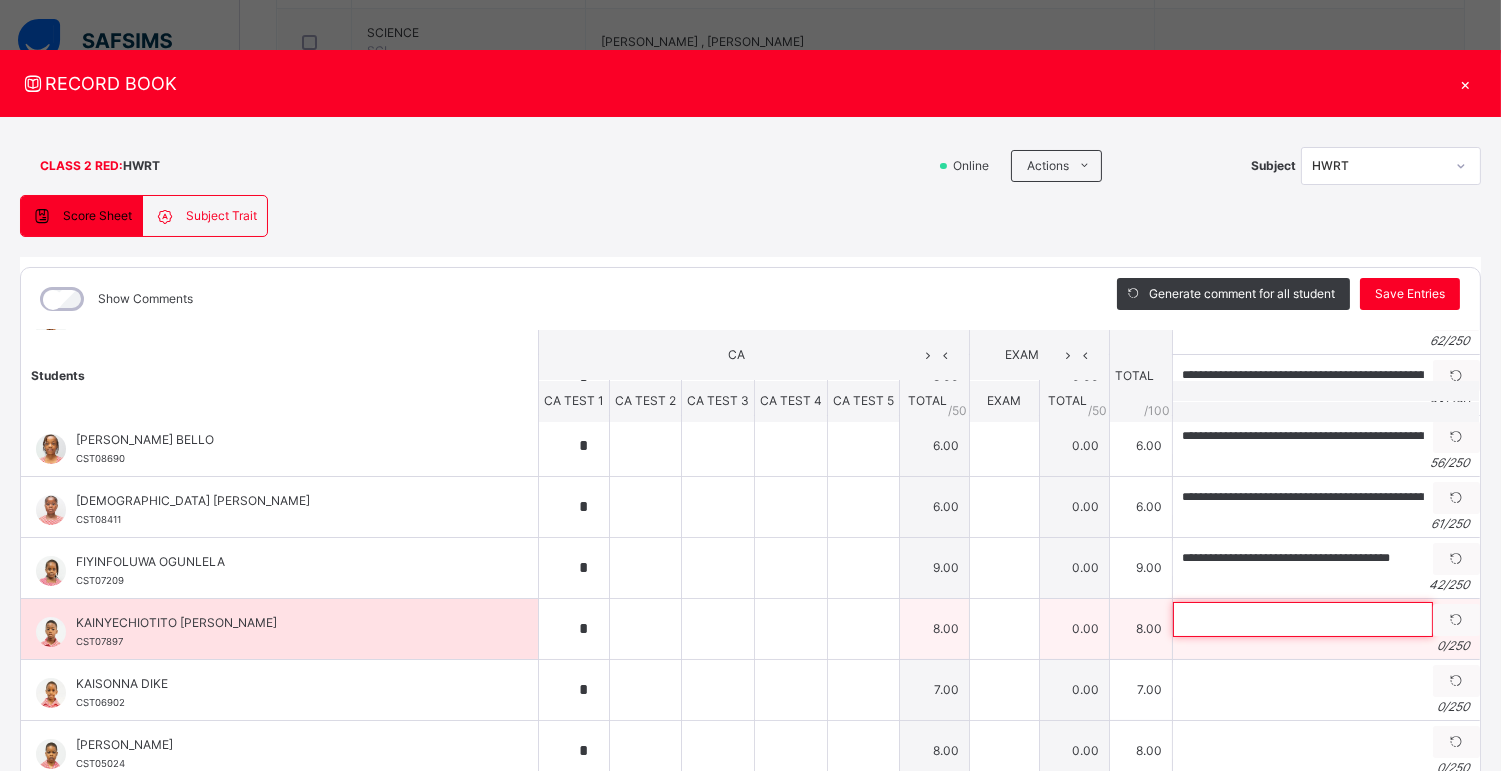 paste on "**********" 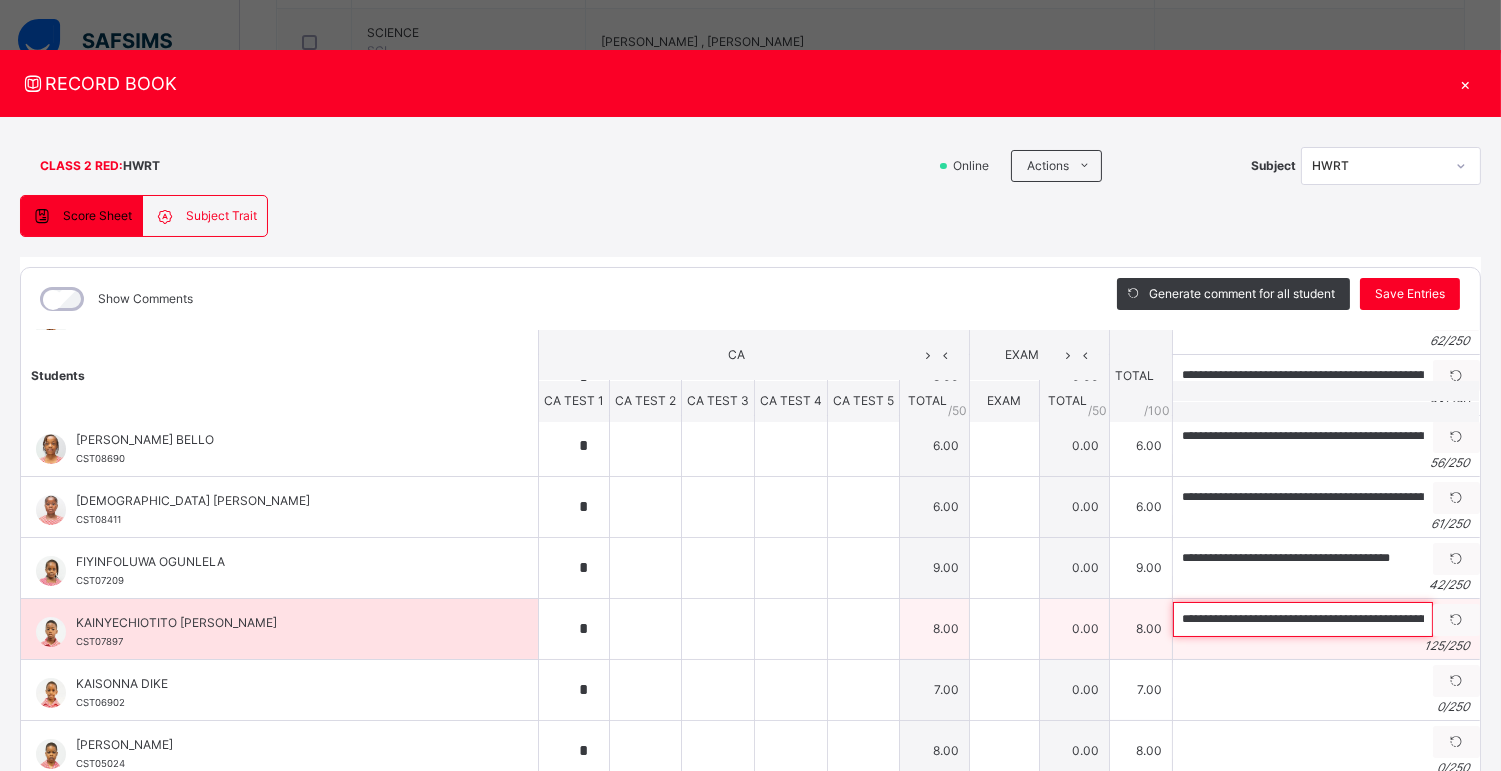 scroll, scrollTop: 0, scrollLeft: 472, axis: horizontal 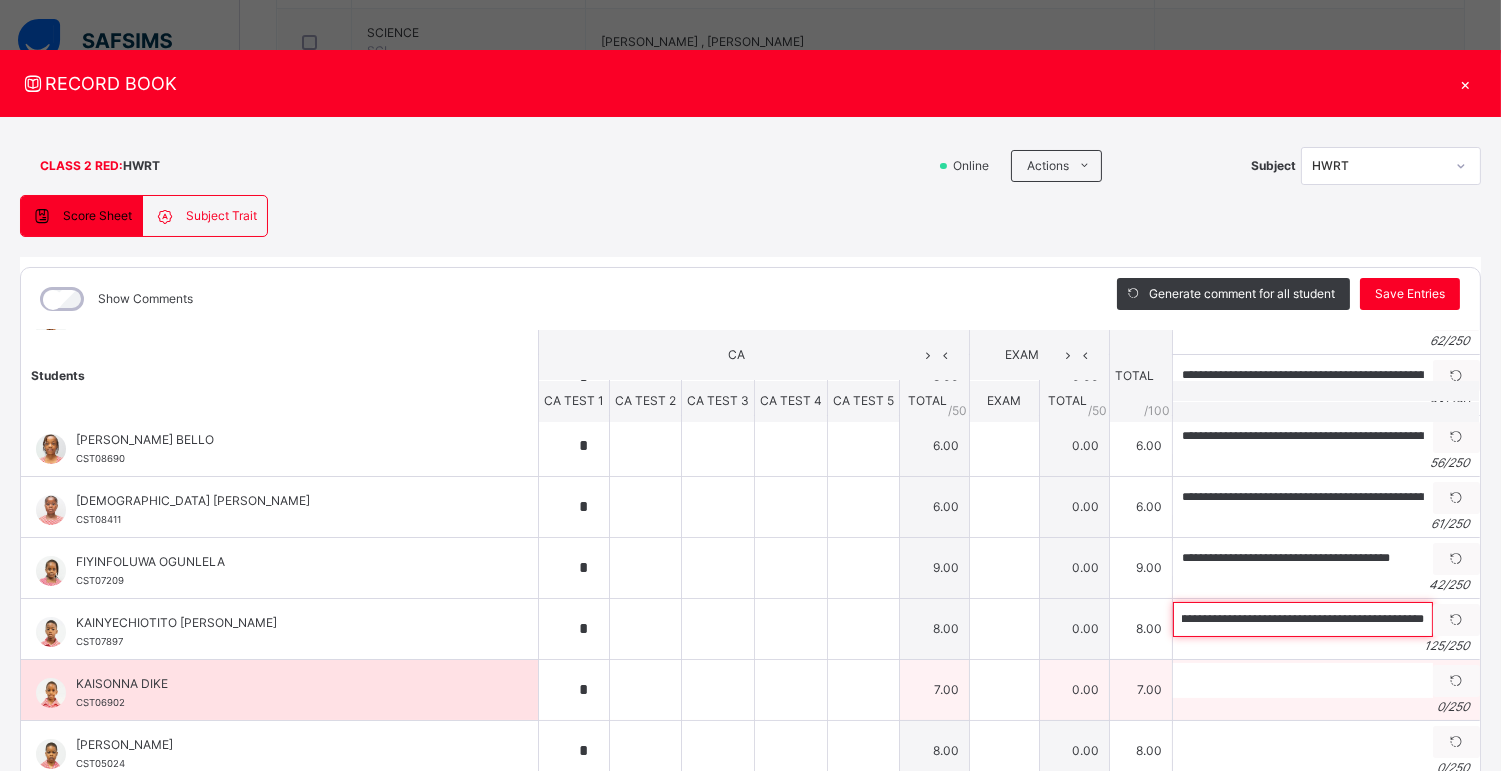 type on "**********" 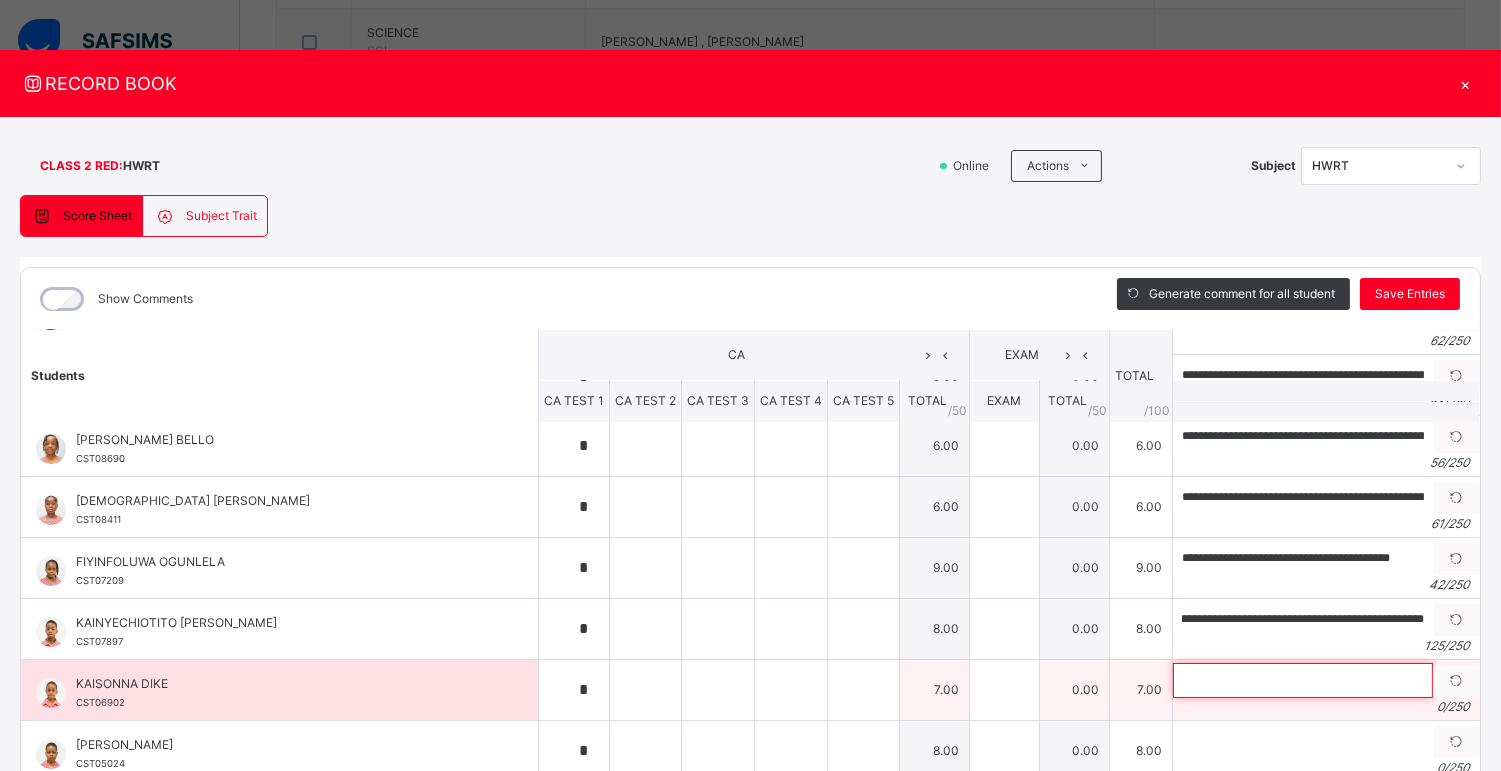 scroll, scrollTop: 0, scrollLeft: 0, axis: both 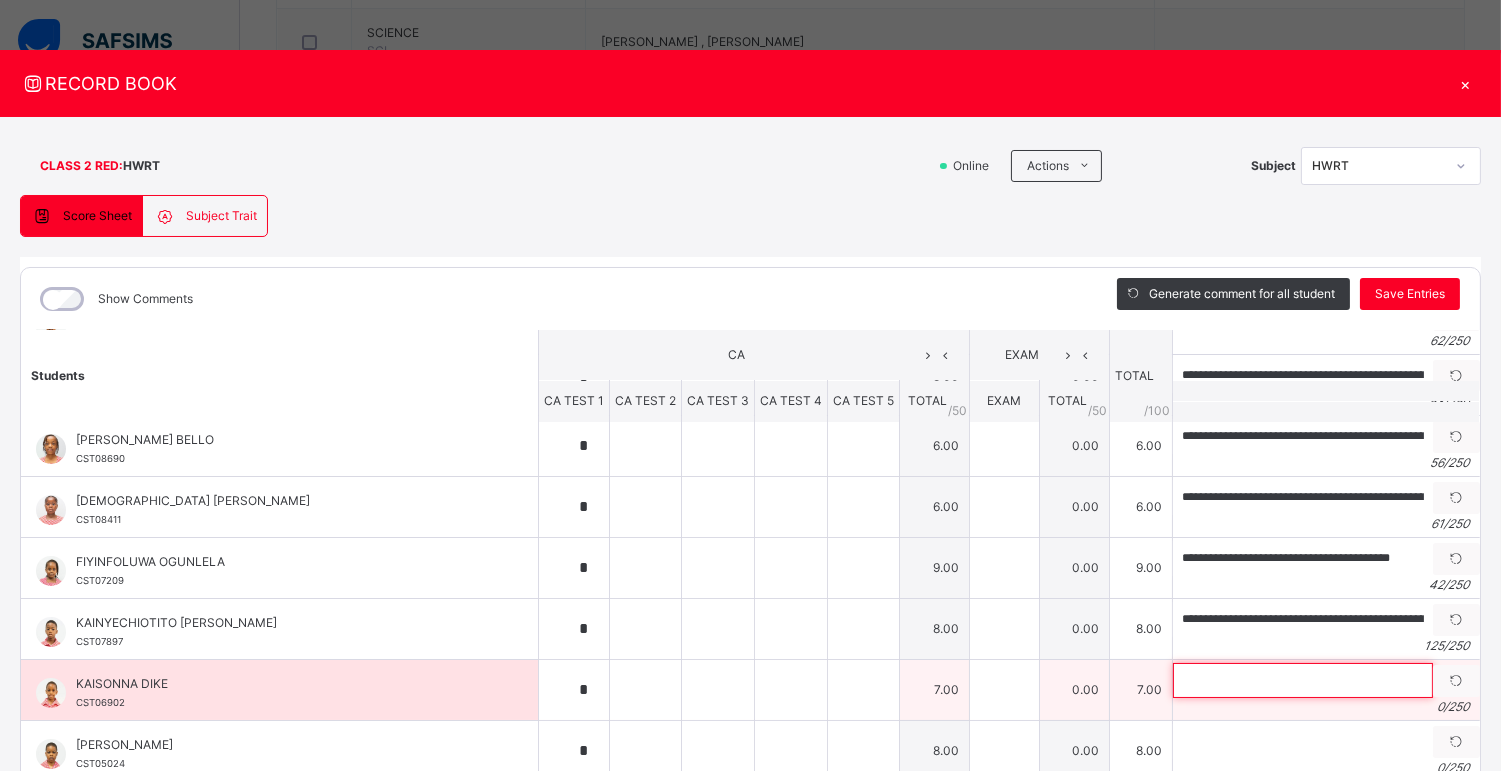 click at bounding box center (1303, 680) 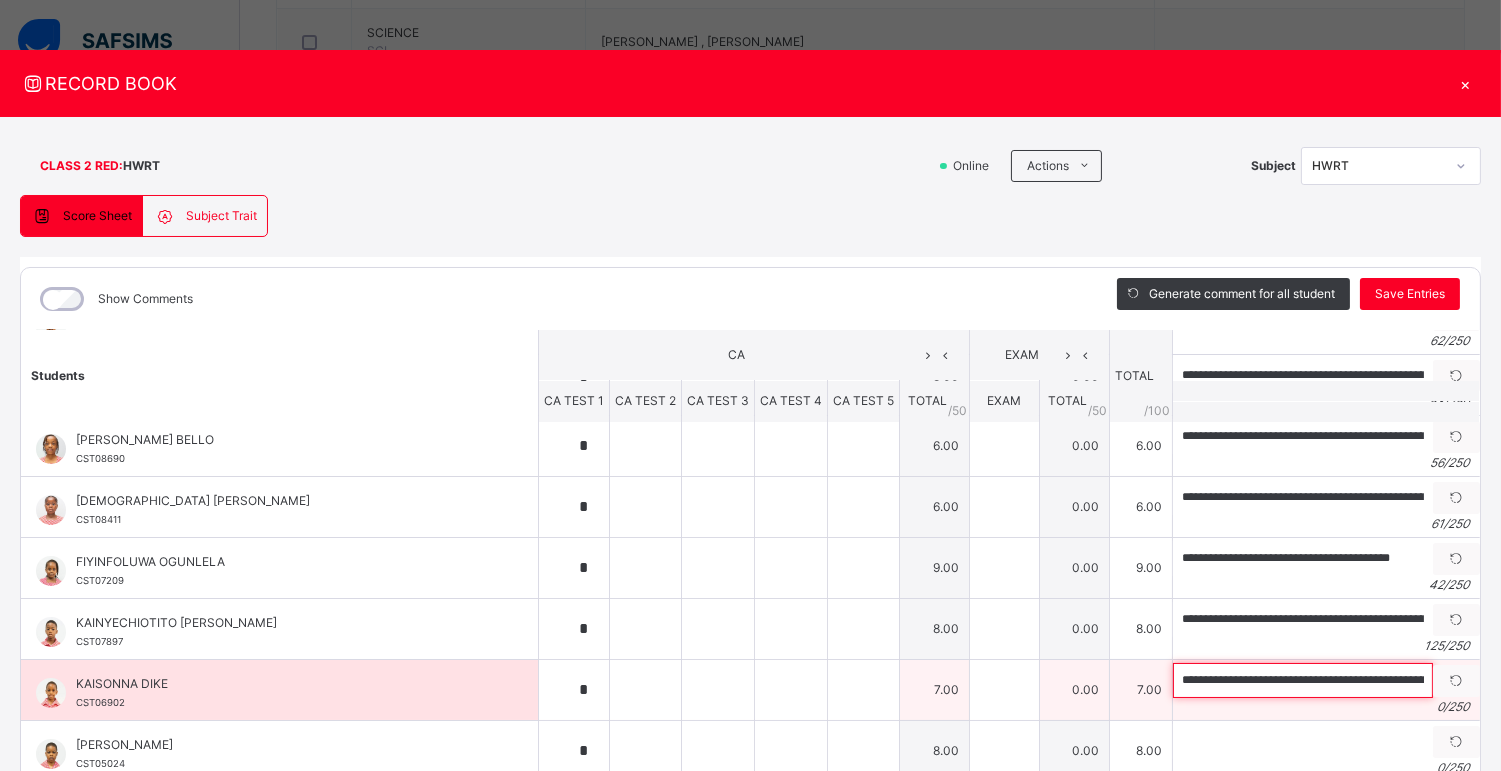 scroll, scrollTop: 0, scrollLeft: 231, axis: horizontal 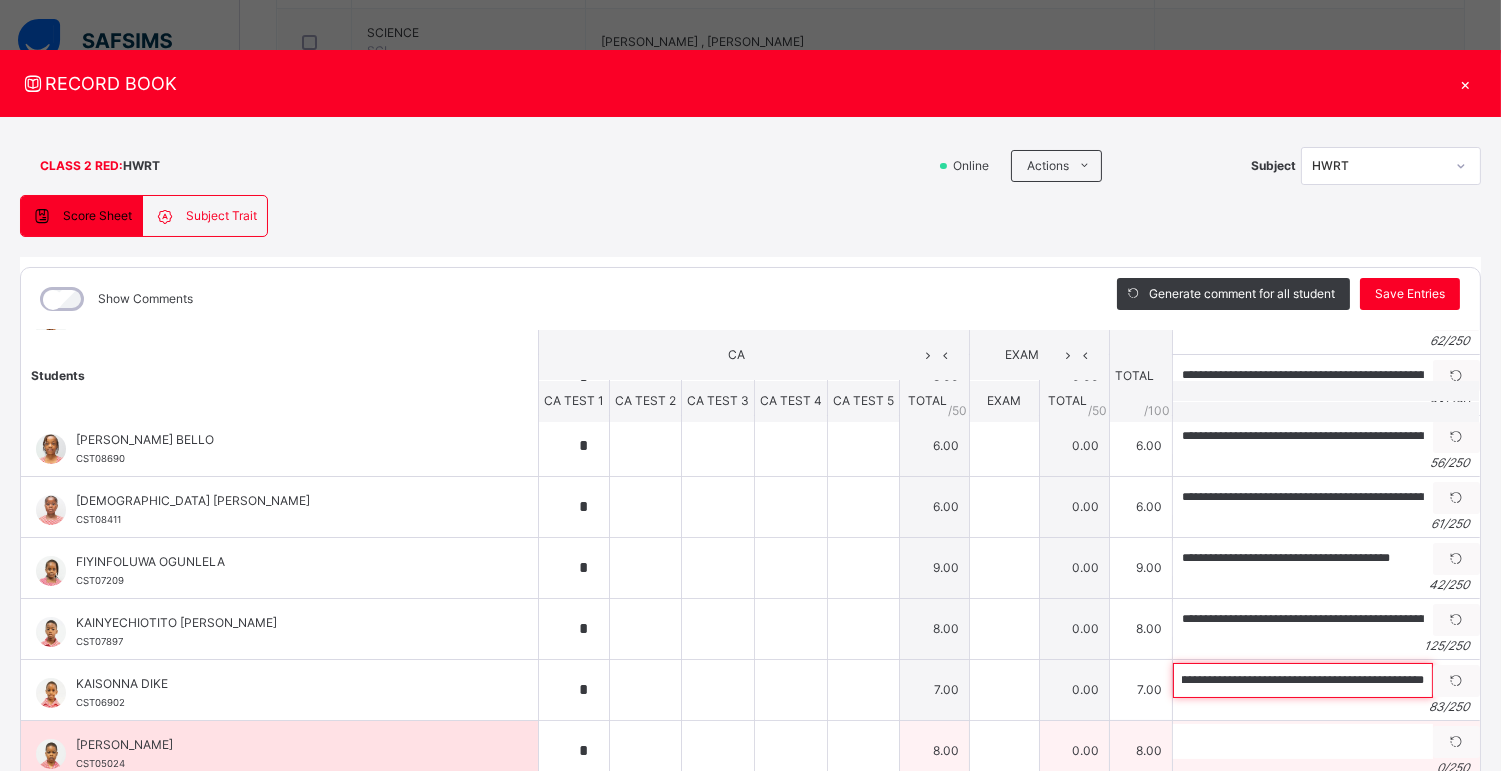 type on "**********" 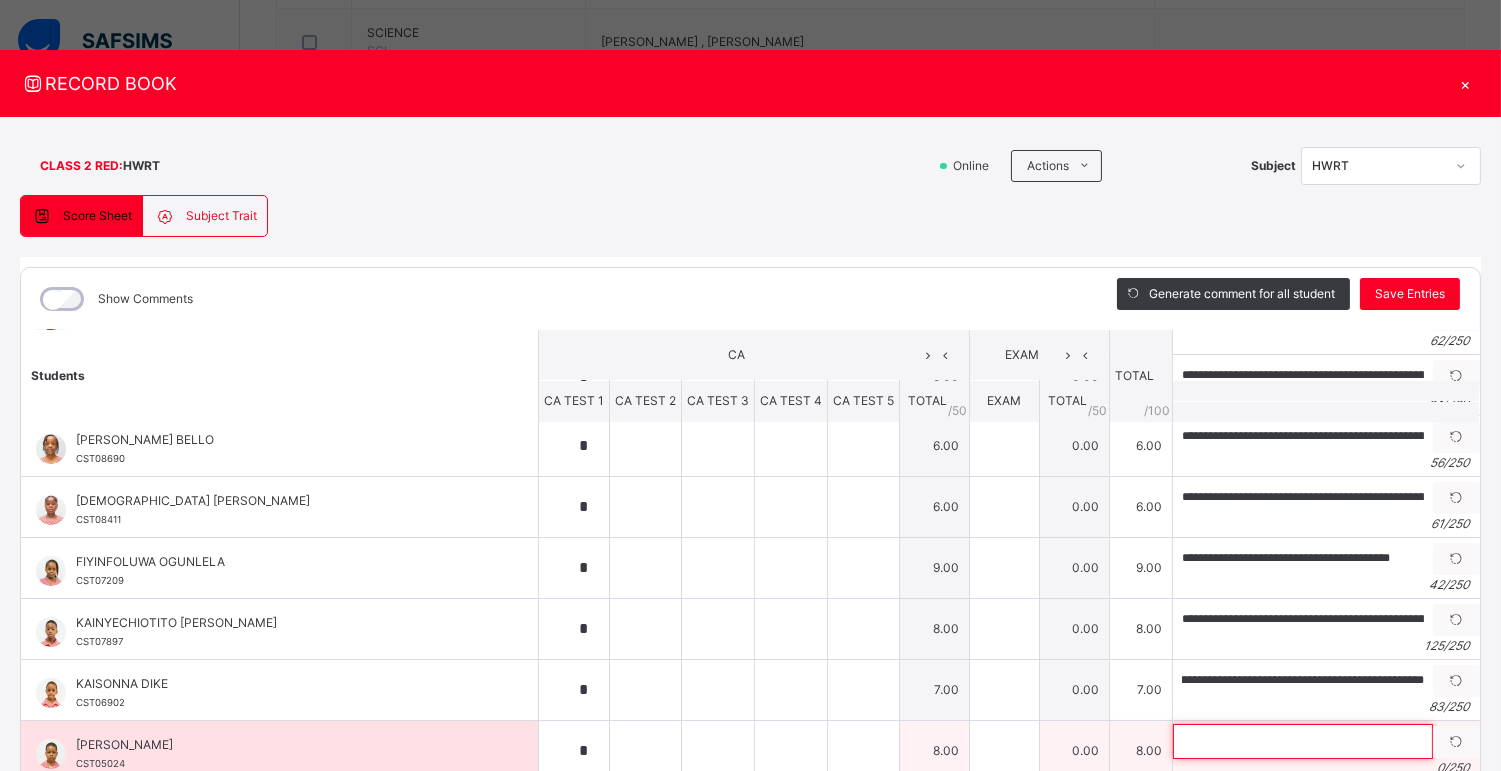 scroll, scrollTop: 0, scrollLeft: 0, axis: both 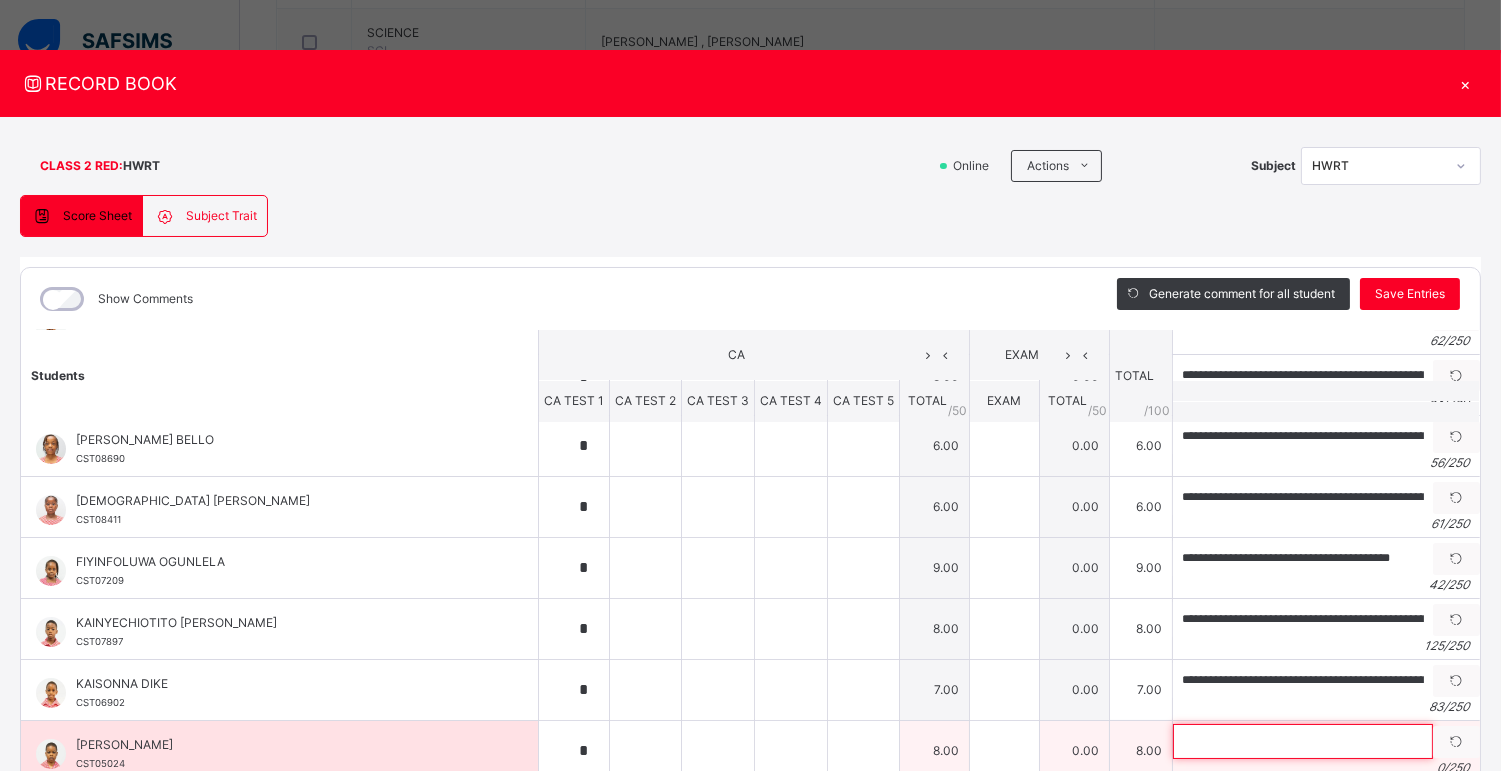 click at bounding box center (1303, 741) 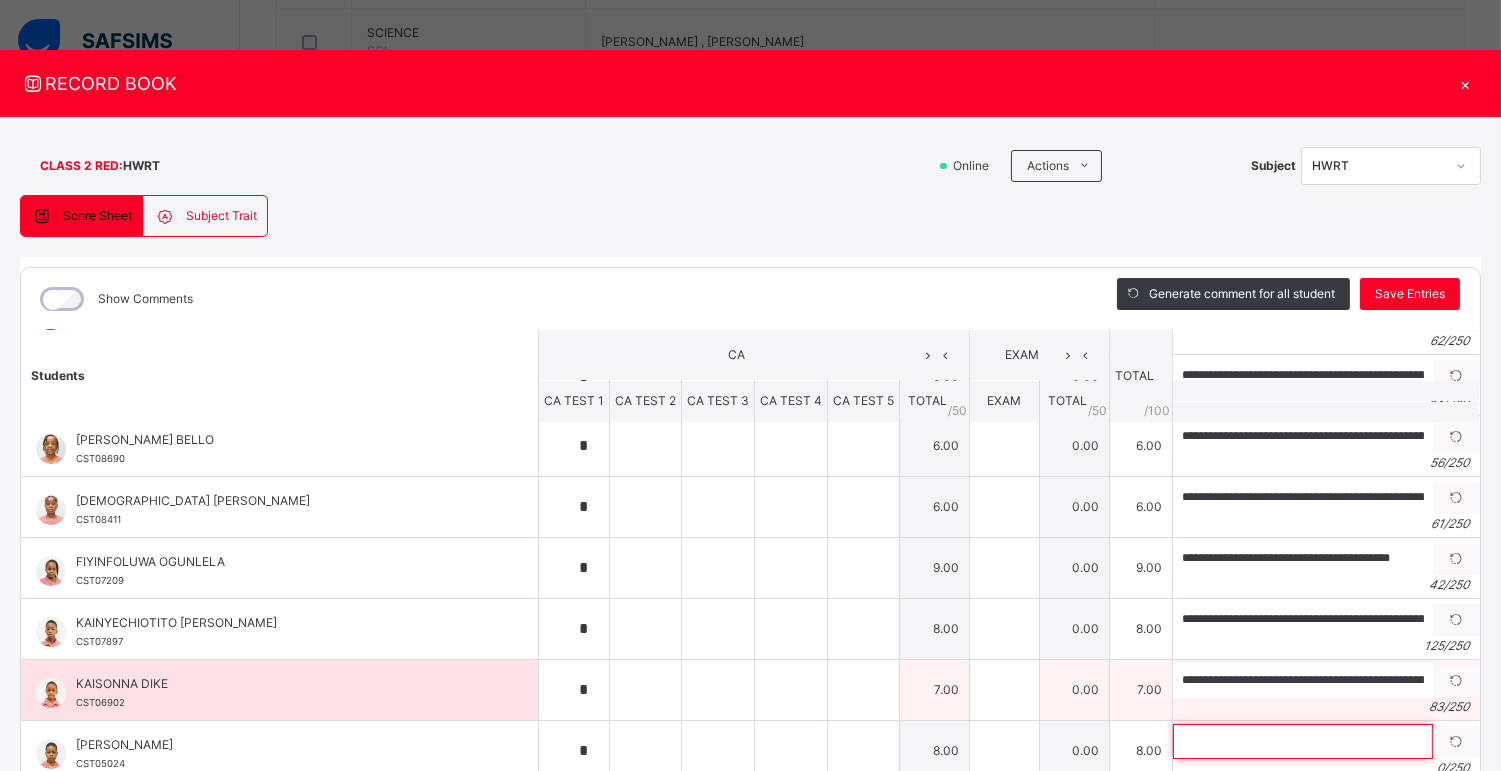 paste on "**********" 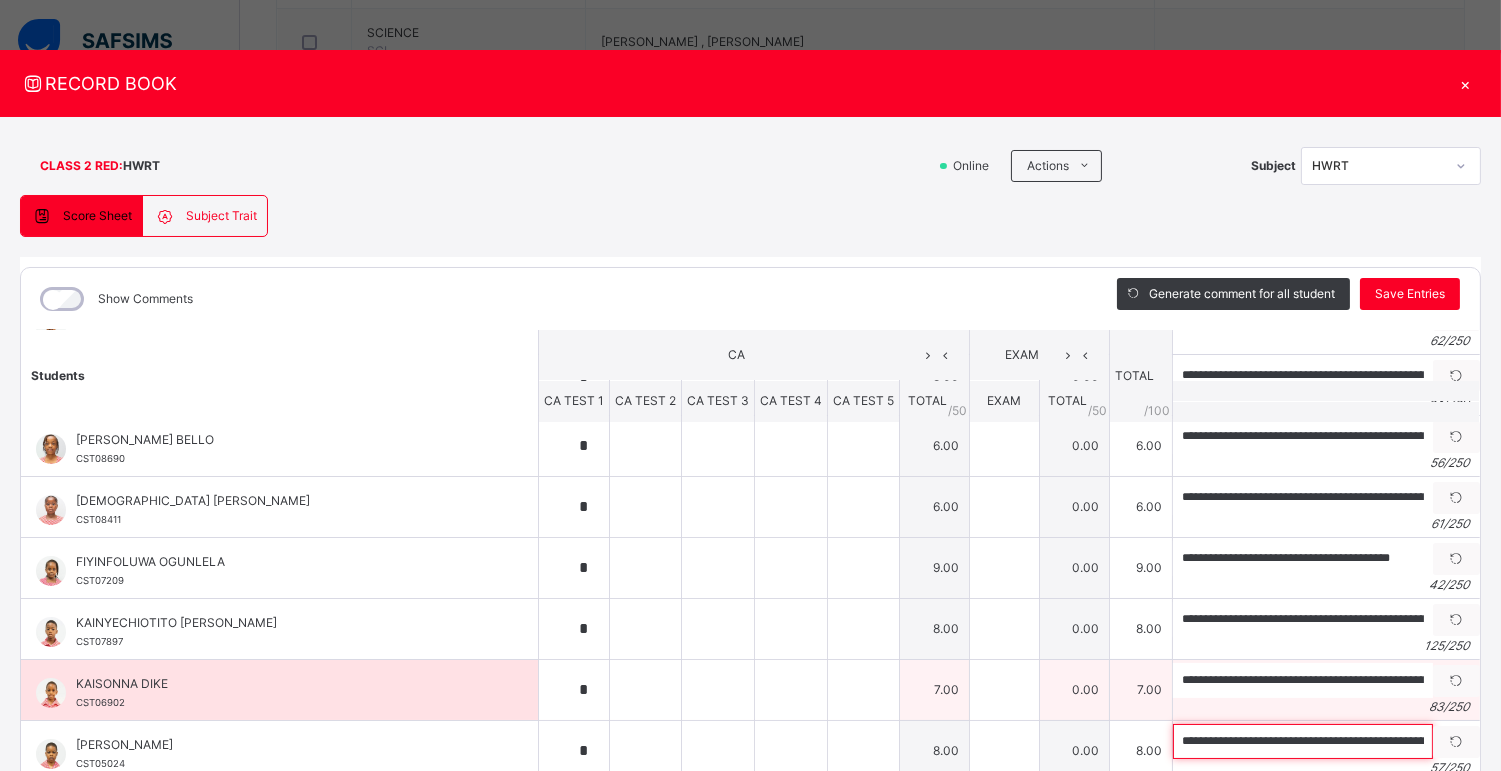 scroll, scrollTop: 0, scrollLeft: 102, axis: horizontal 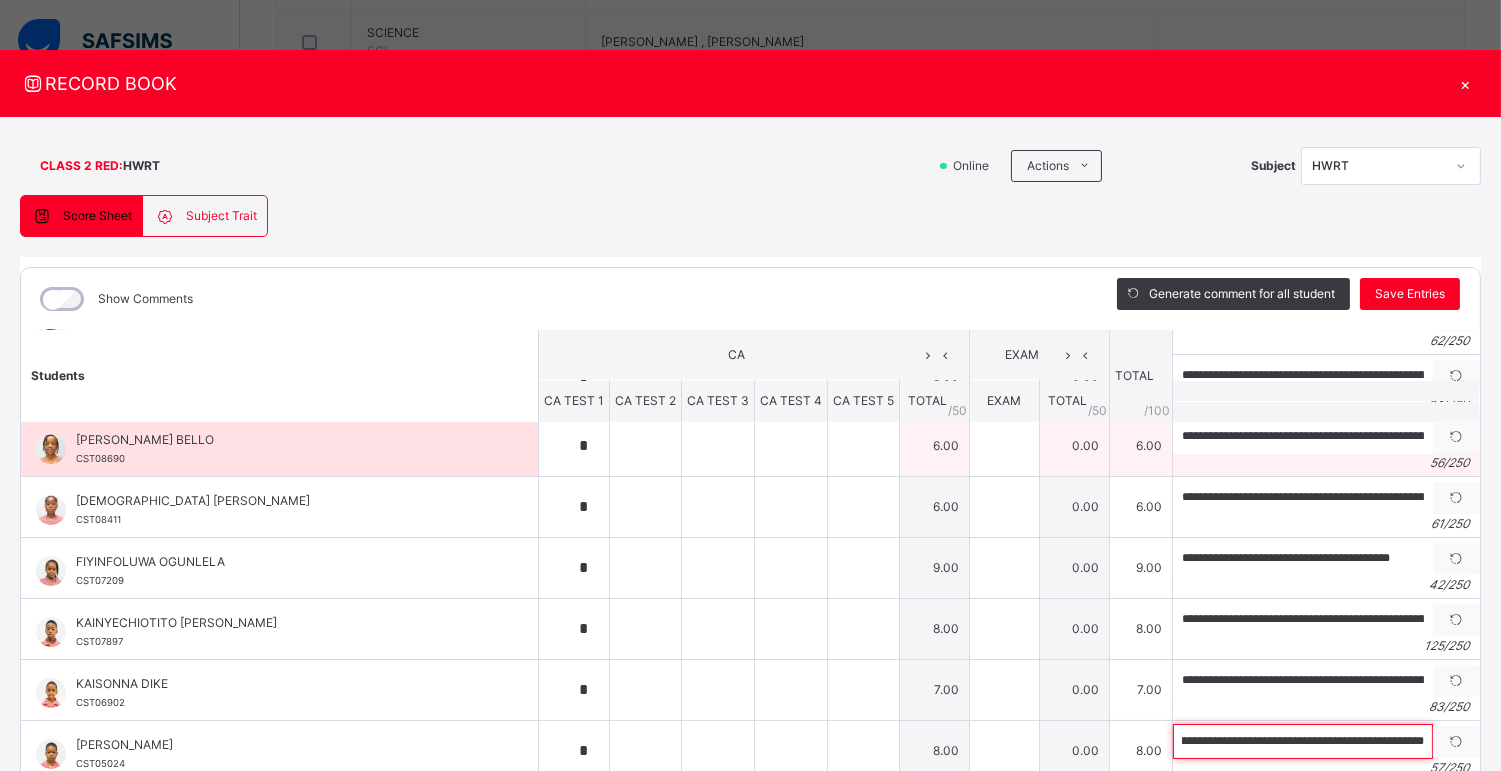 type on "**********" 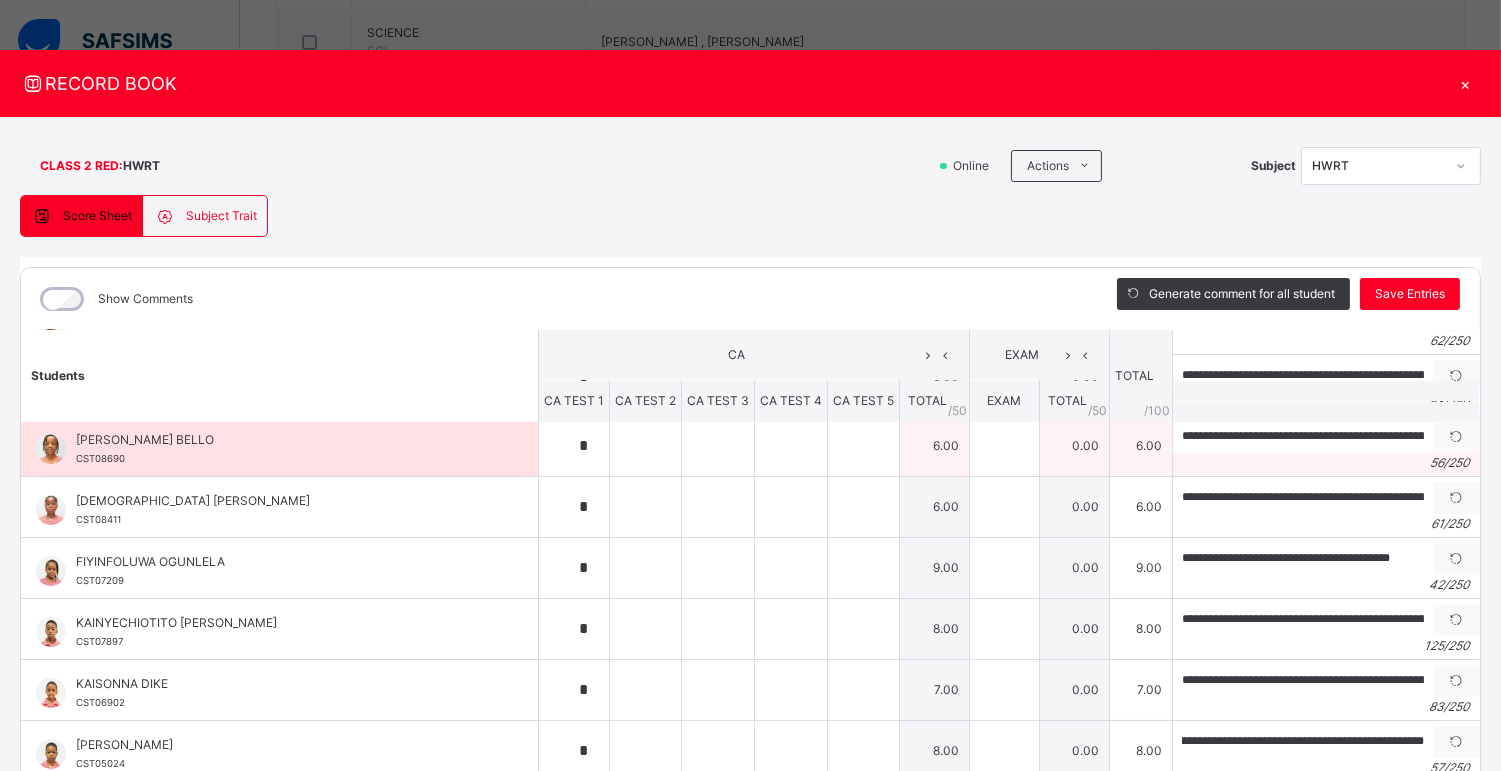 scroll, scrollTop: 0, scrollLeft: 0, axis: both 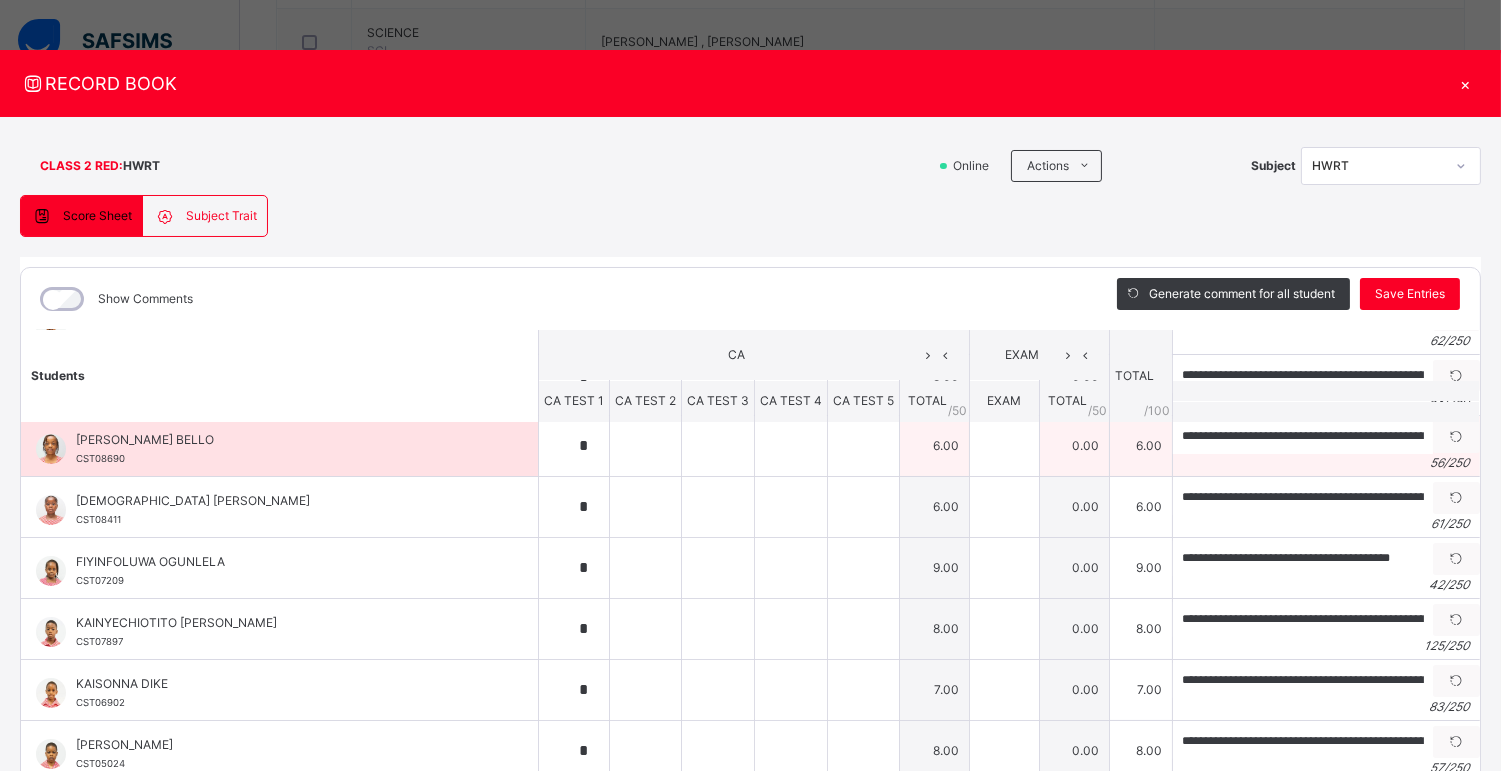 click on "56 / 250" at bounding box center [1326, 463] 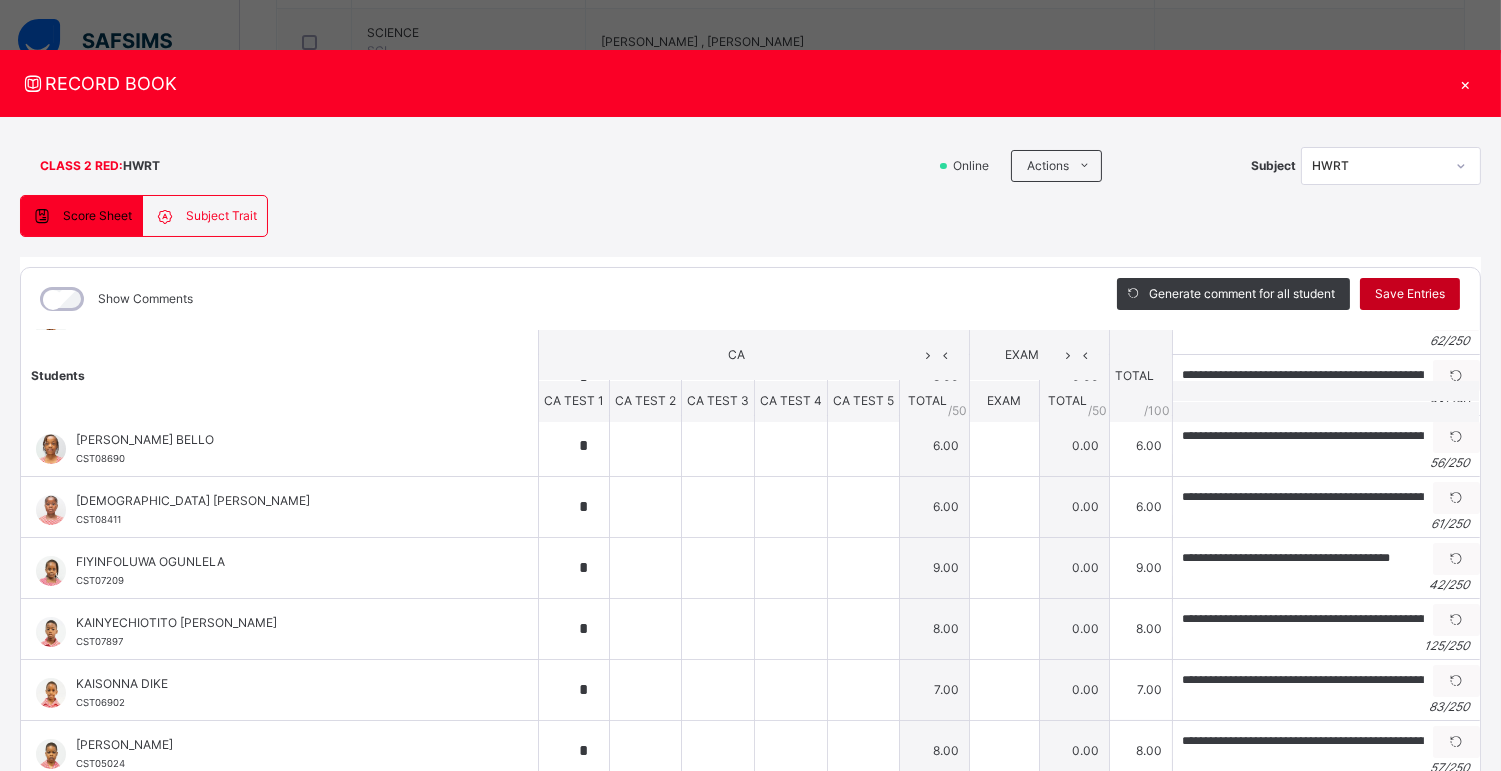 click on "Save Entries" at bounding box center (1410, 294) 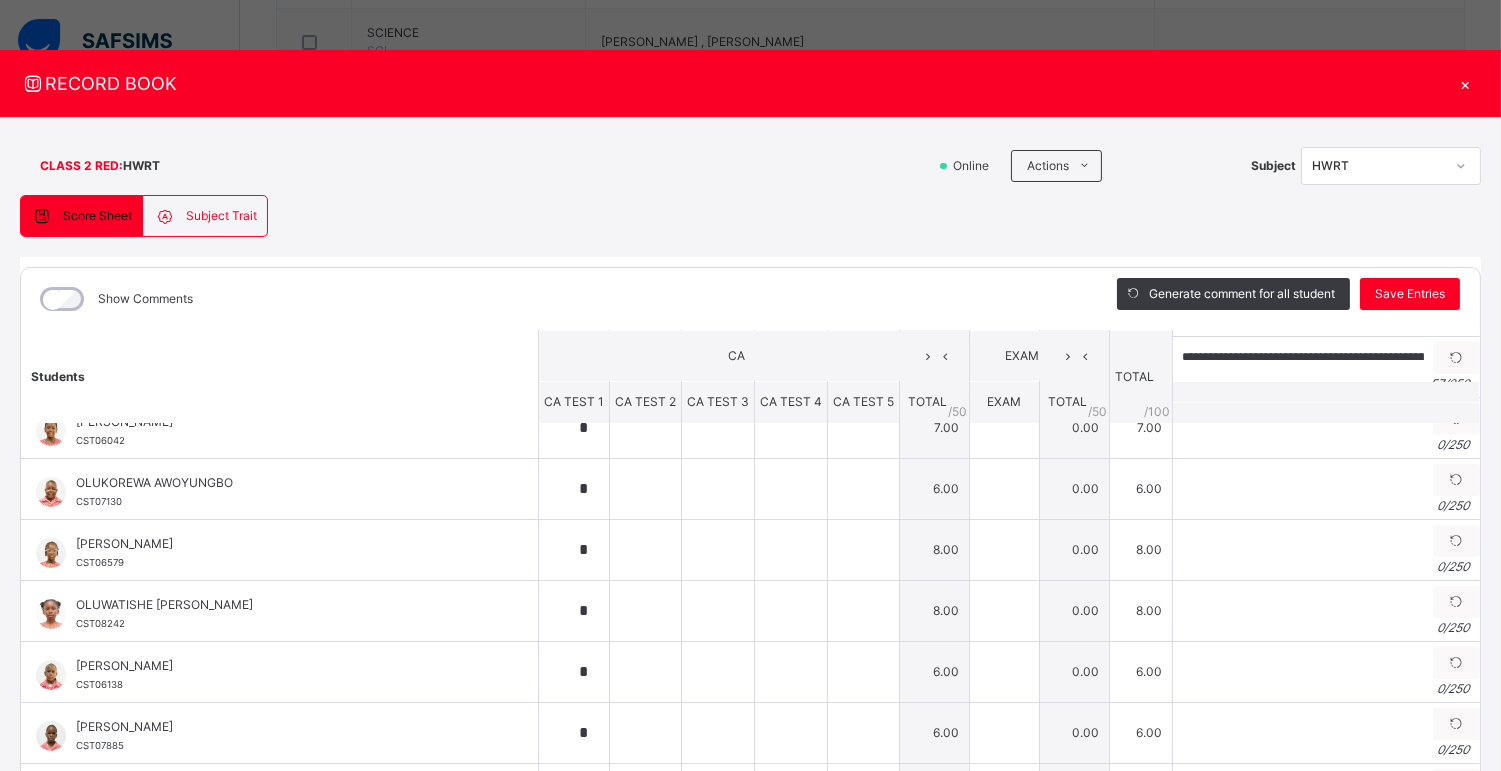 scroll, scrollTop: 772, scrollLeft: 0, axis: vertical 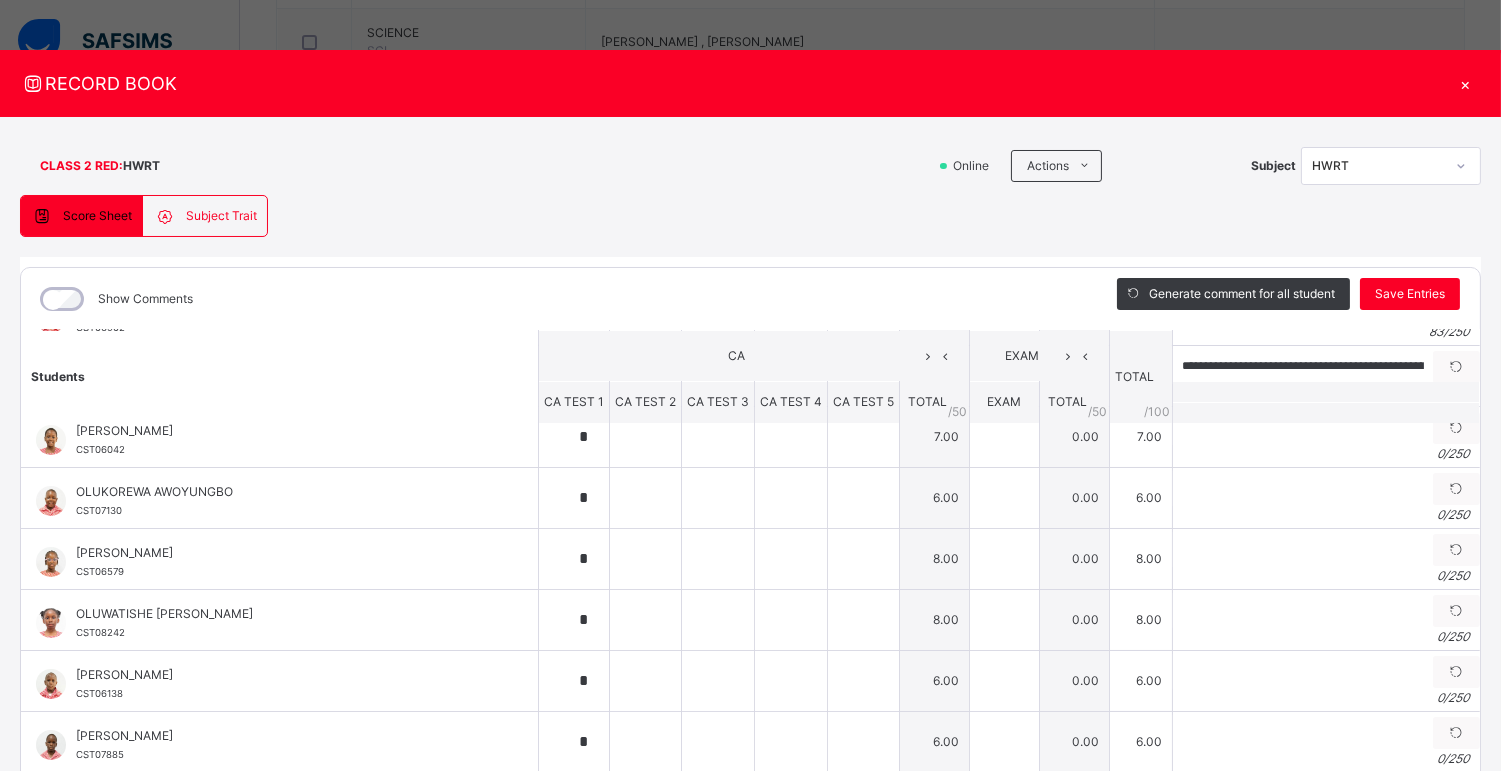 click at bounding box center (1325, 412) 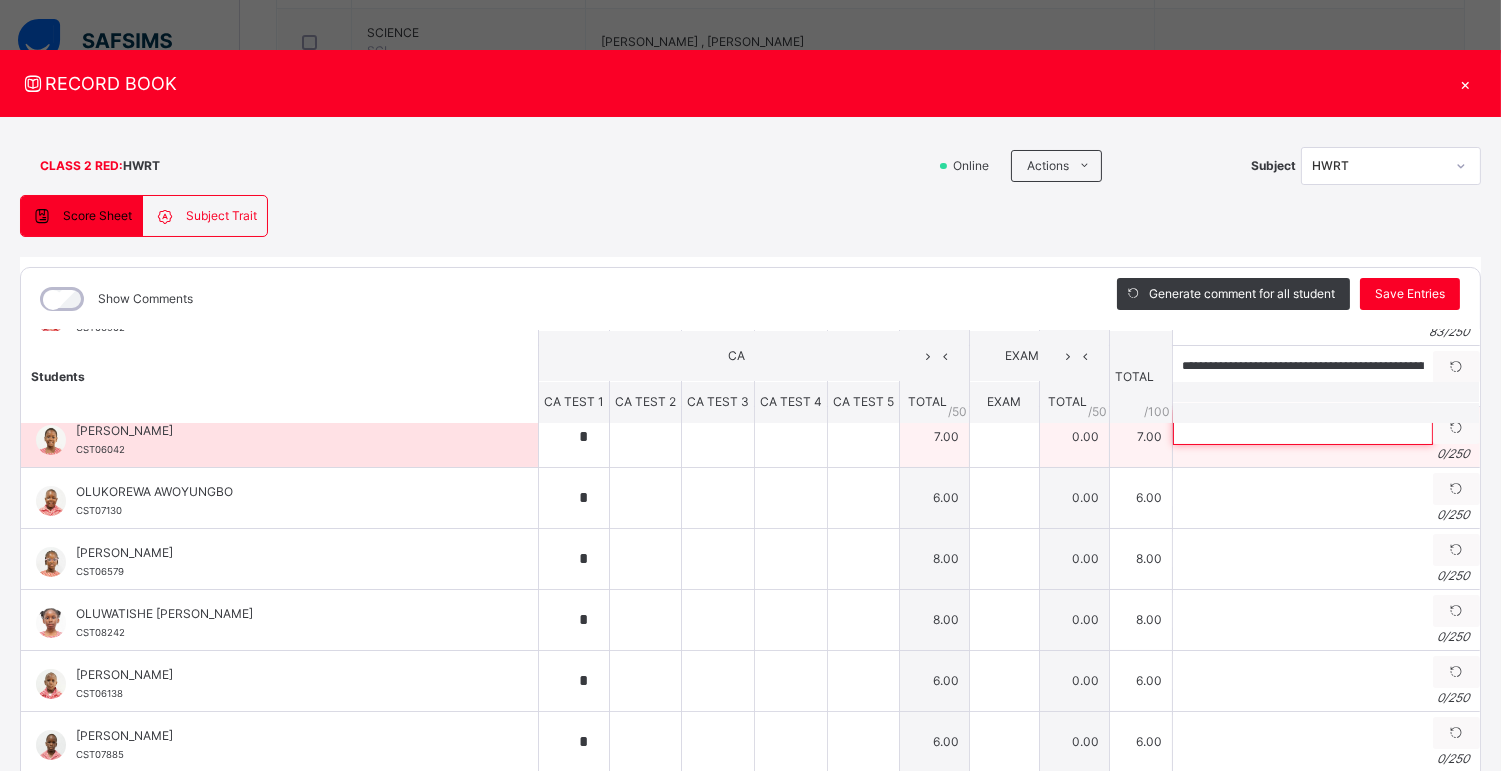 click at bounding box center [1303, 427] 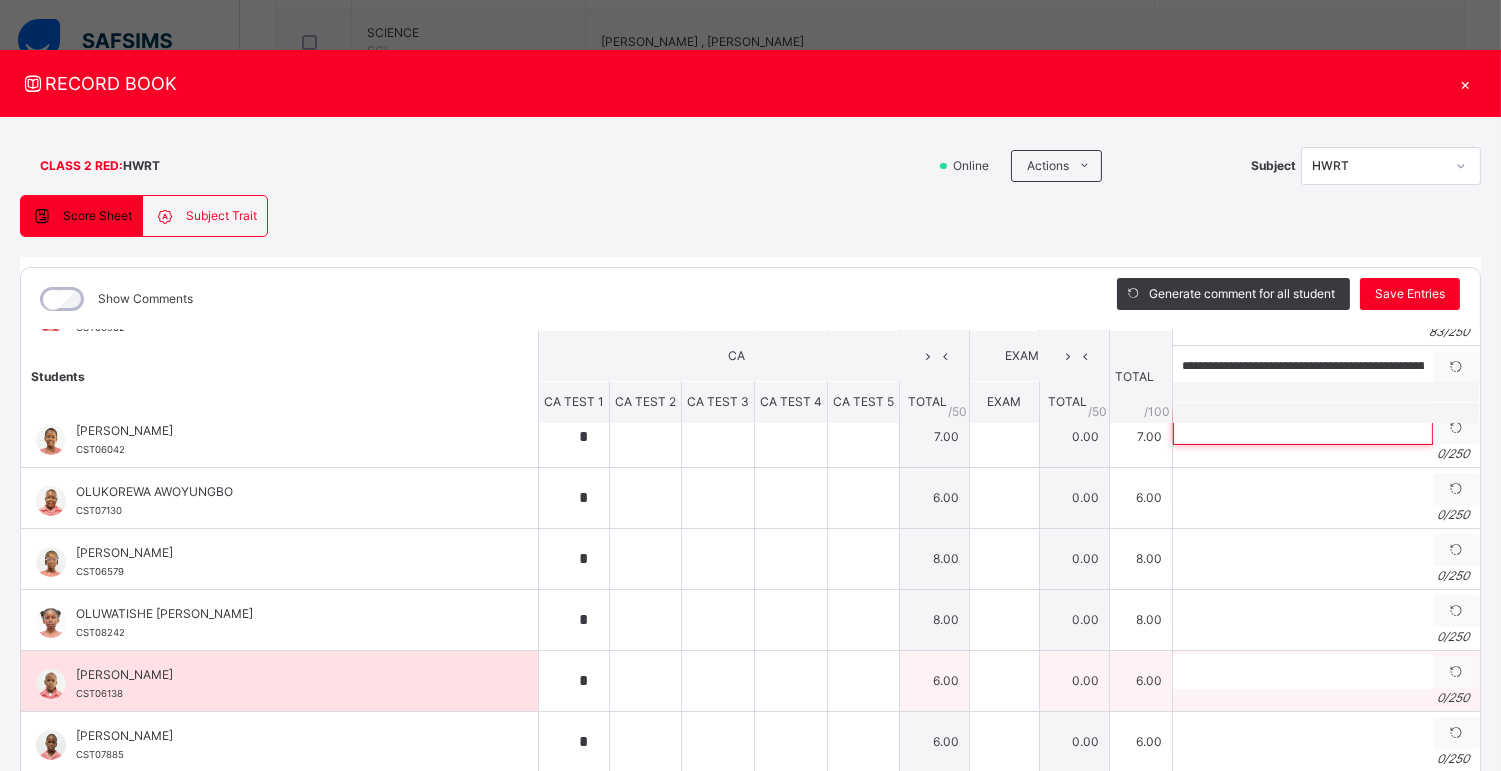 paste on "**********" 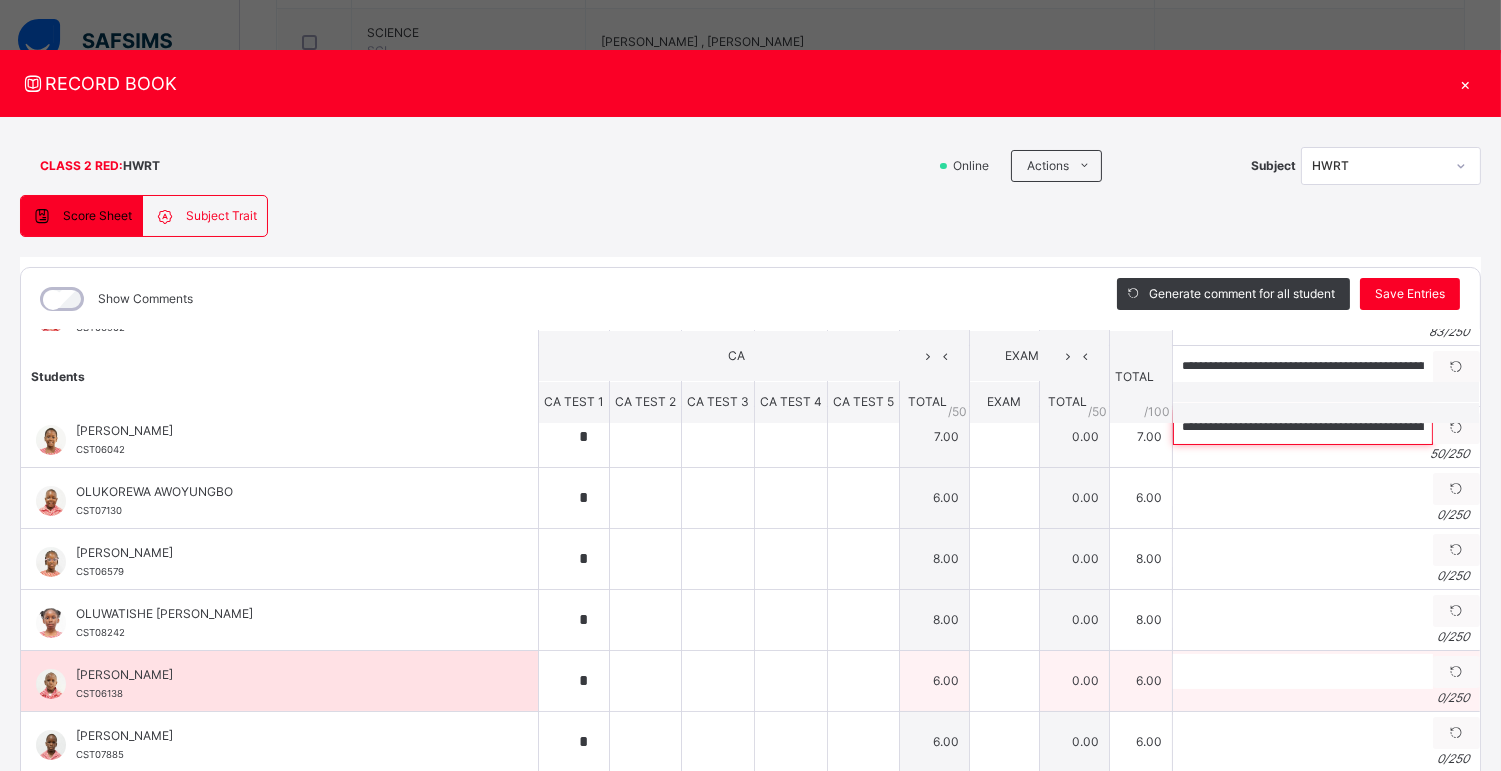 scroll, scrollTop: 0, scrollLeft: 41, axis: horizontal 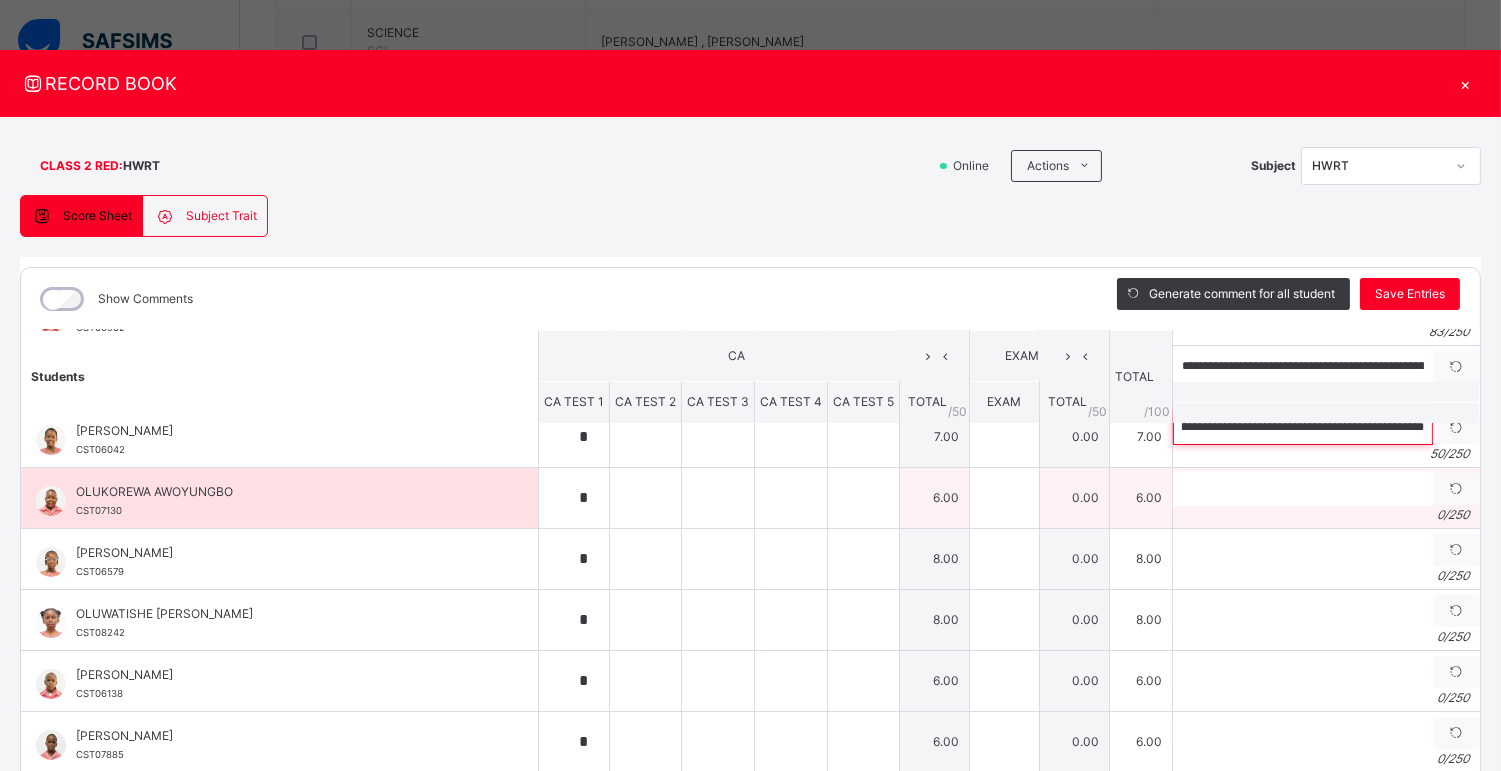 type on "**********" 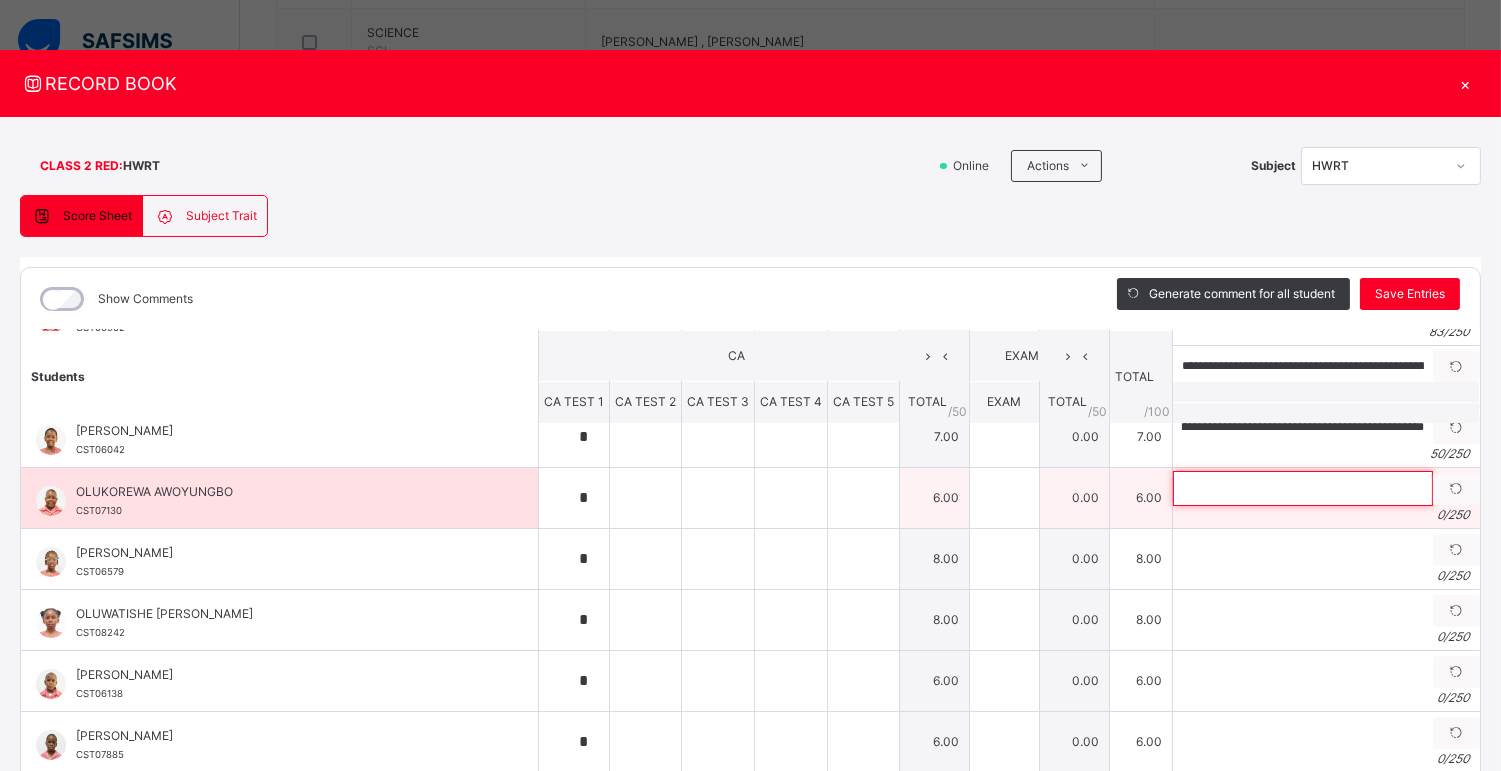 scroll, scrollTop: 0, scrollLeft: 0, axis: both 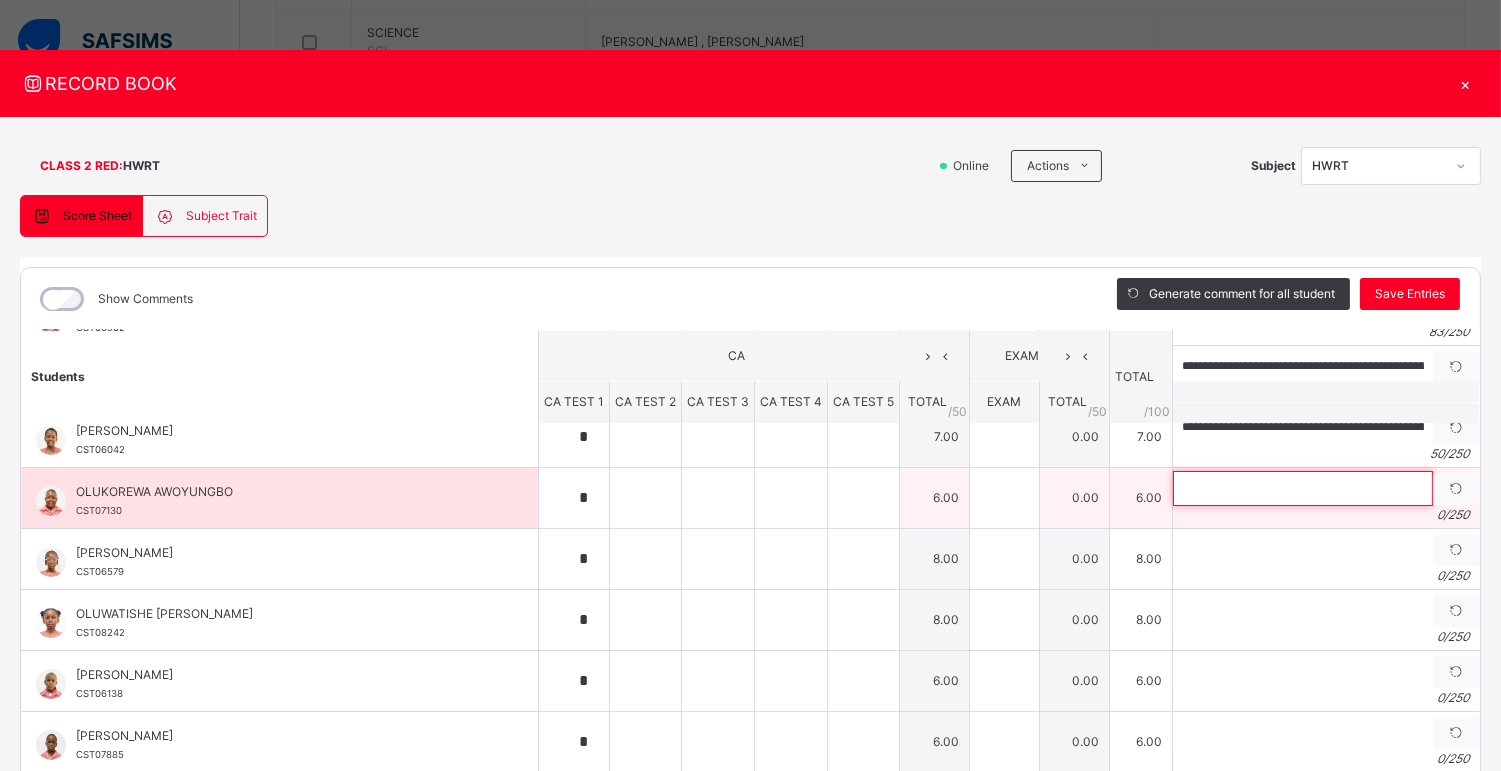 click at bounding box center [1303, 488] 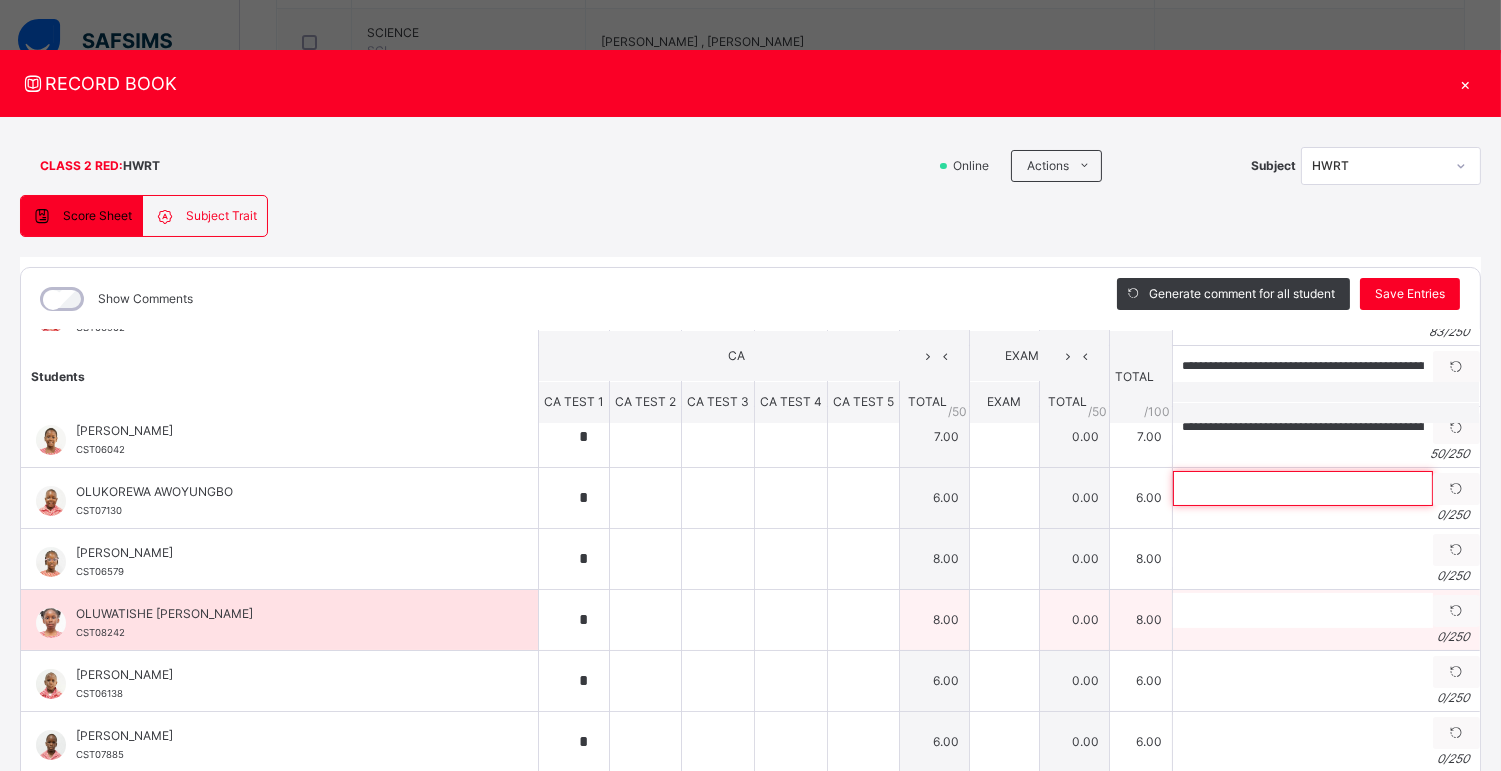 paste on "**********" 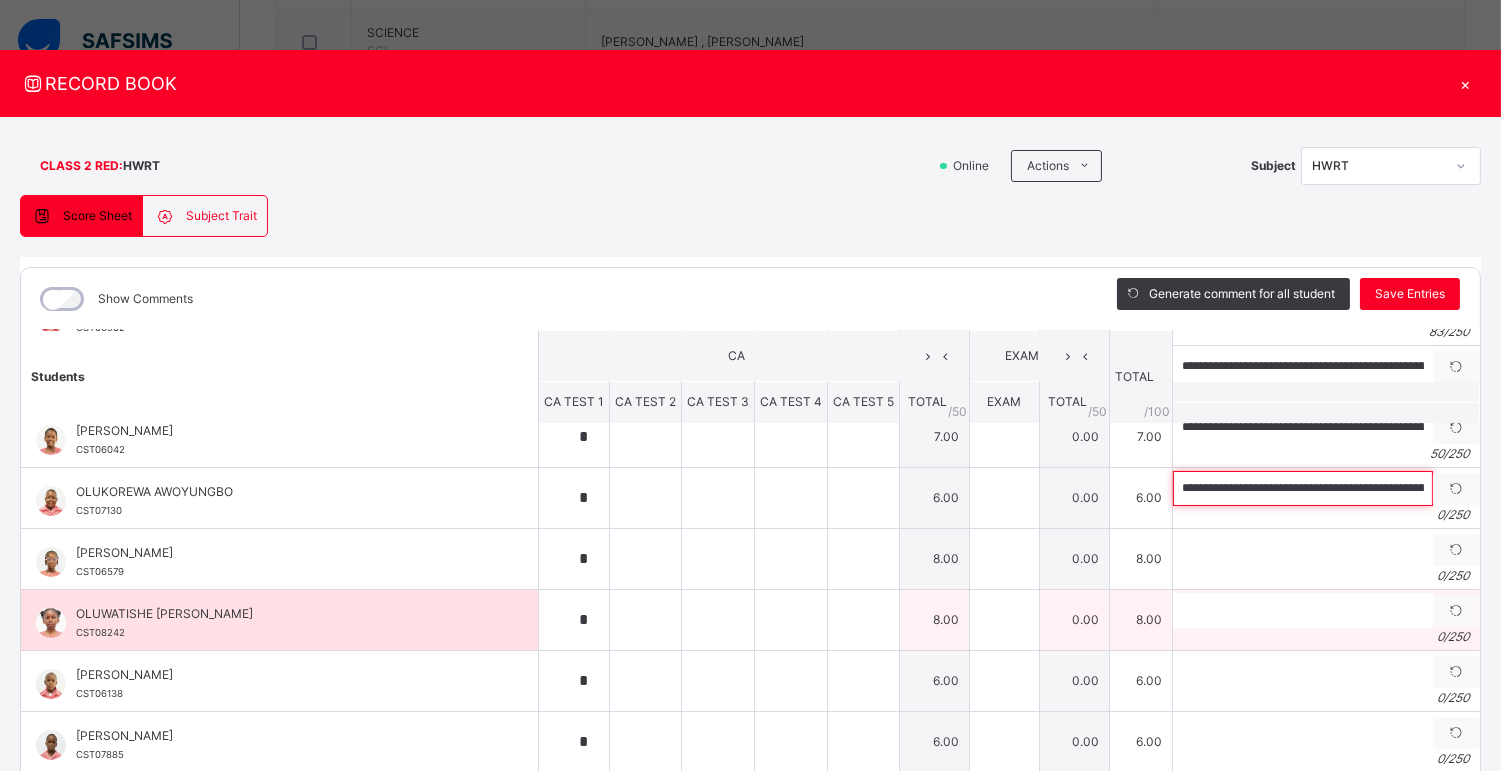 scroll, scrollTop: 0, scrollLeft: 106, axis: horizontal 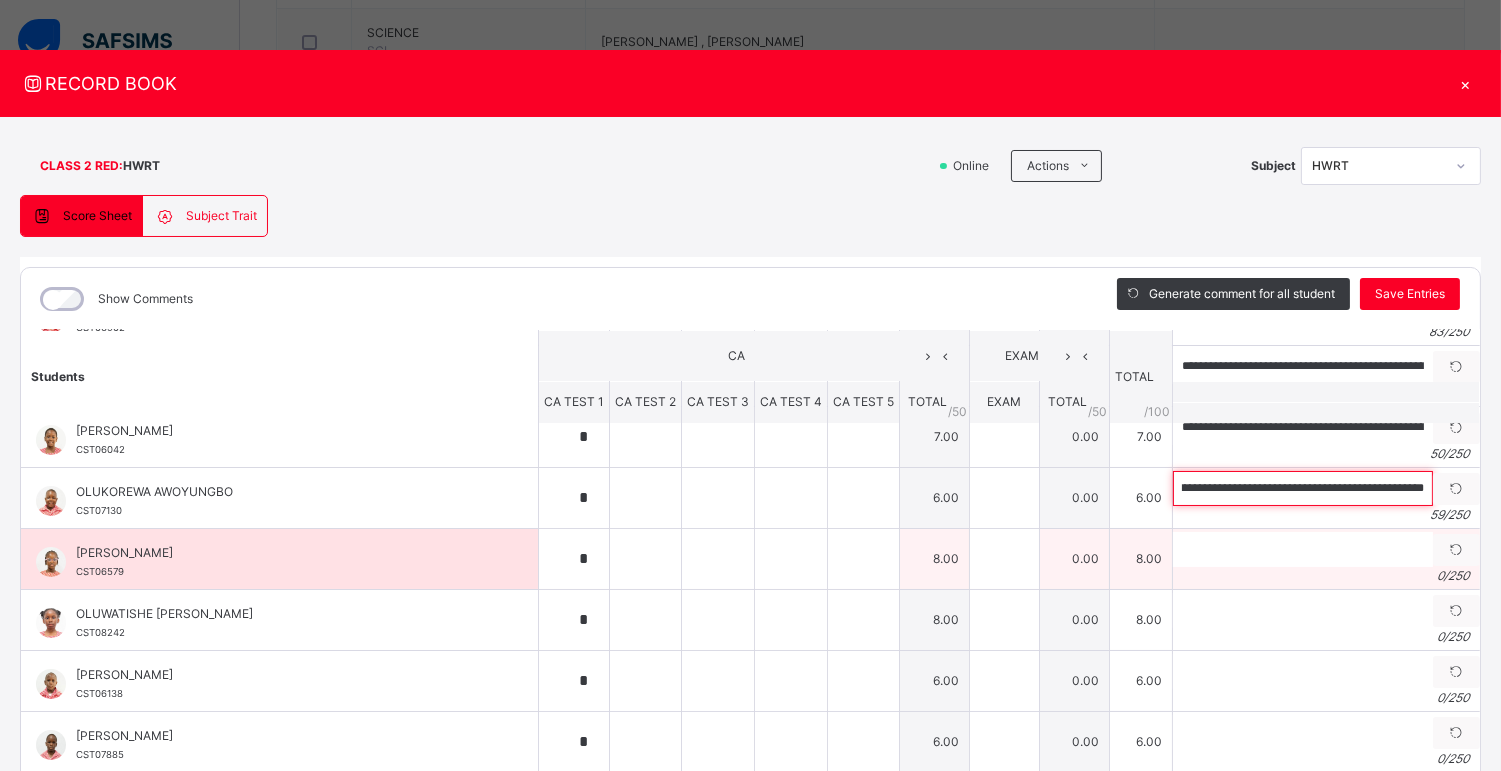 type on "**********" 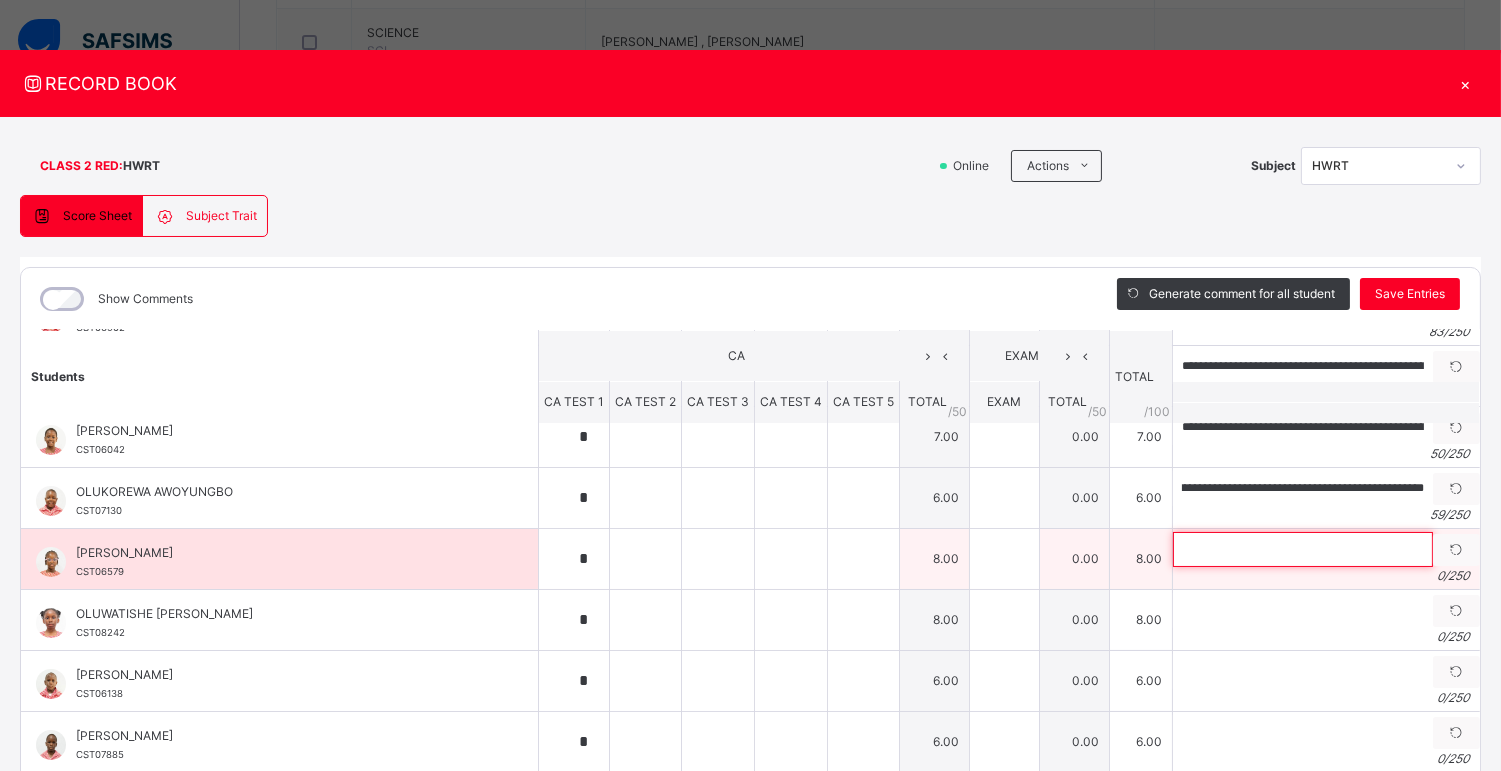 scroll, scrollTop: 0, scrollLeft: 0, axis: both 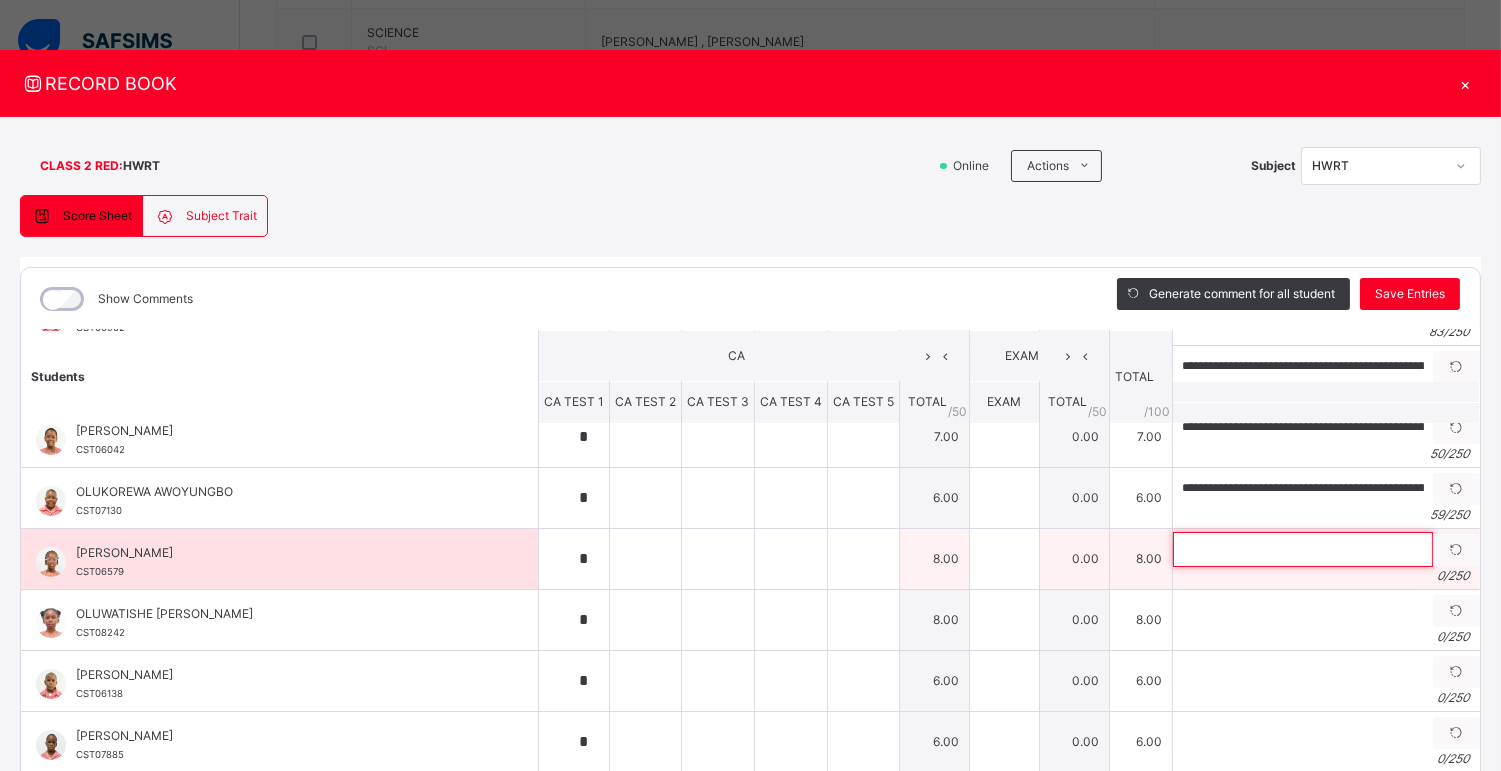 click at bounding box center (1303, 549) 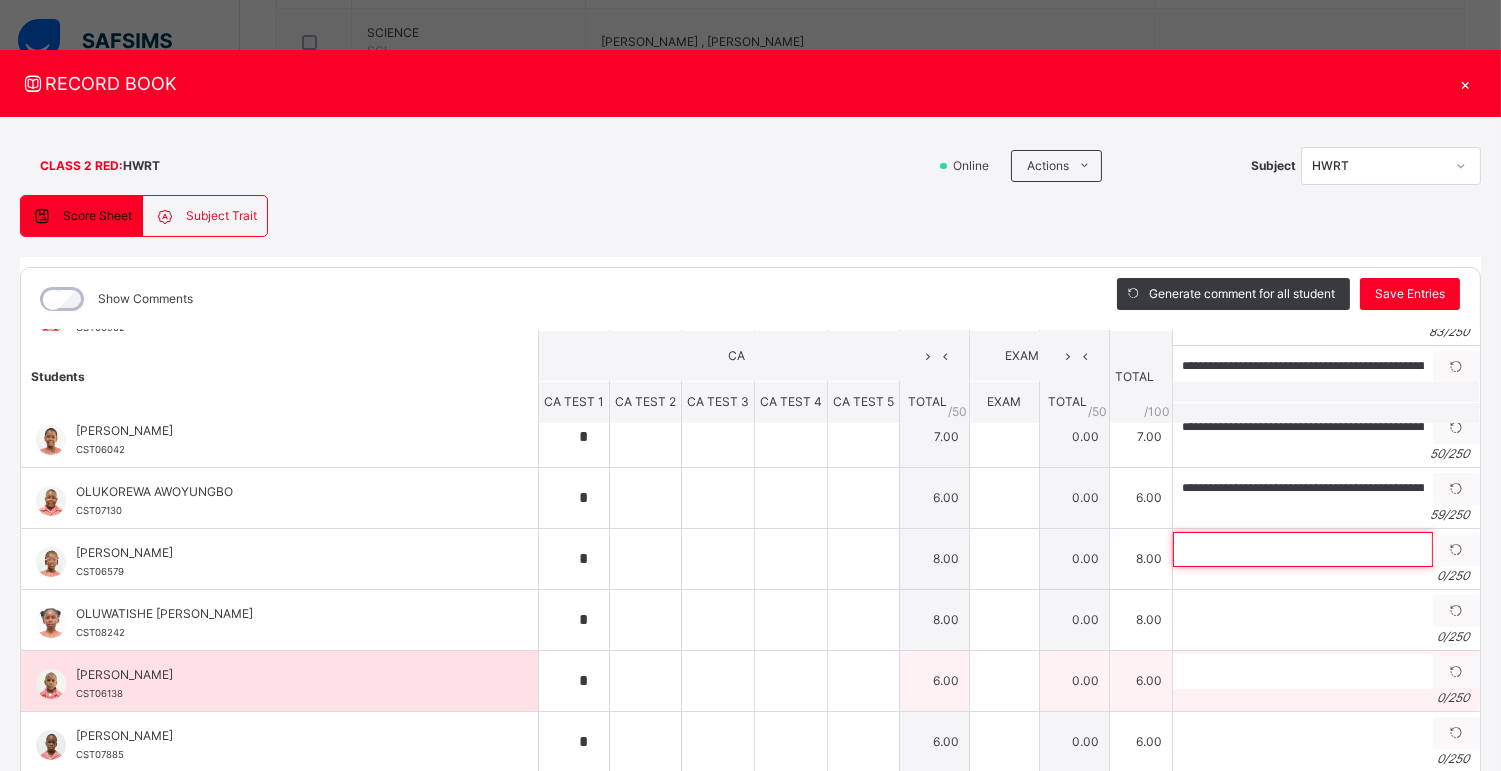paste on "**********" 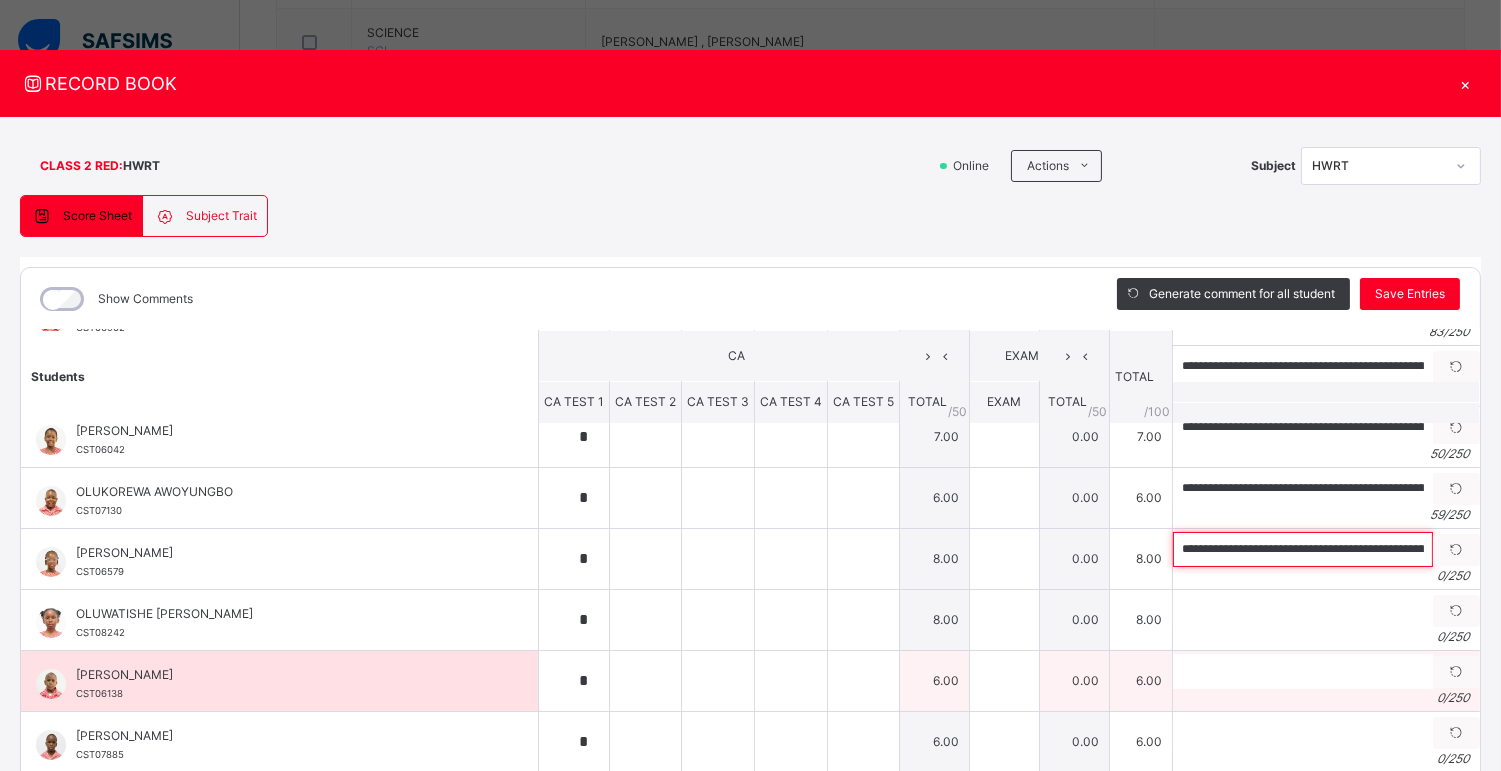 scroll, scrollTop: 0, scrollLeft: 76, axis: horizontal 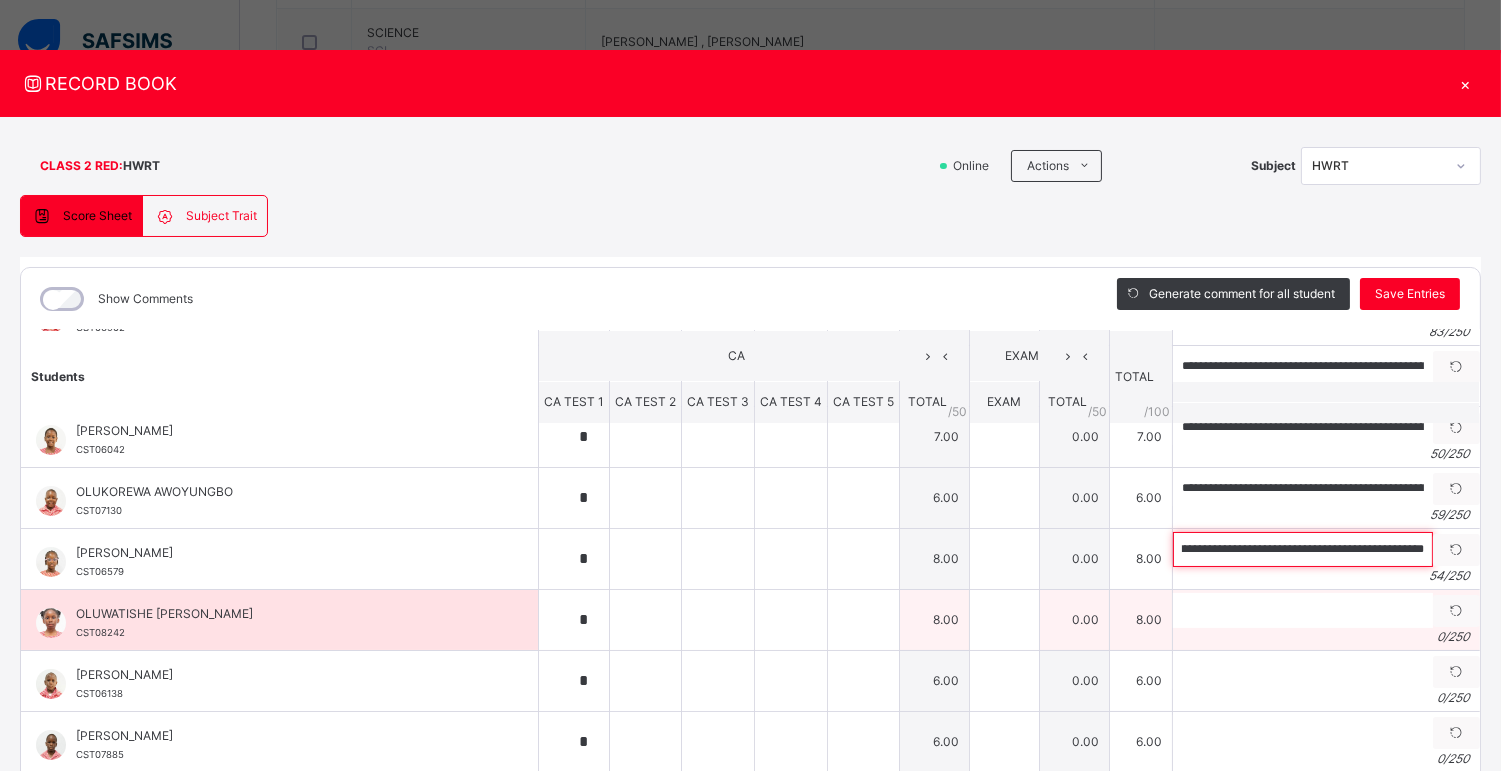 type on "**********" 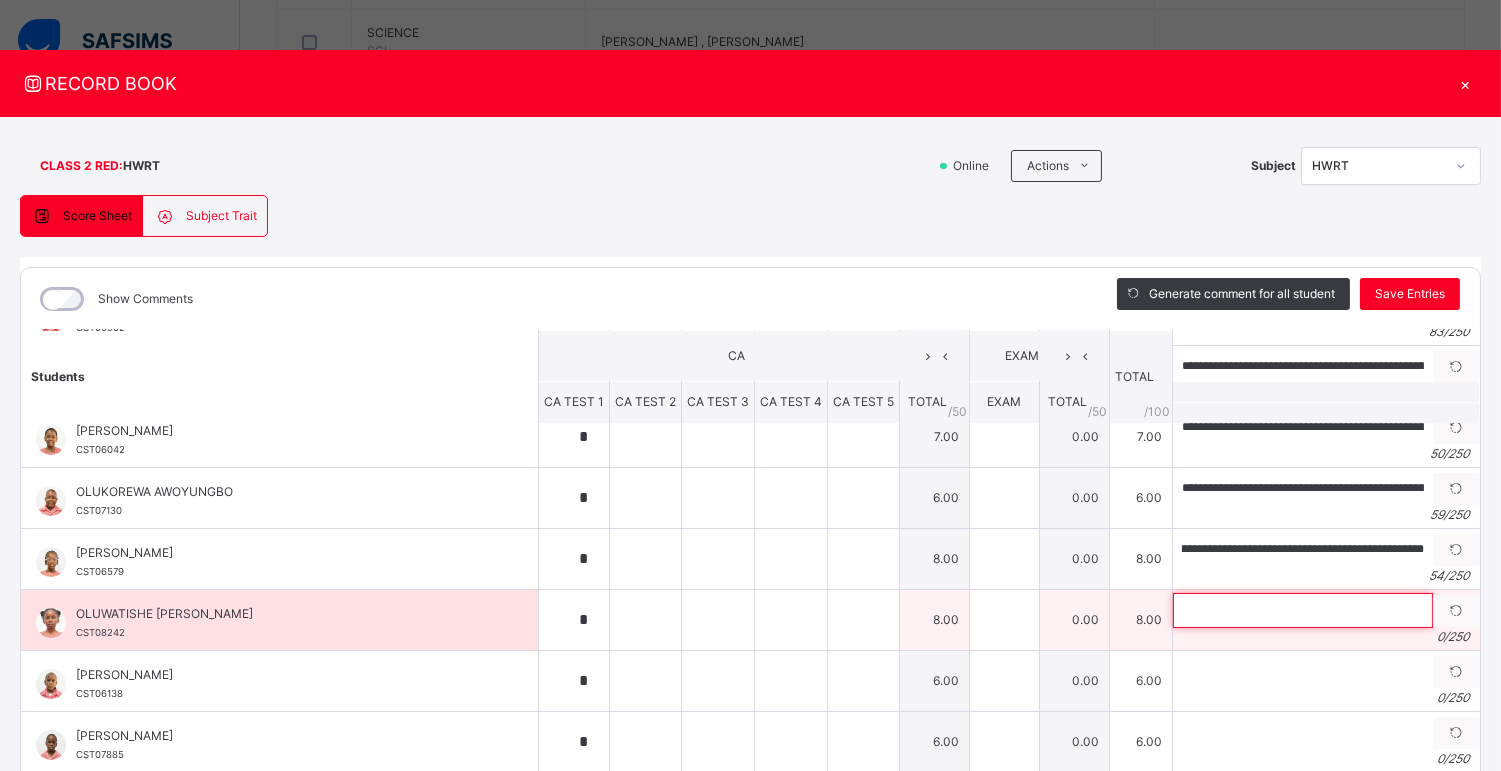 scroll, scrollTop: 0, scrollLeft: 0, axis: both 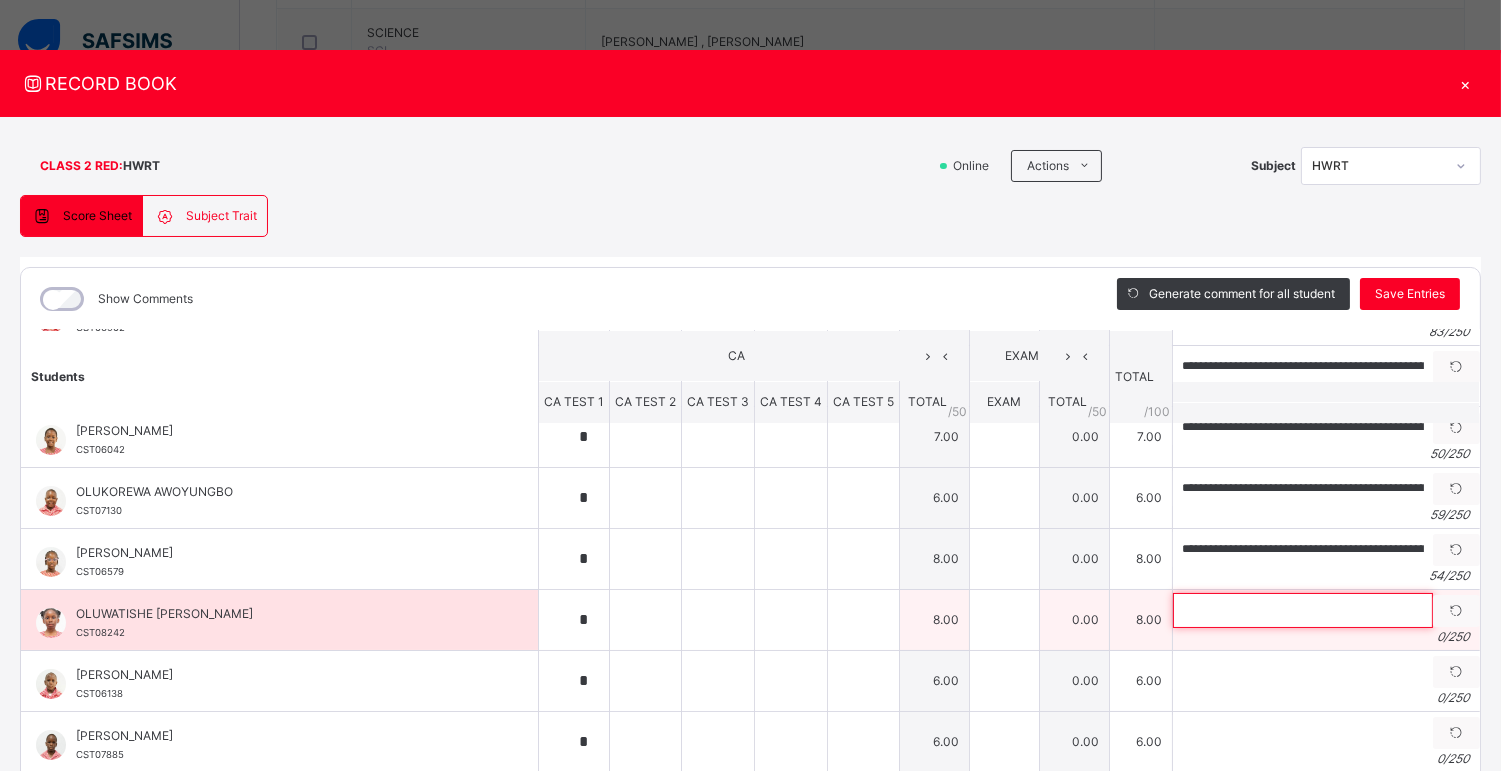 click at bounding box center [1303, 610] 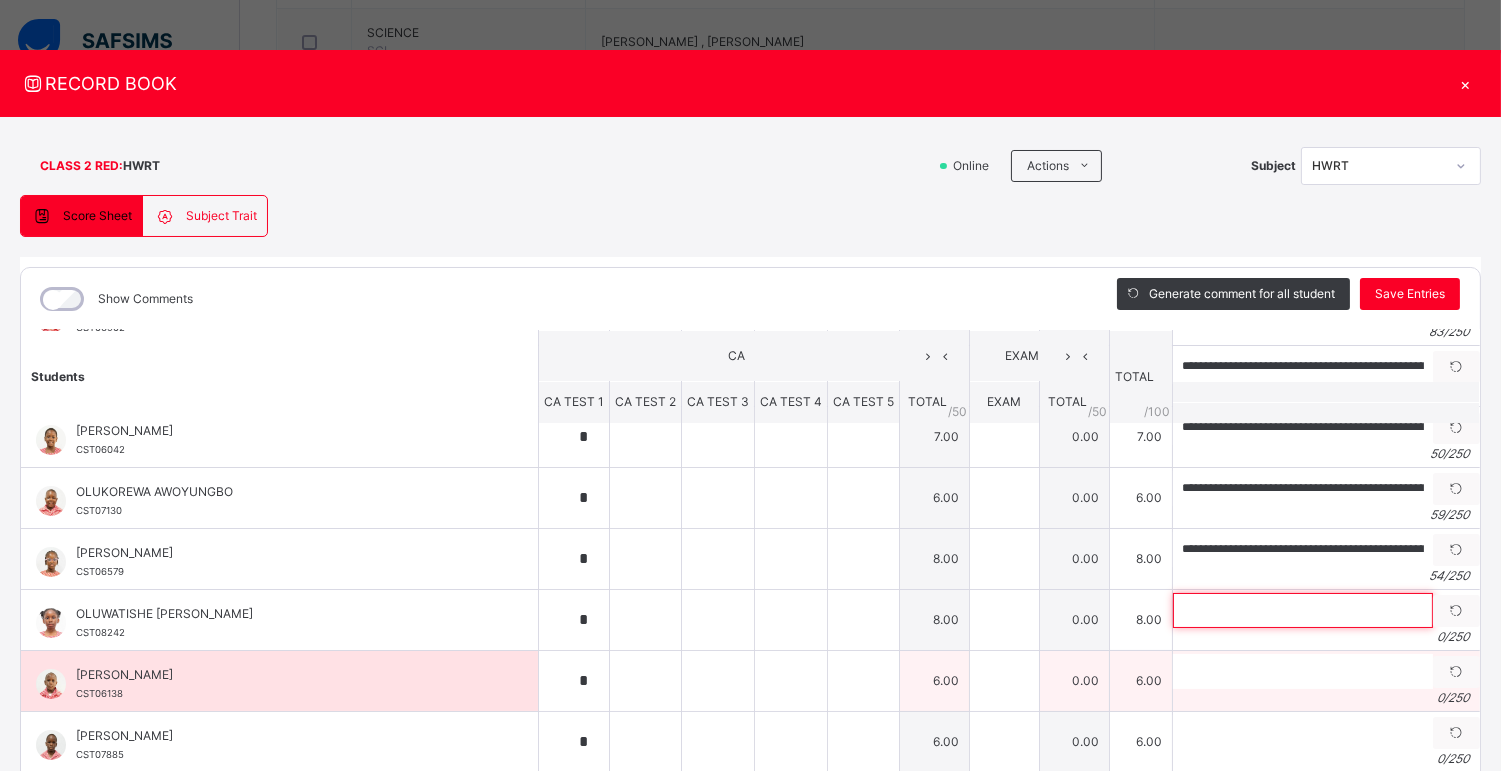 paste on "**********" 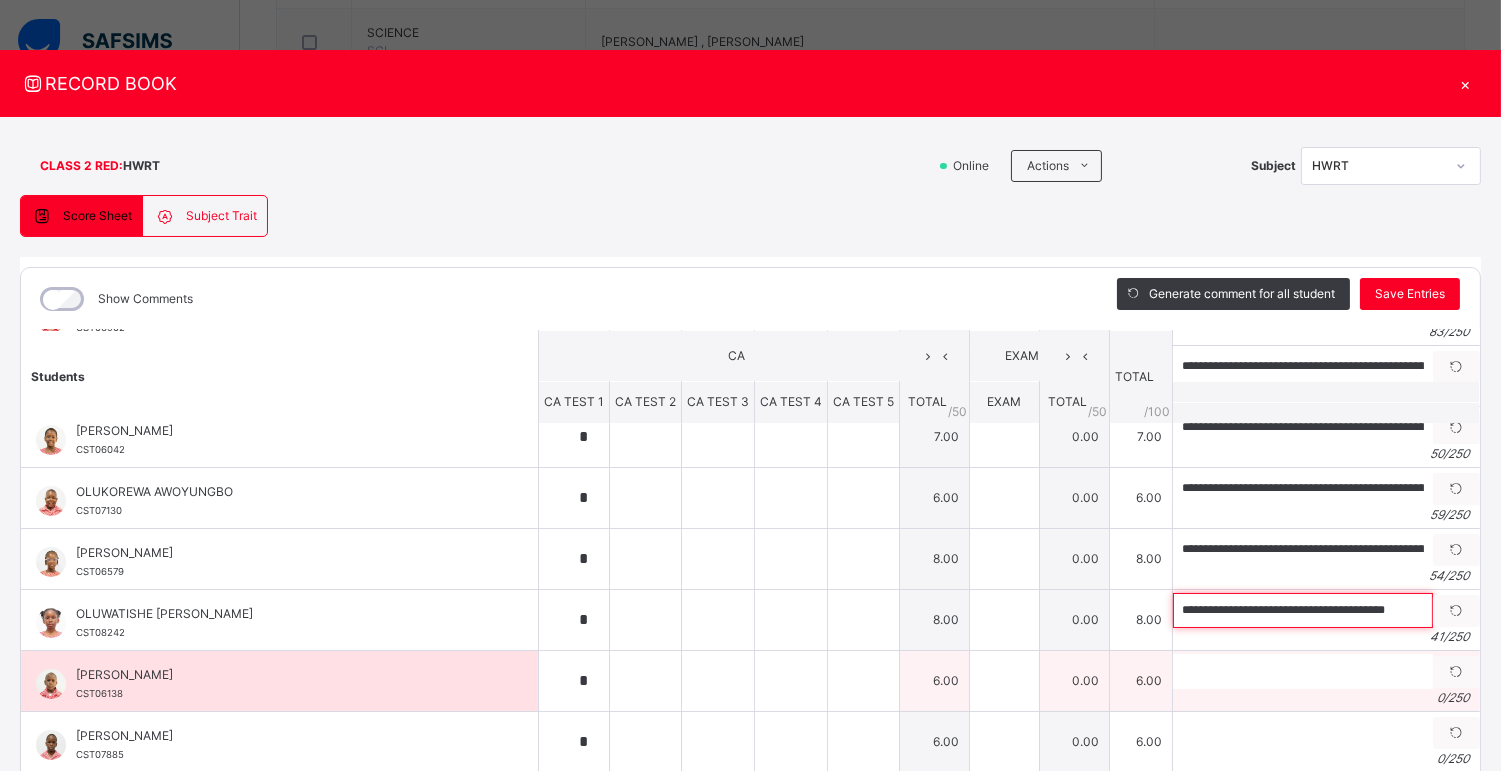 type on "**********" 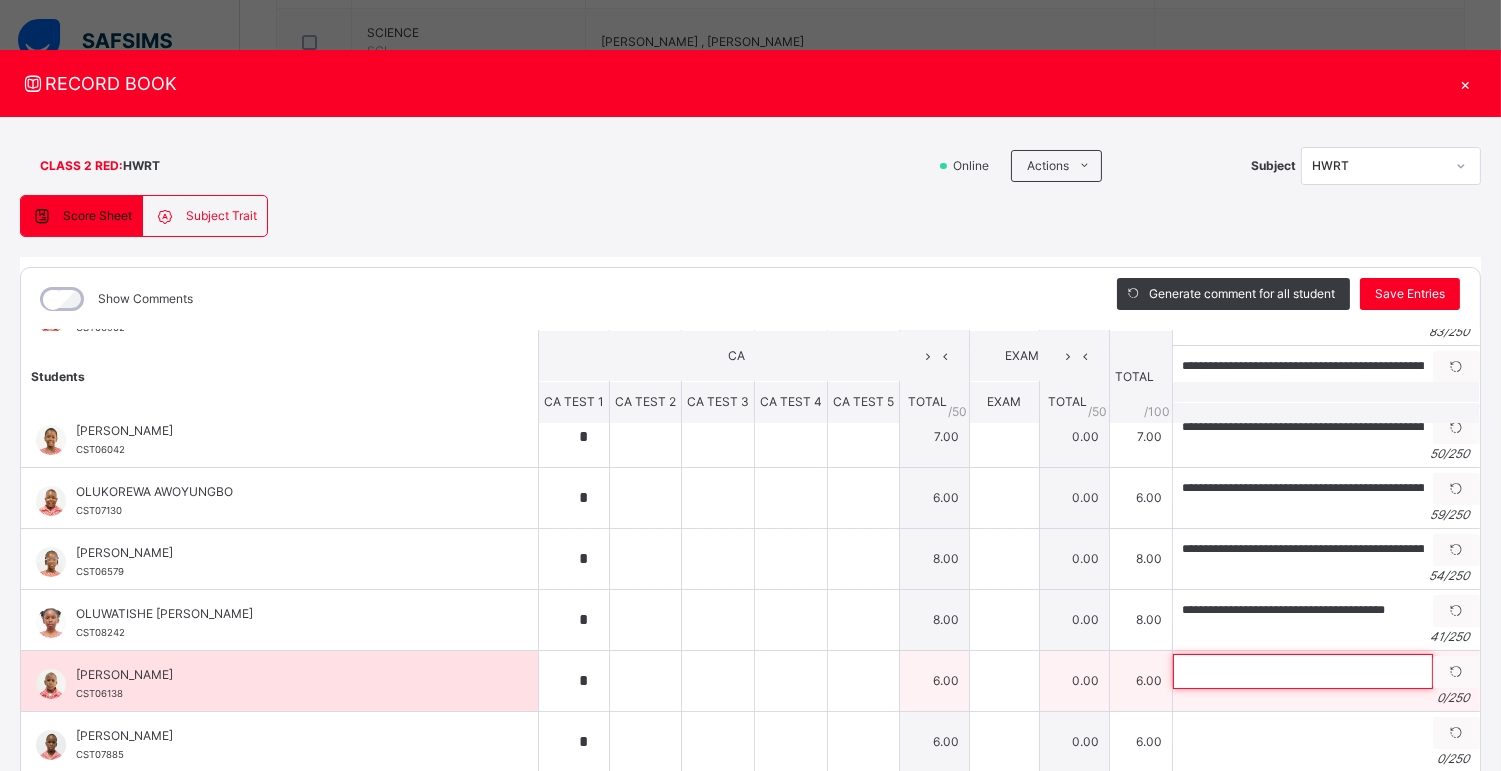 click at bounding box center (1303, 671) 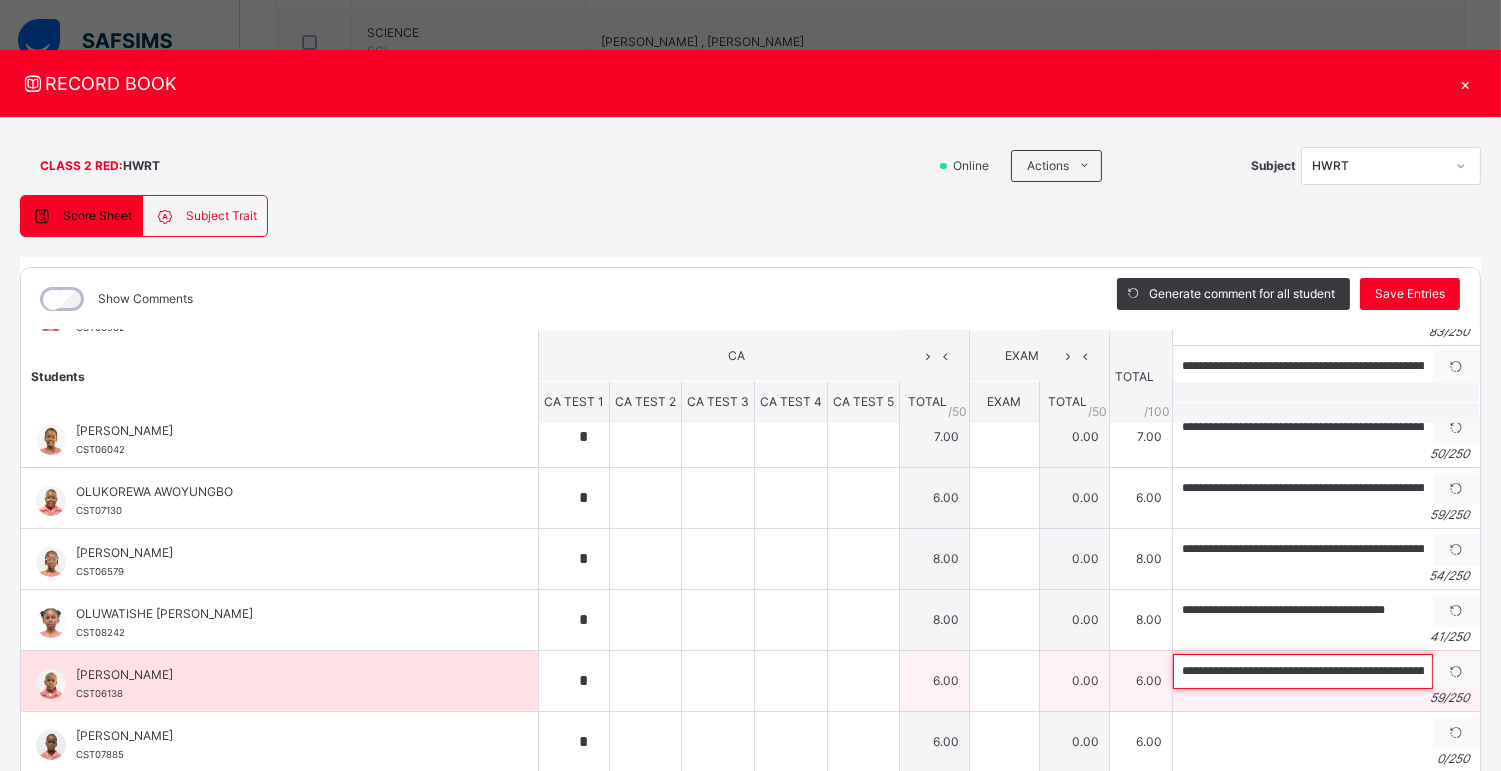 scroll, scrollTop: 0, scrollLeft: 105, axis: horizontal 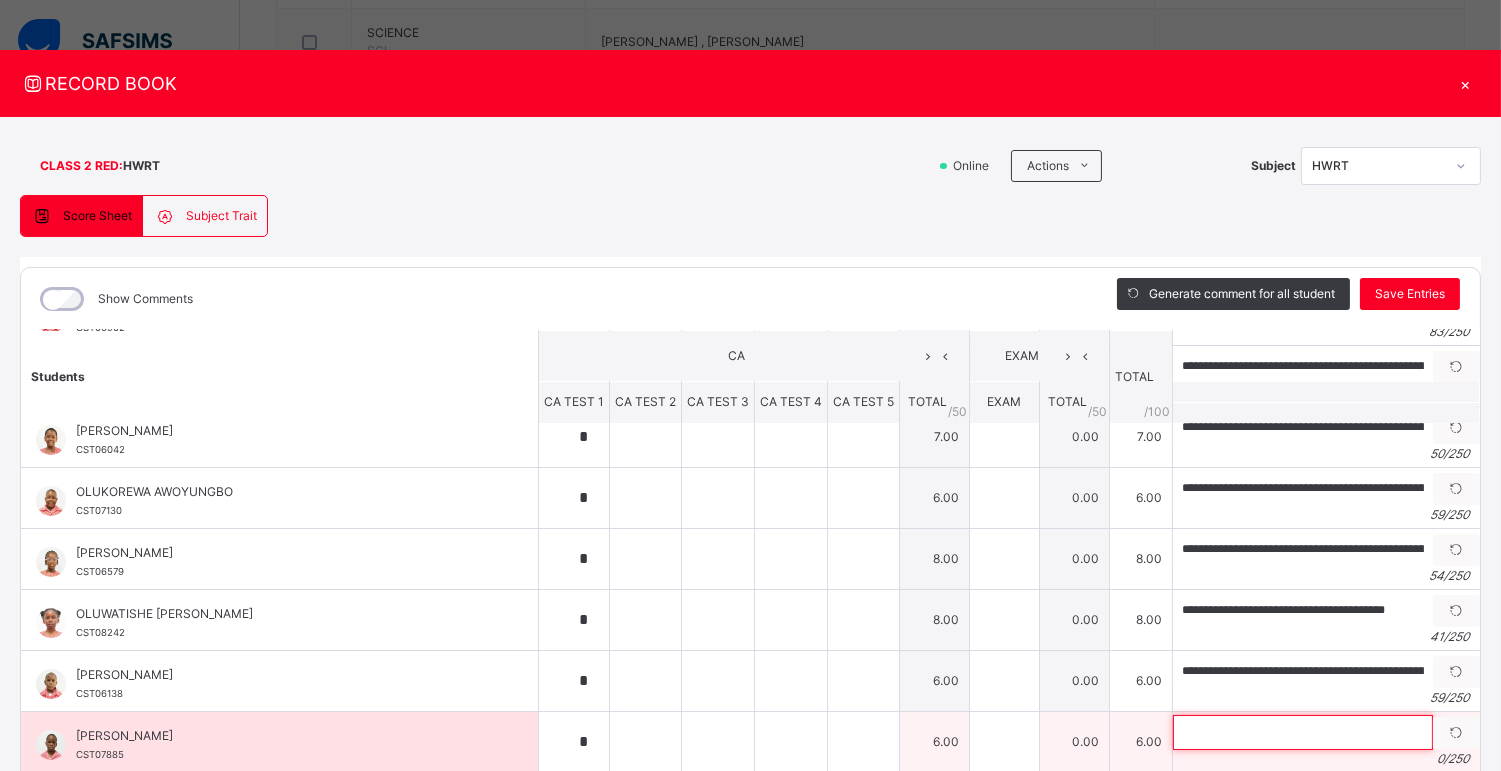 click at bounding box center (1303, 732) 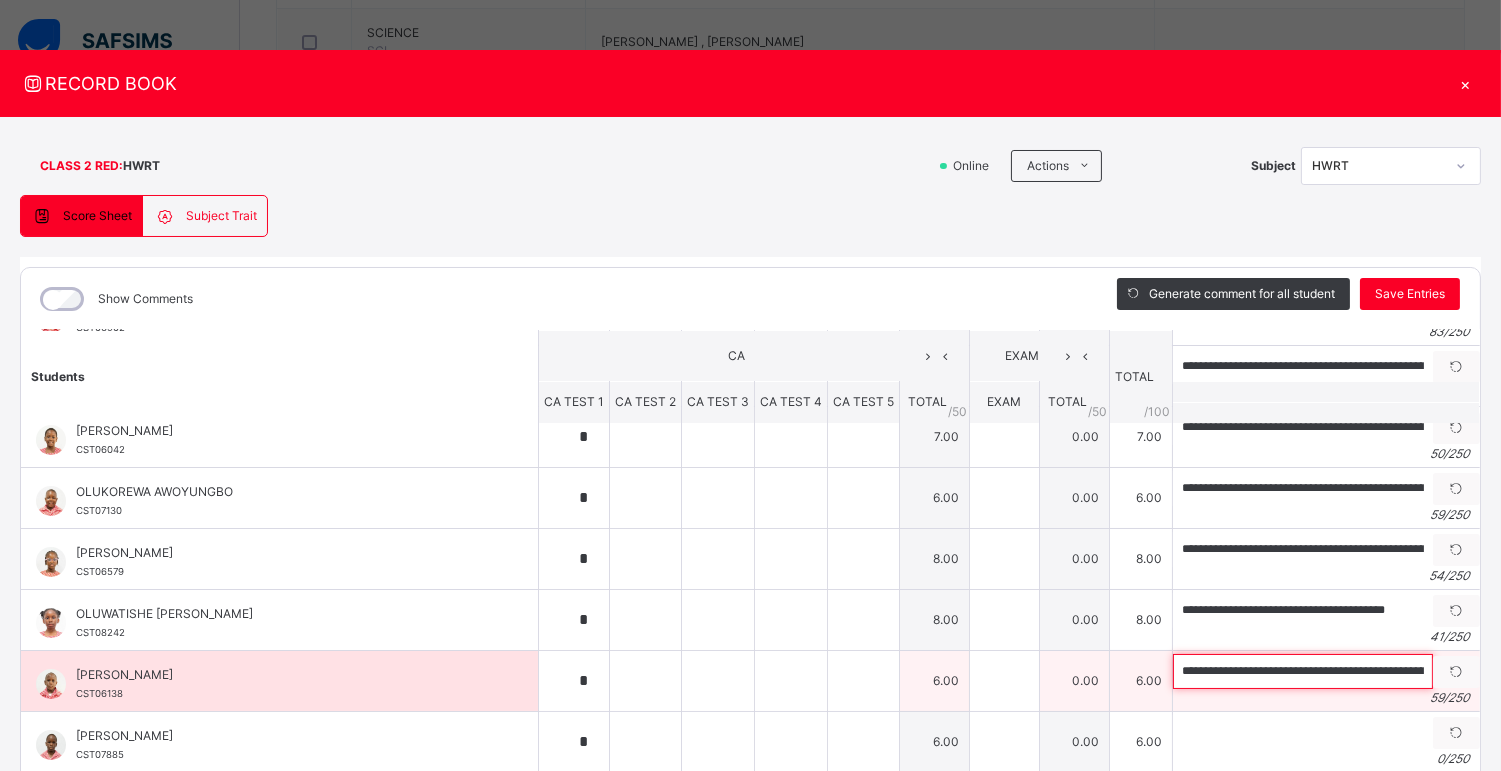 click on "**********" at bounding box center [1303, 671] 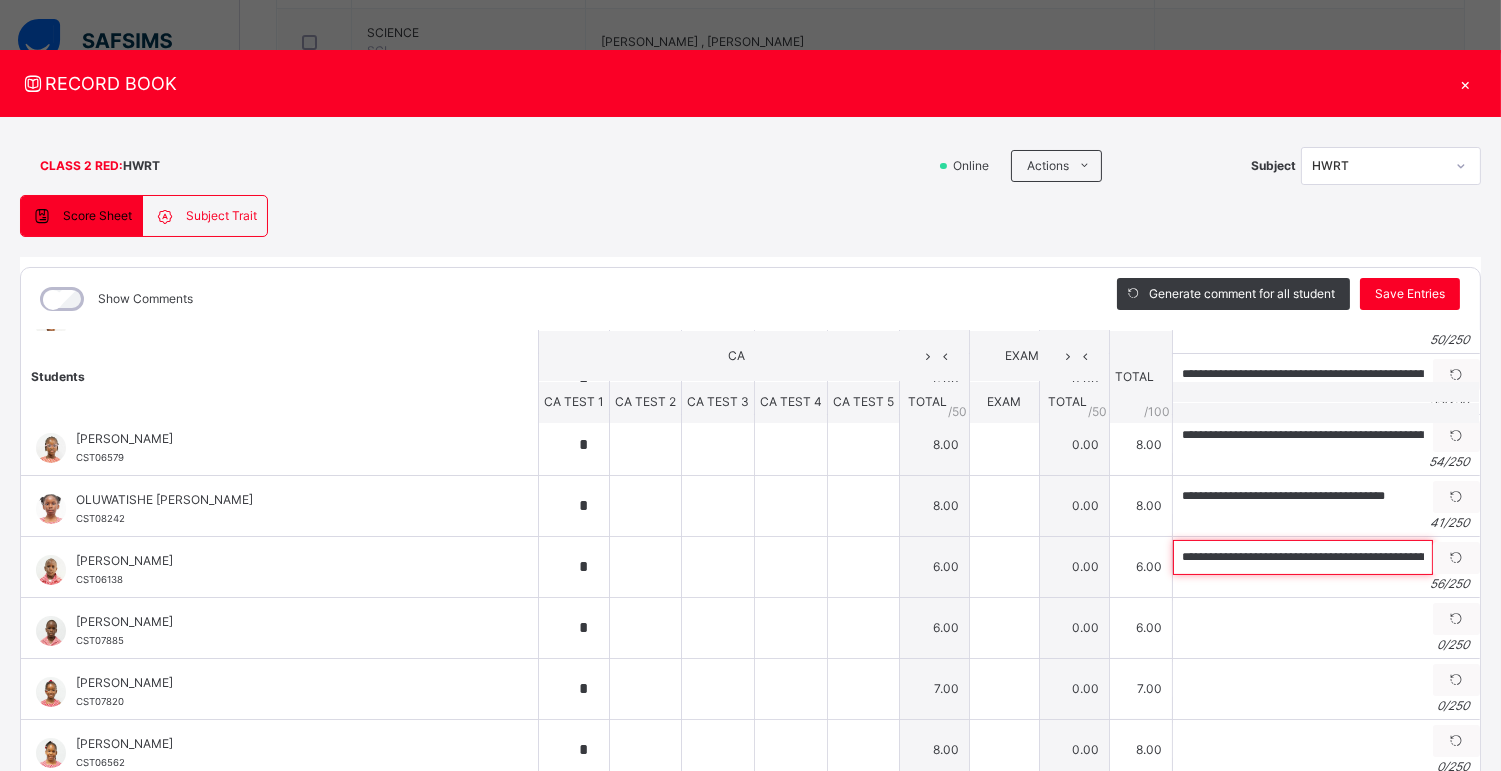 scroll, scrollTop: 772, scrollLeft: 0, axis: vertical 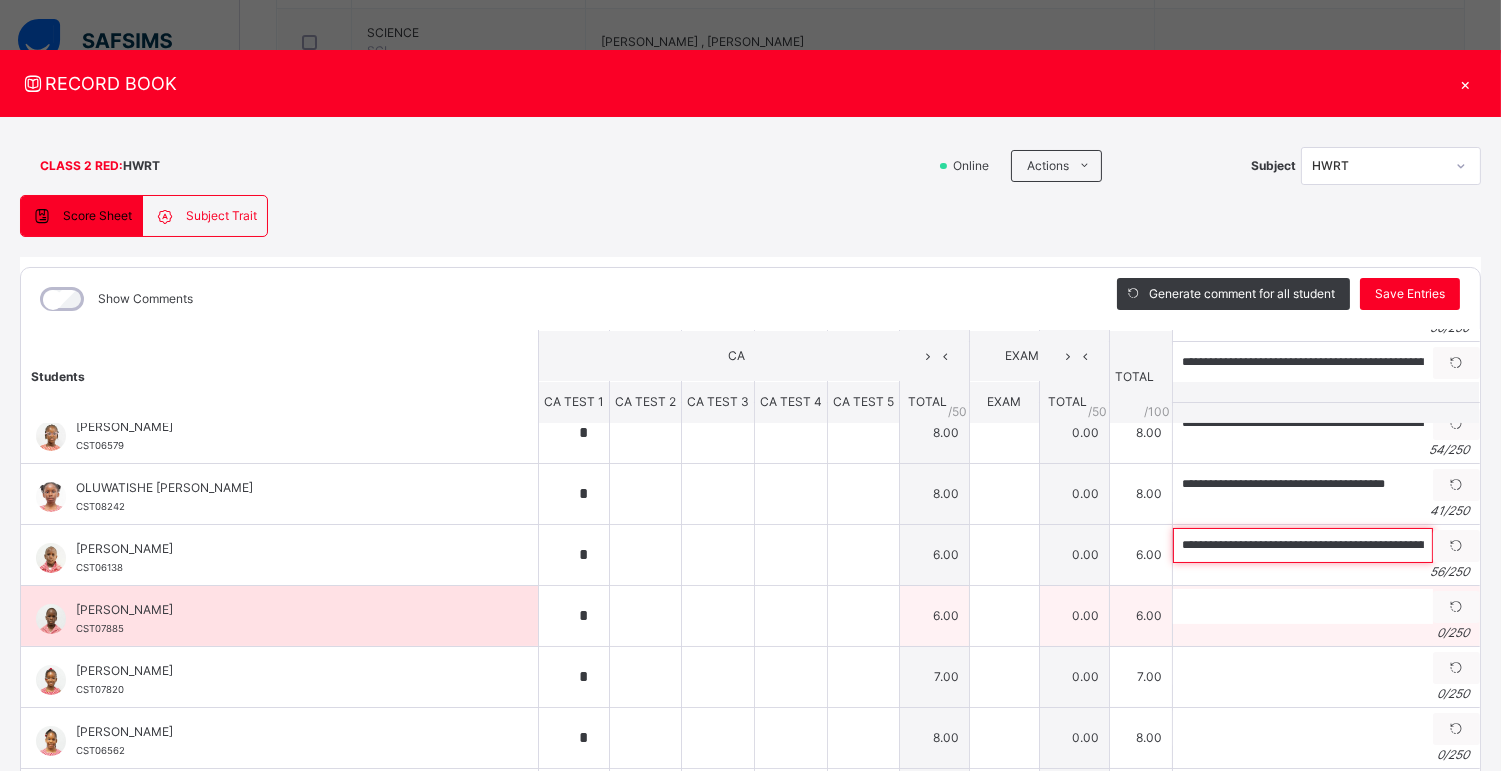 type on "**********" 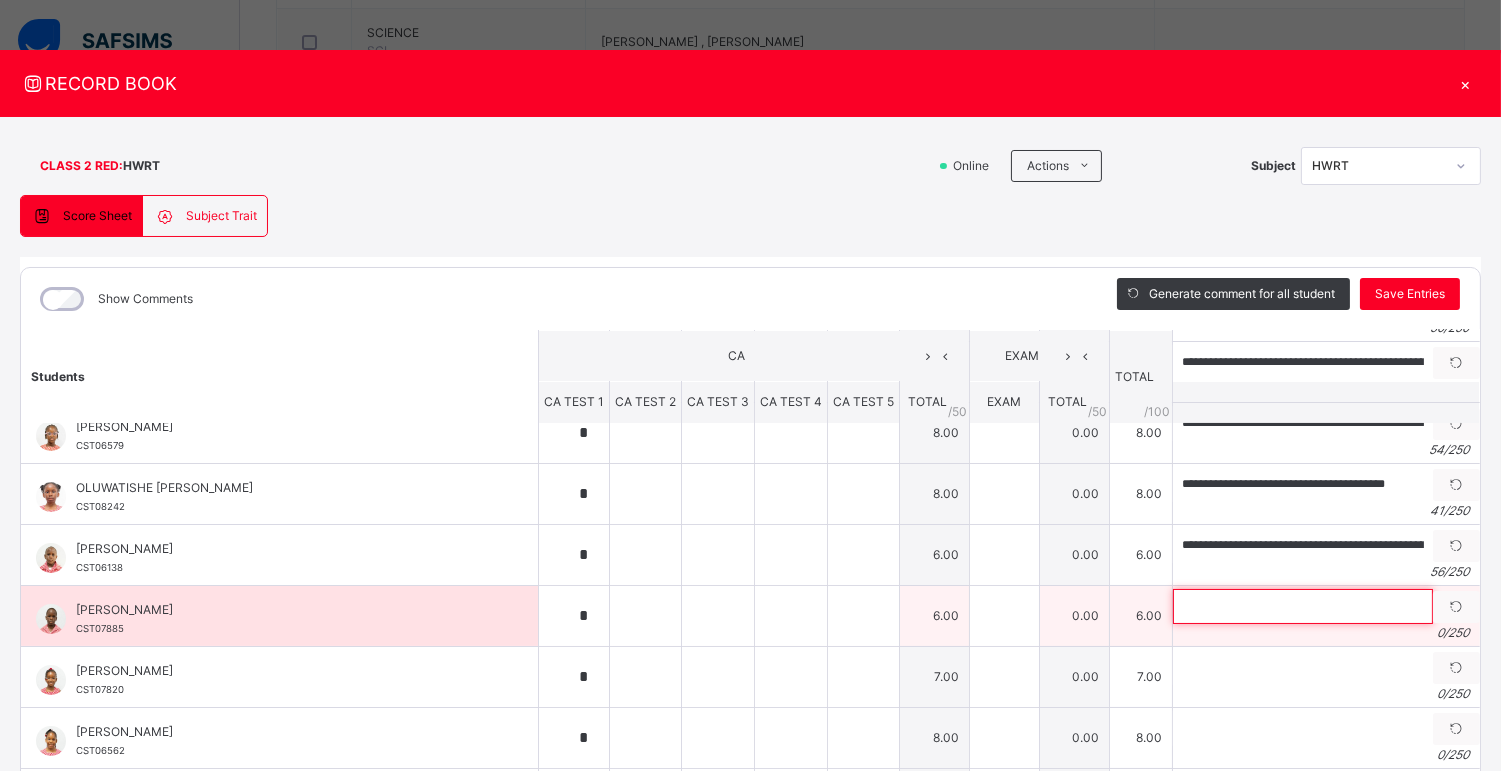 click at bounding box center [1303, 606] 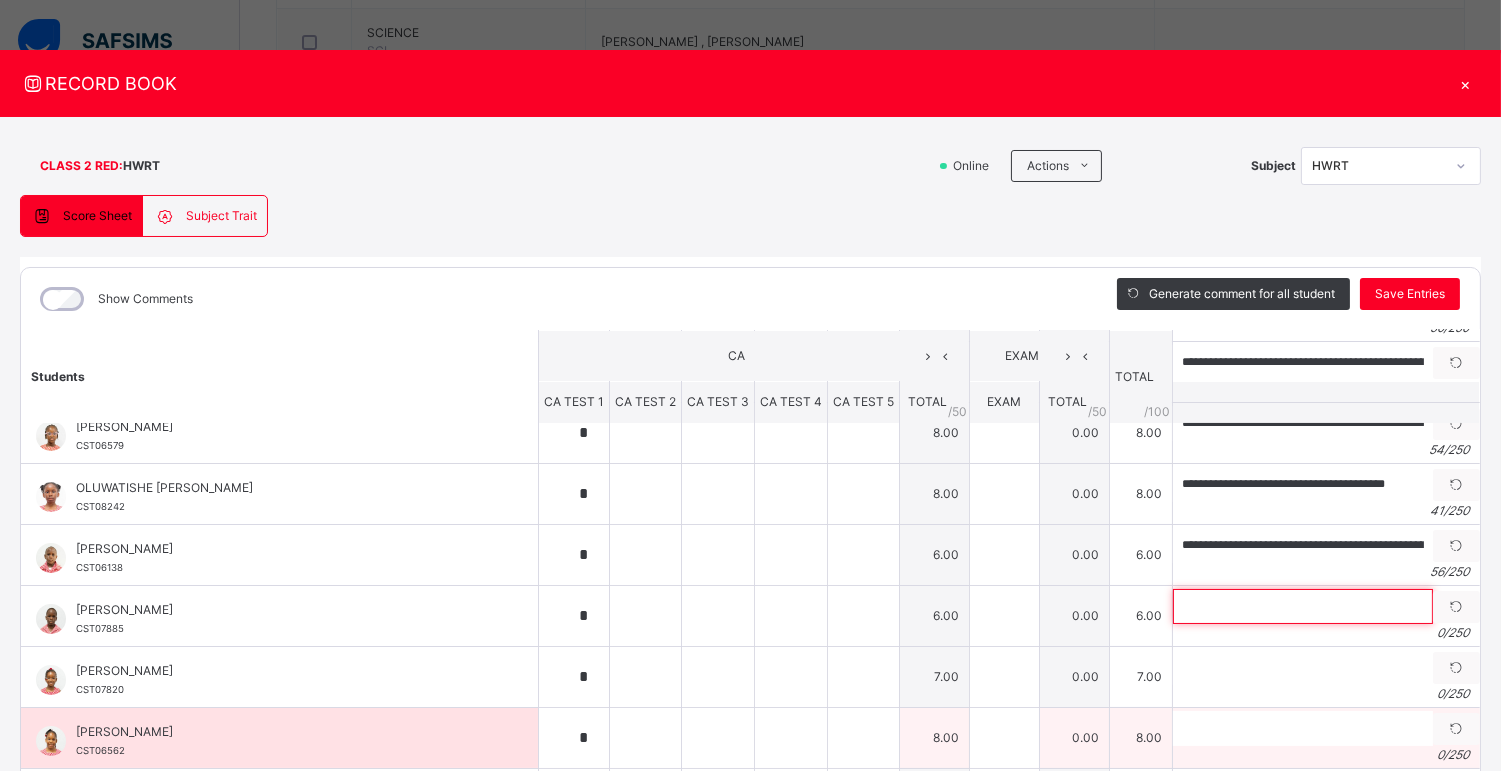 paste on "**********" 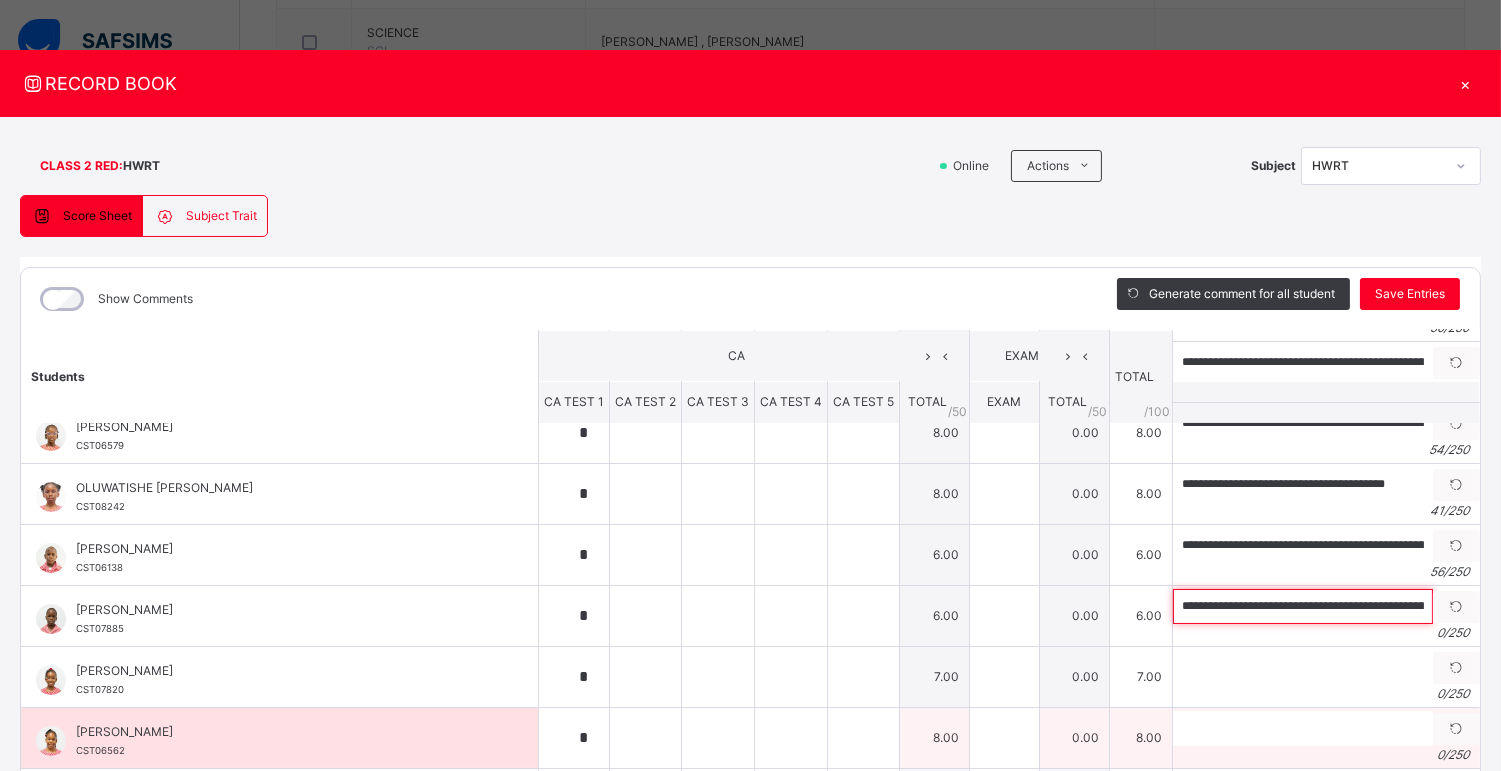 scroll, scrollTop: 0, scrollLeft: 103, axis: horizontal 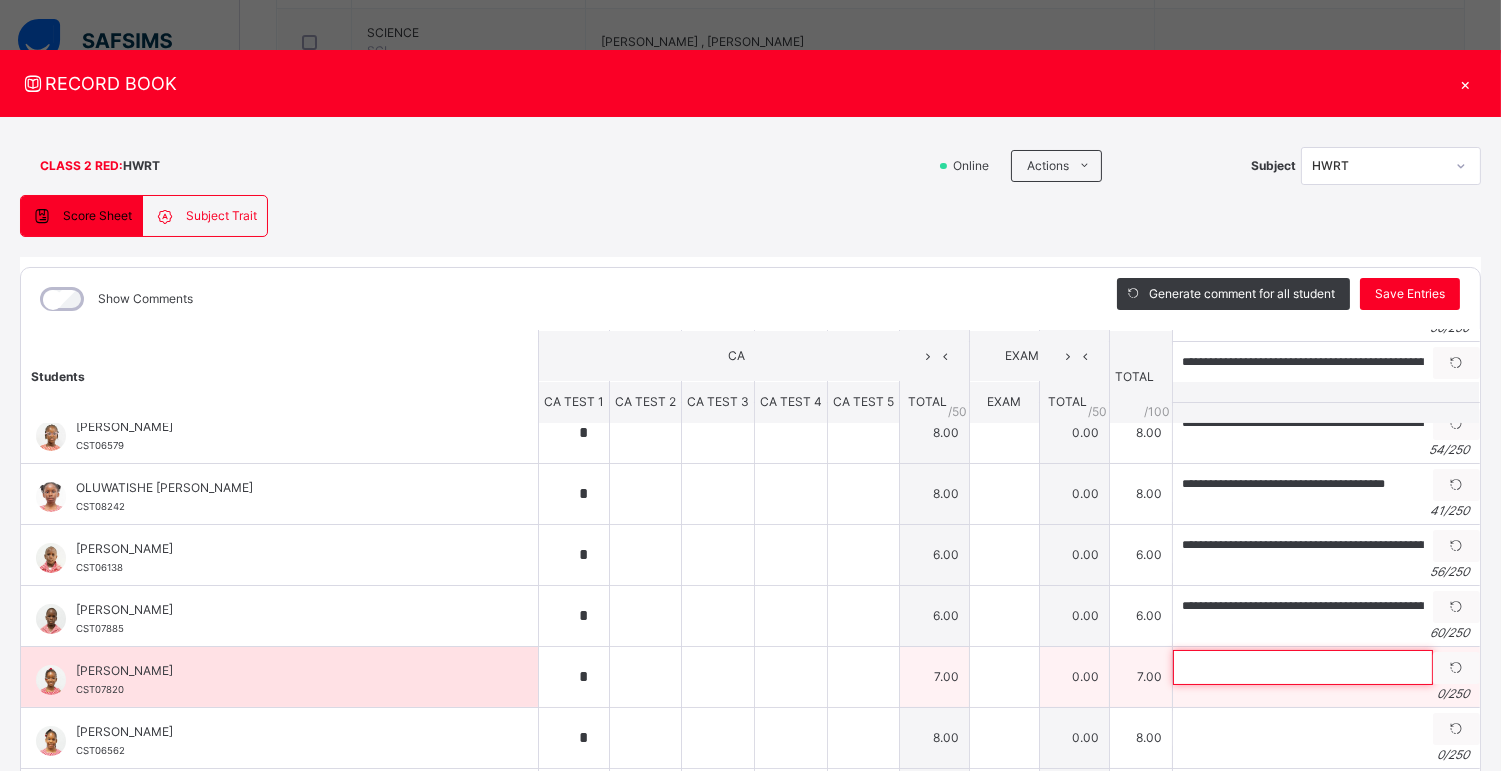 click at bounding box center [1303, 667] 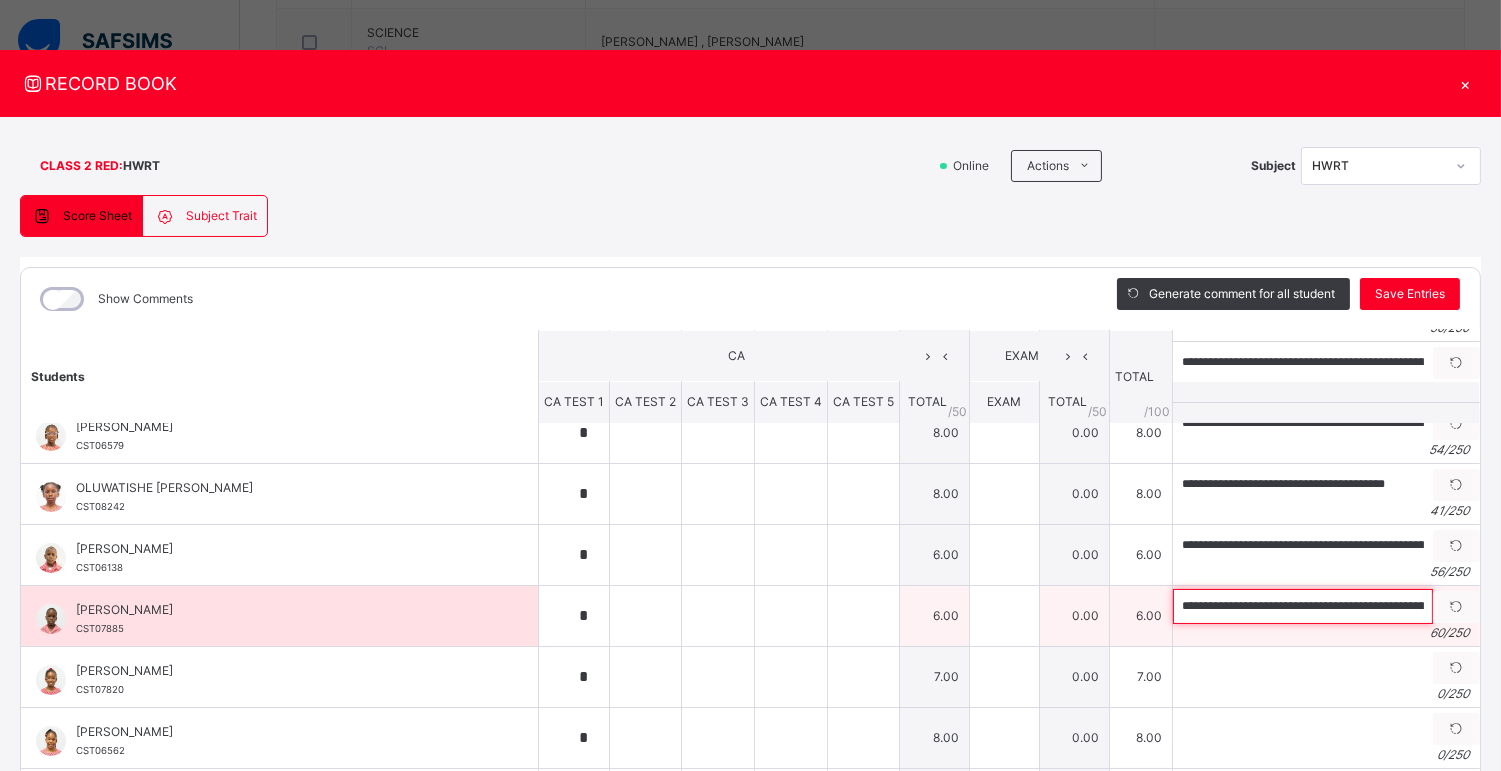 click on "**********" at bounding box center [1303, 606] 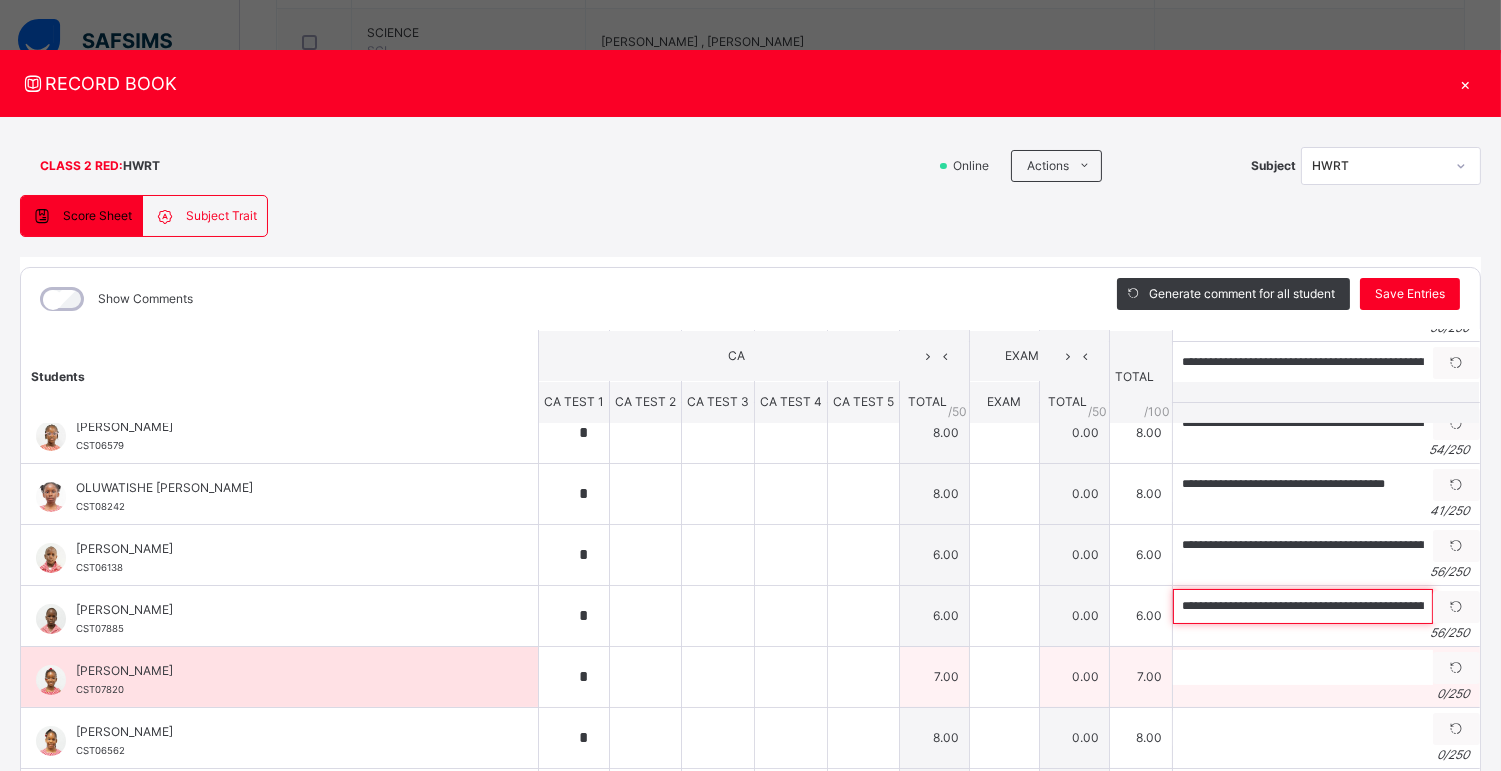 type on "**********" 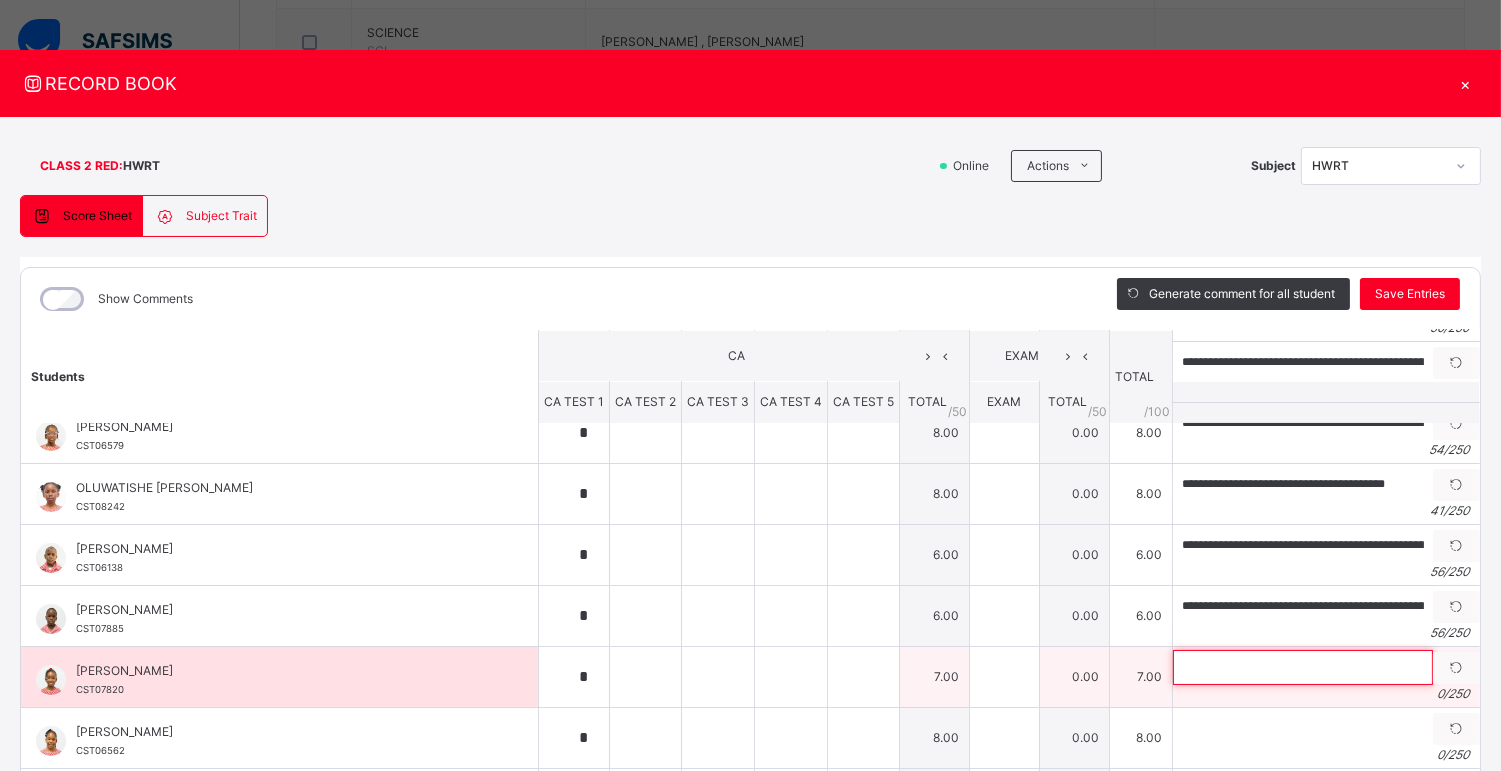 click at bounding box center (1303, 667) 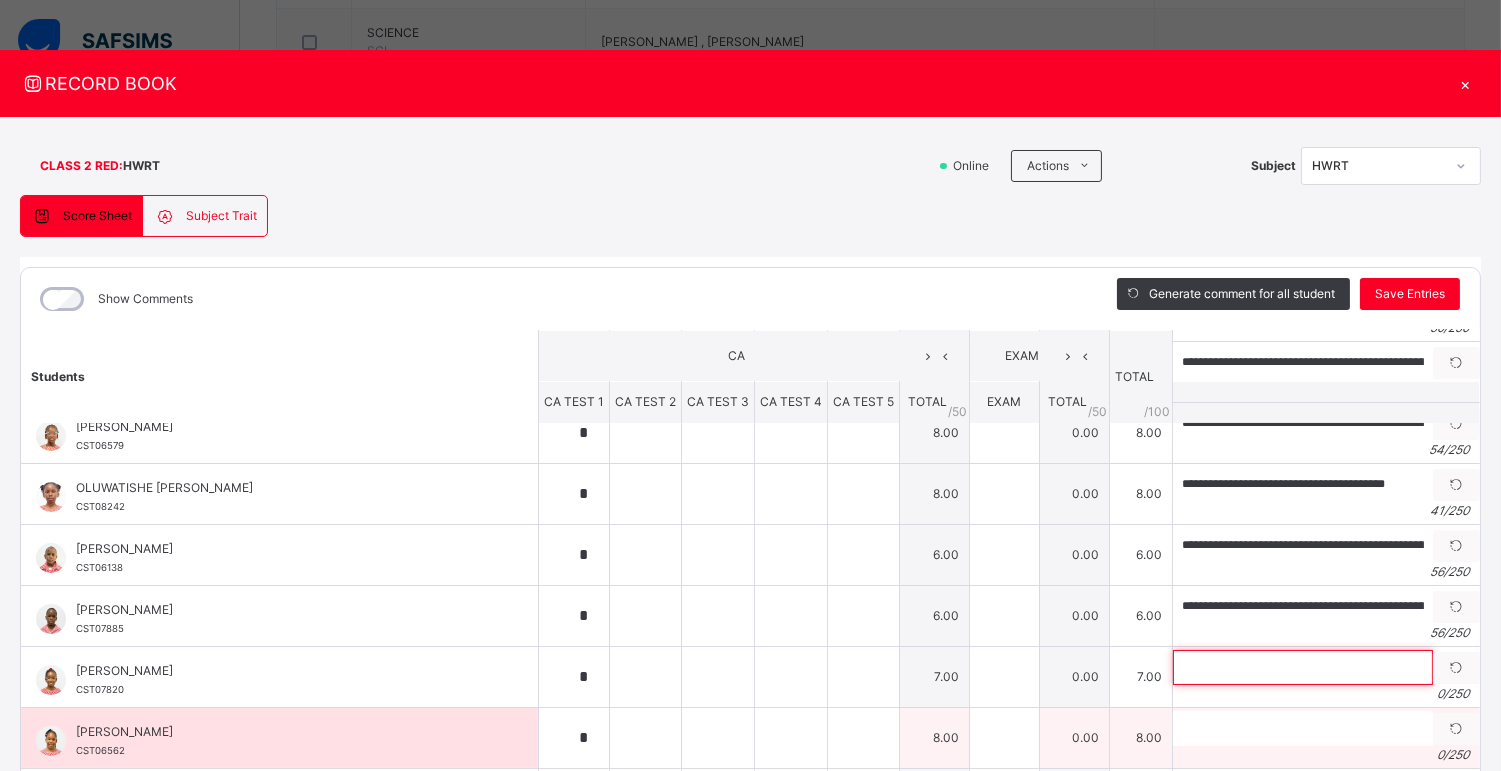 paste on "**********" 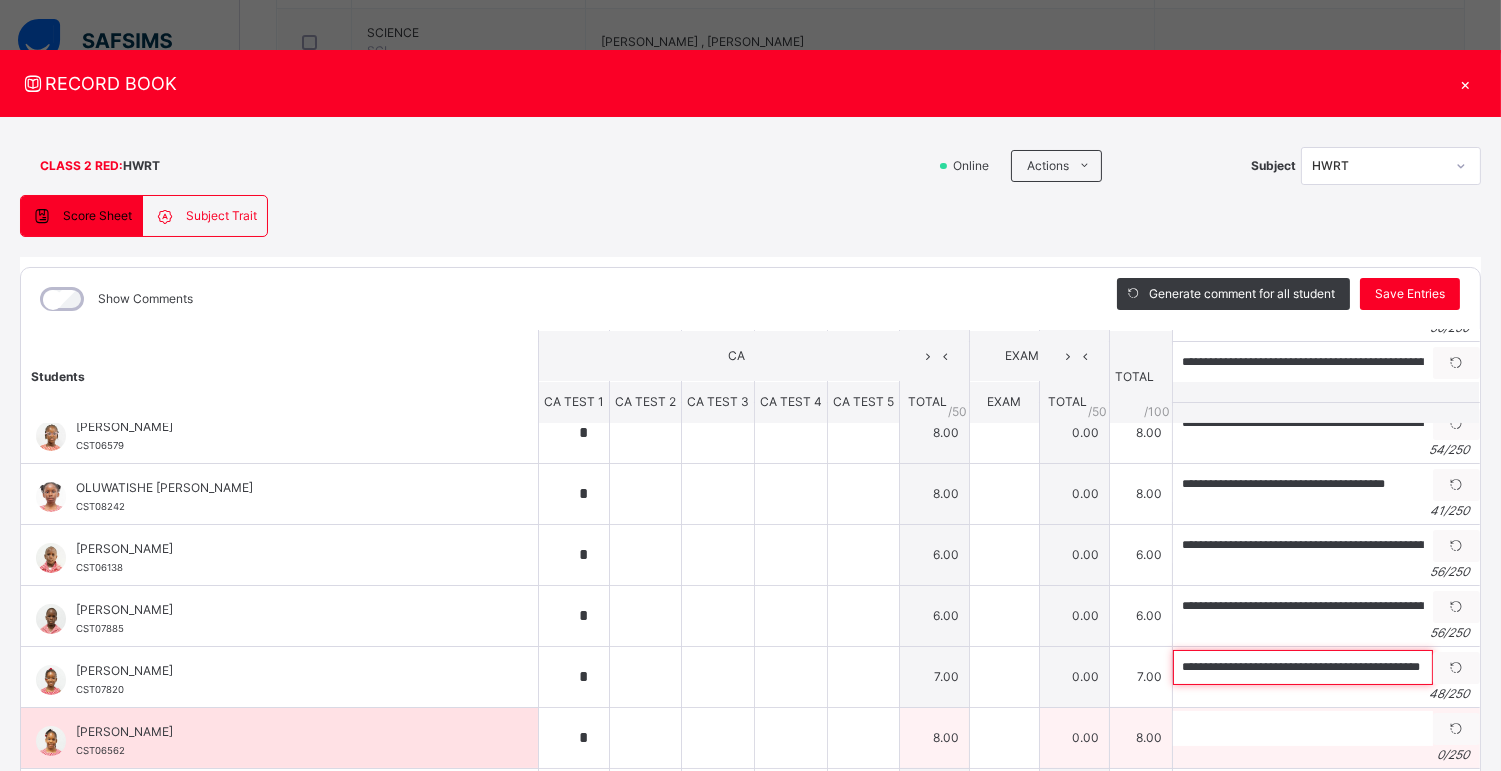 scroll, scrollTop: 0, scrollLeft: 38, axis: horizontal 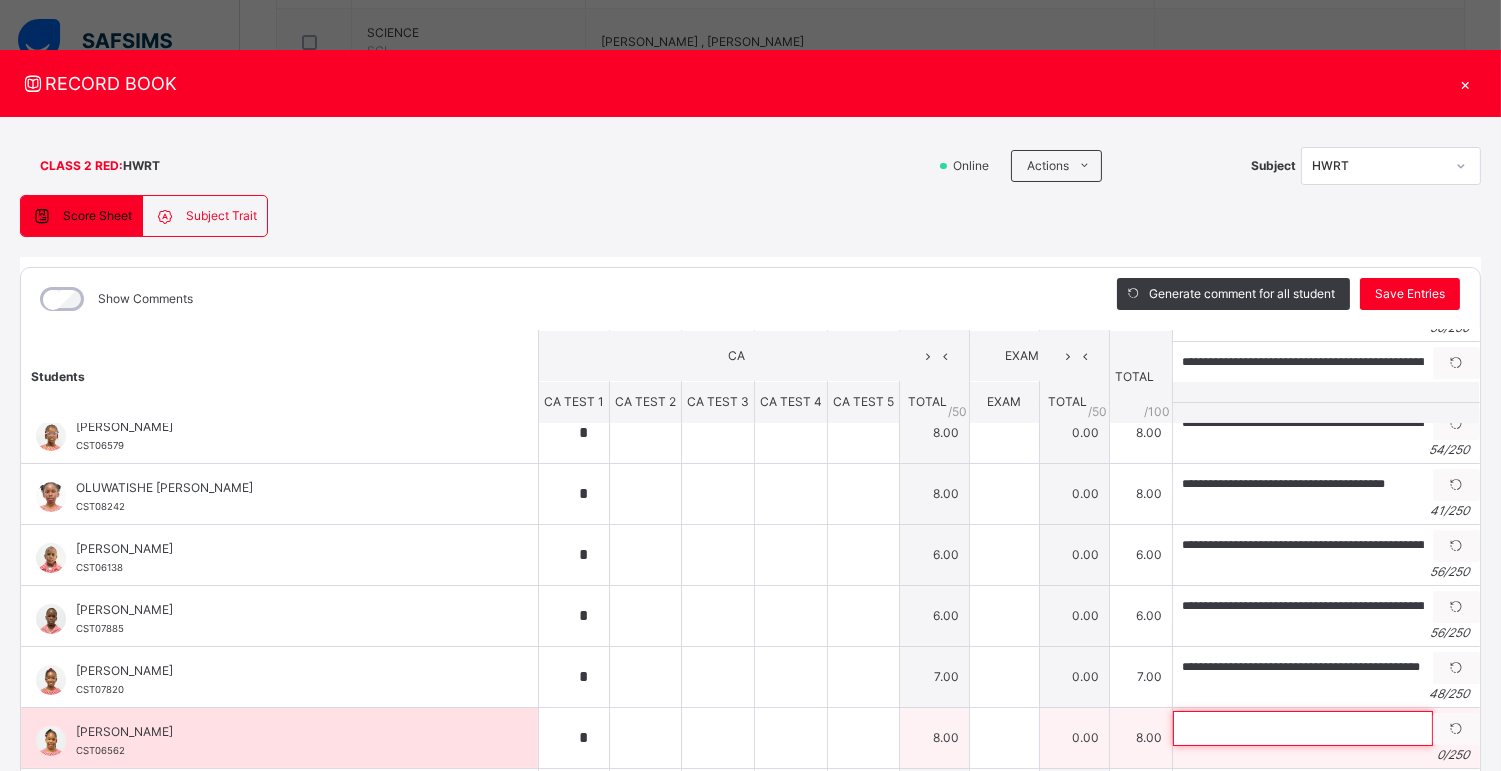 click at bounding box center (1303, 728) 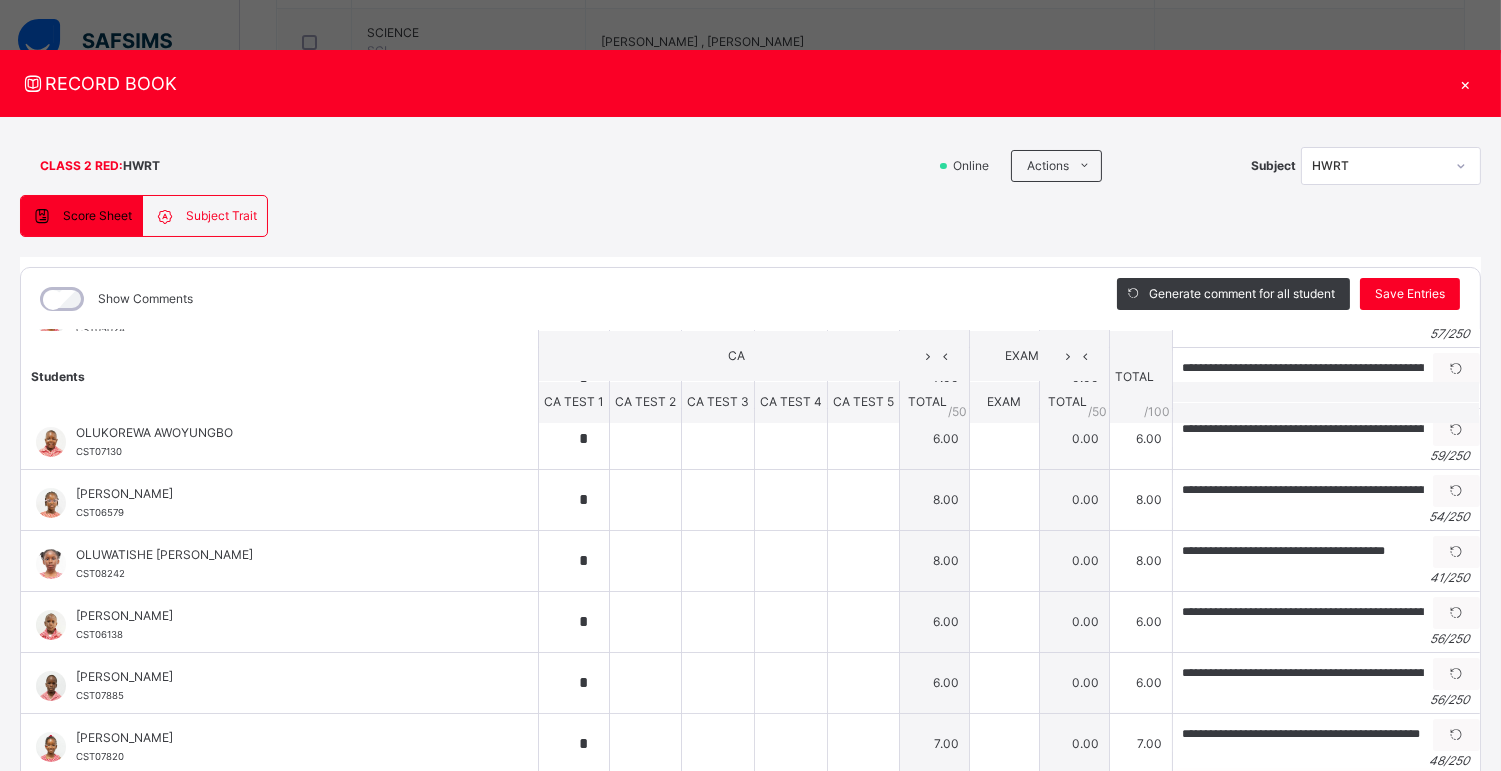 scroll, scrollTop: 684, scrollLeft: 0, axis: vertical 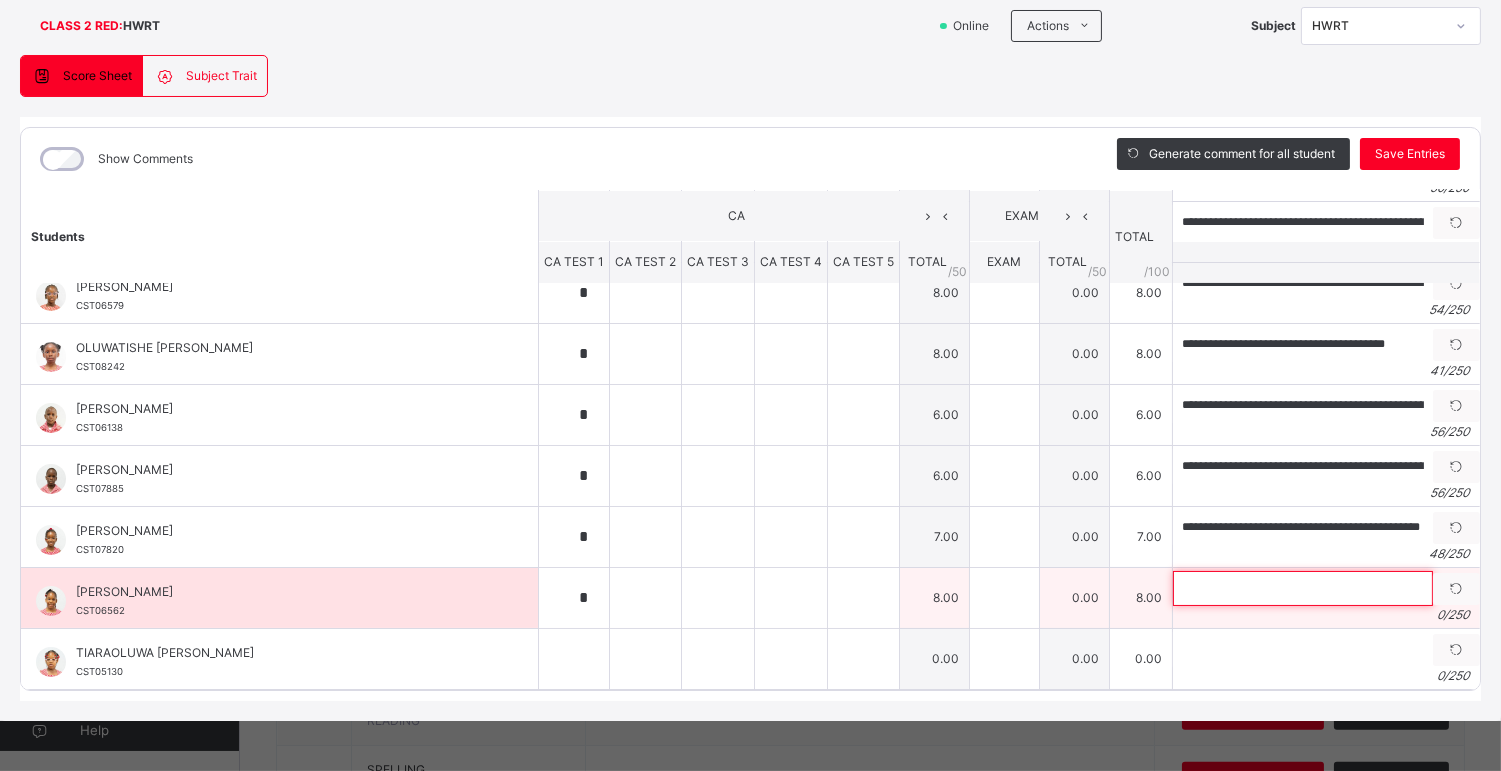 paste on "**********" 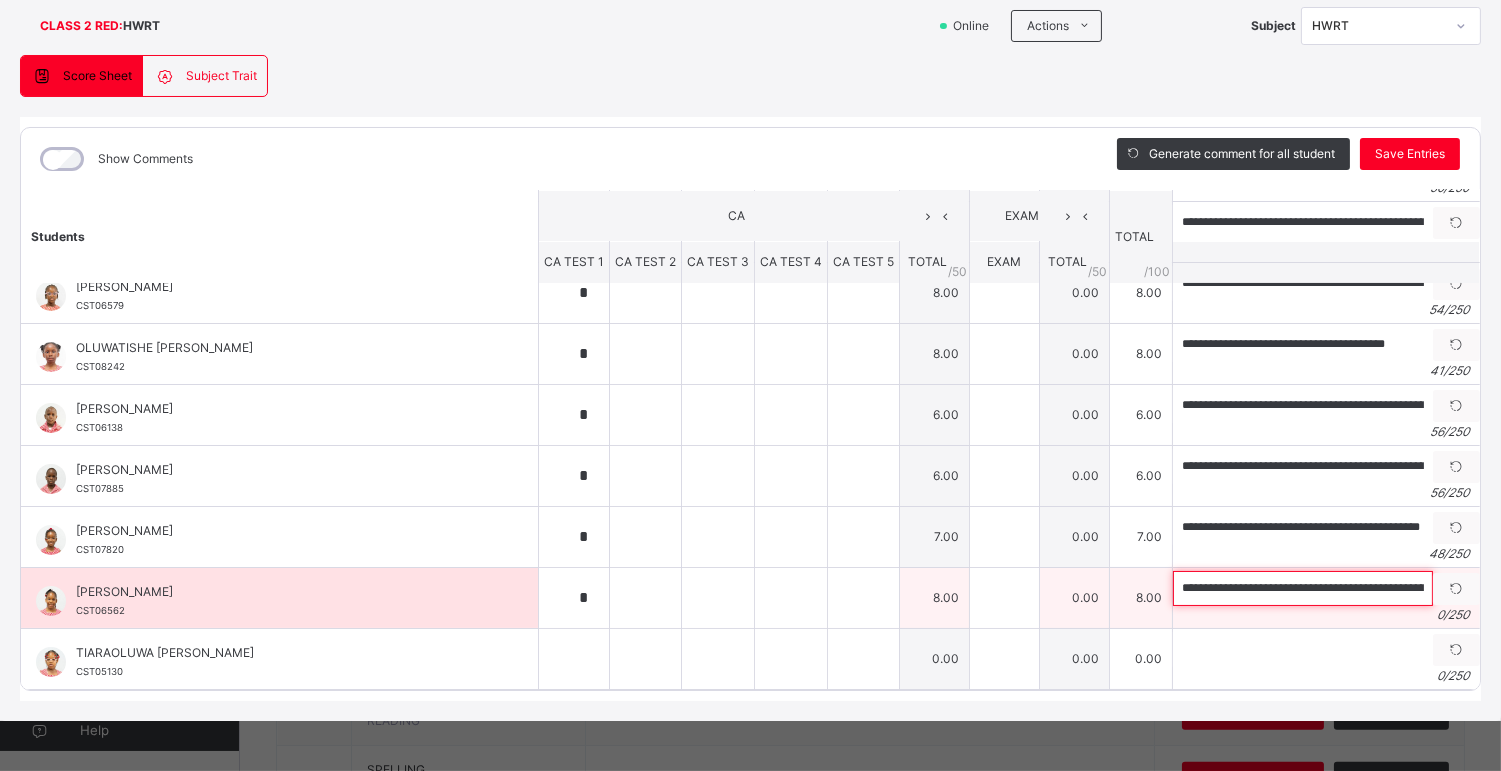 scroll, scrollTop: 0, scrollLeft: 46, axis: horizontal 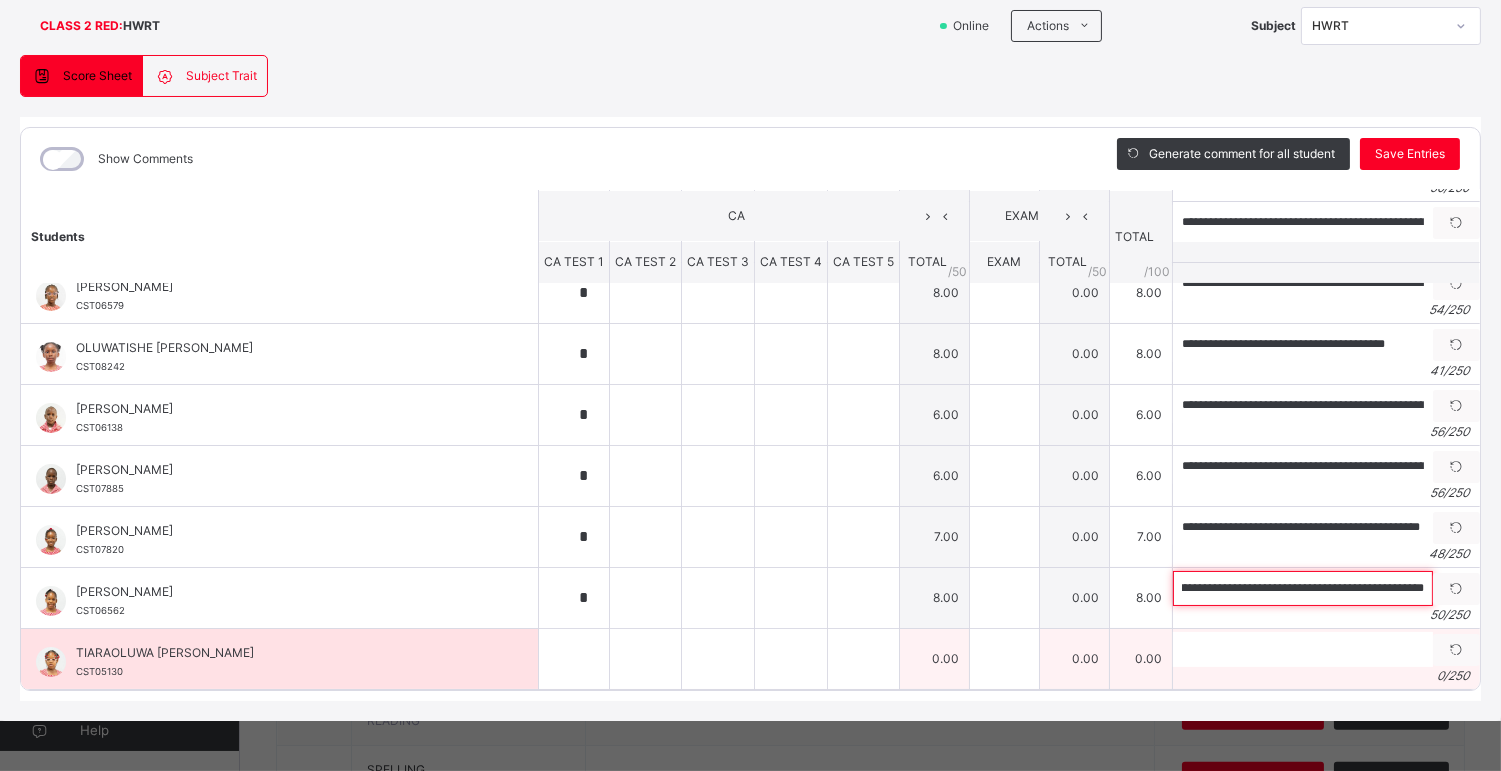 type on "**********" 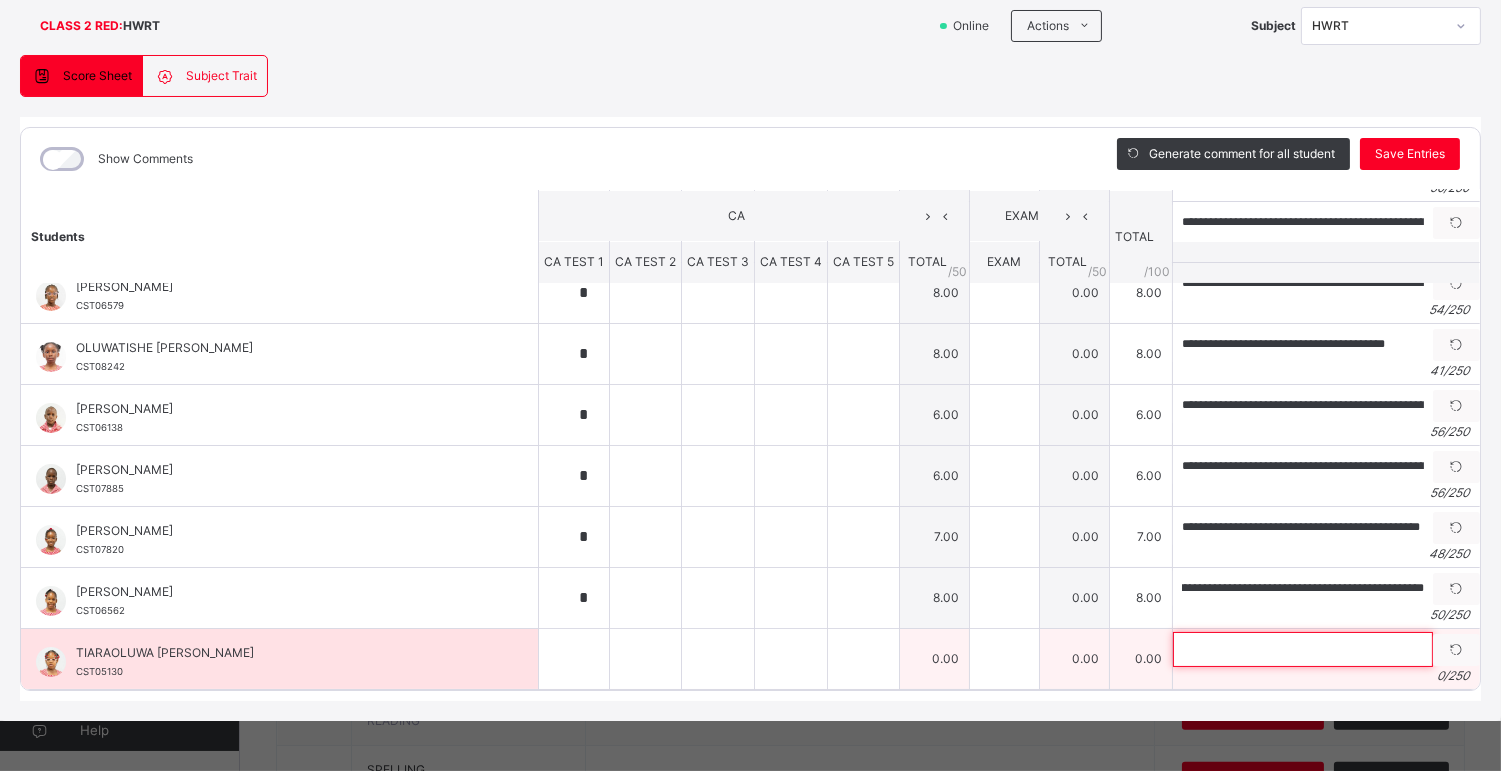 scroll, scrollTop: 0, scrollLeft: 0, axis: both 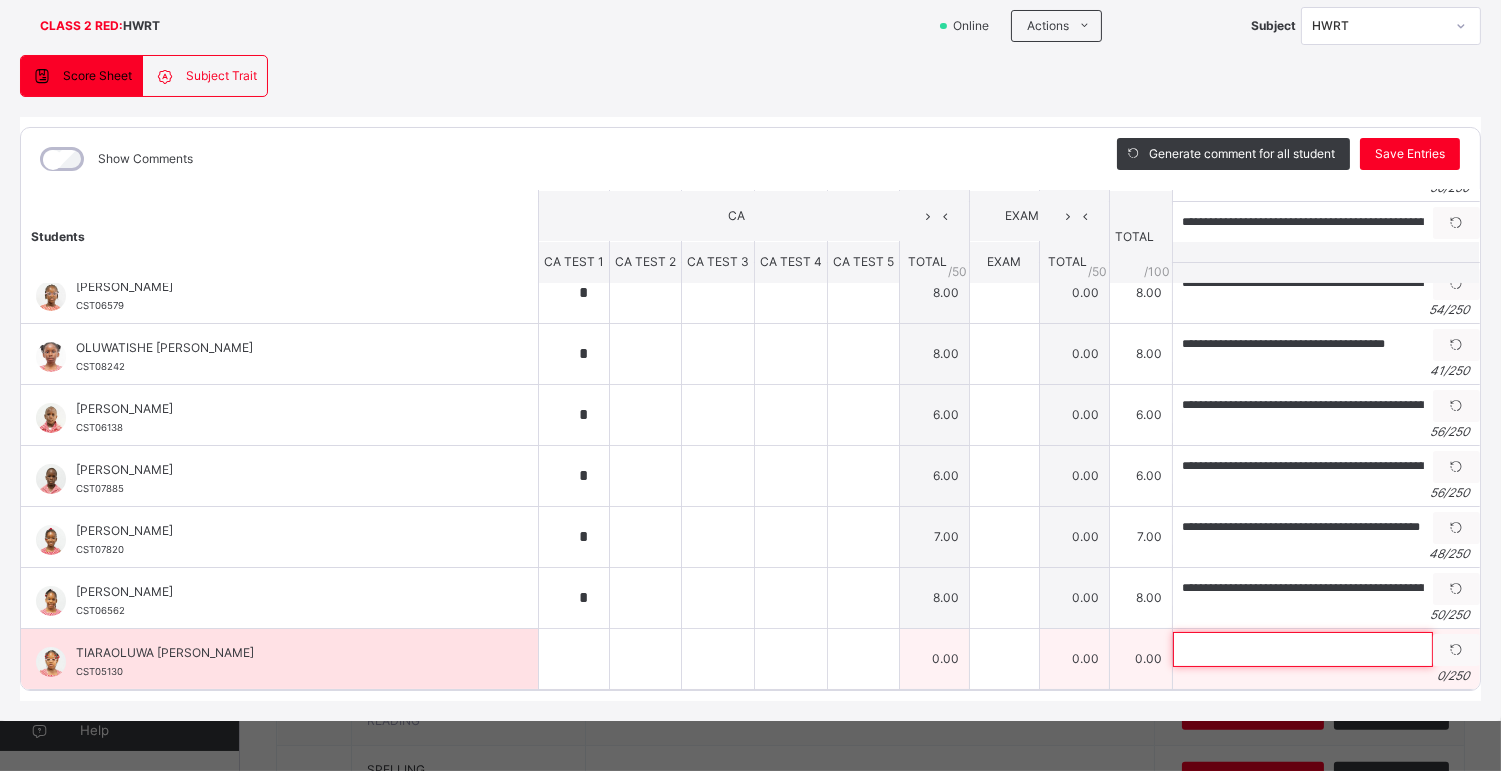 click at bounding box center [1303, 649] 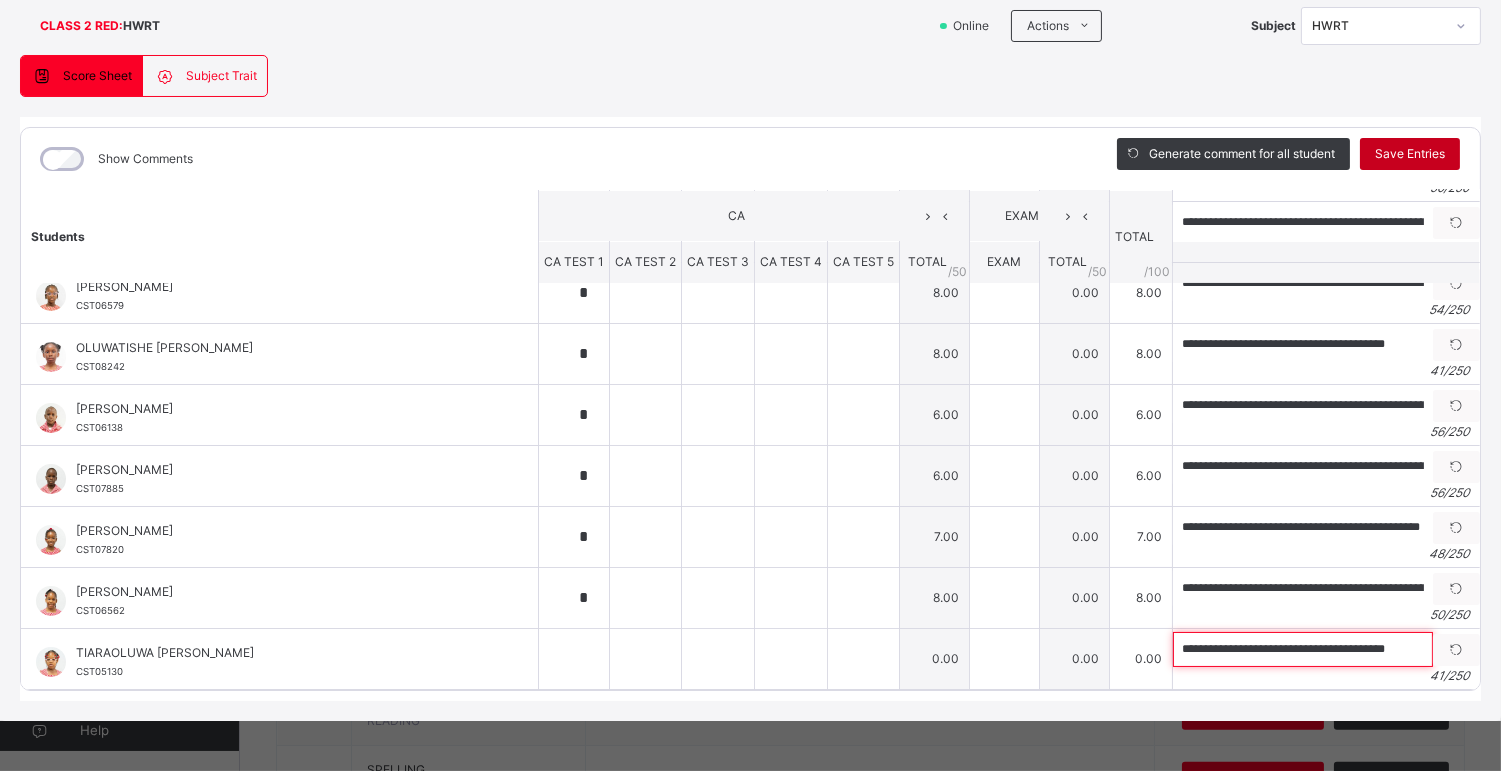 type on "**********" 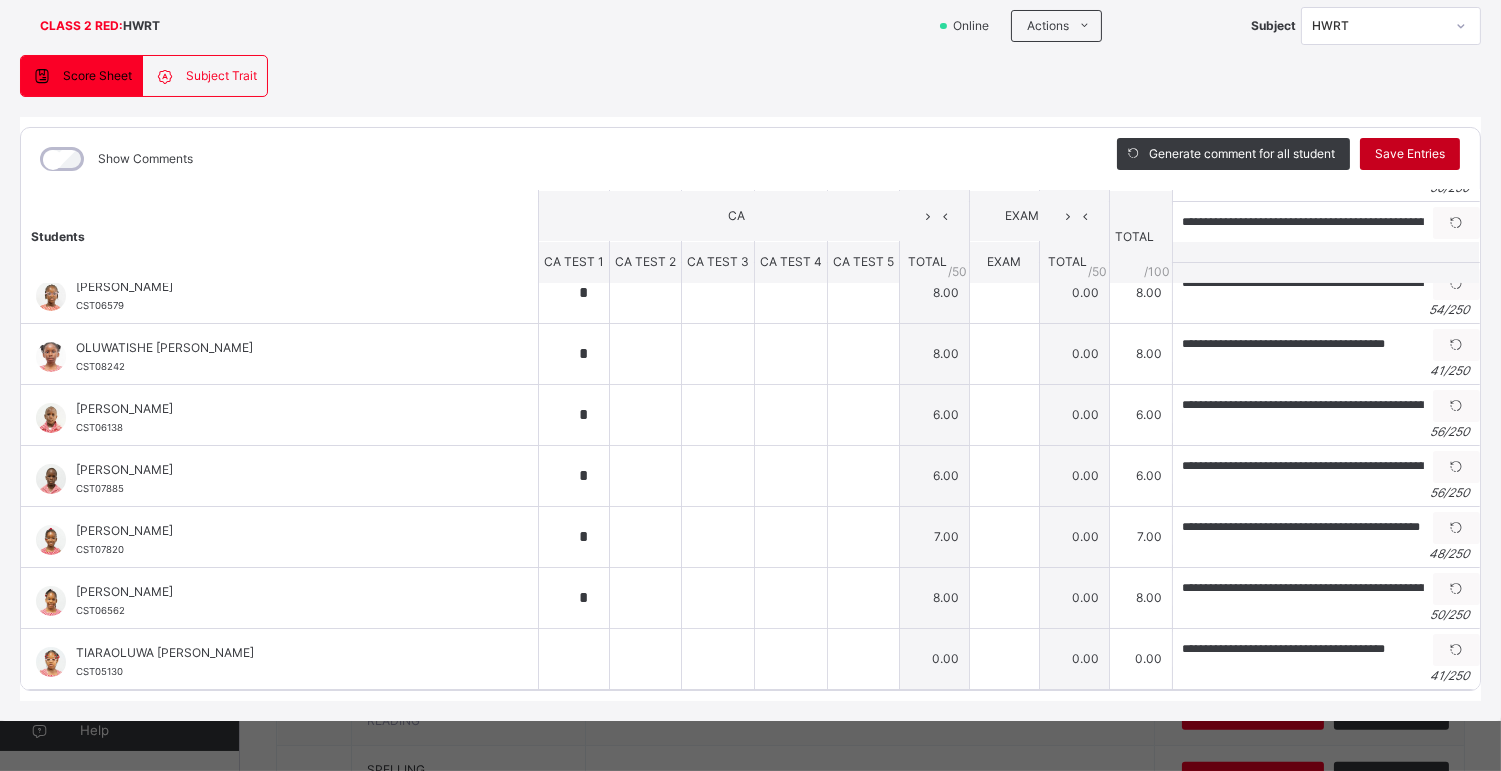 click on "Save Entries" at bounding box center [1410, 154] 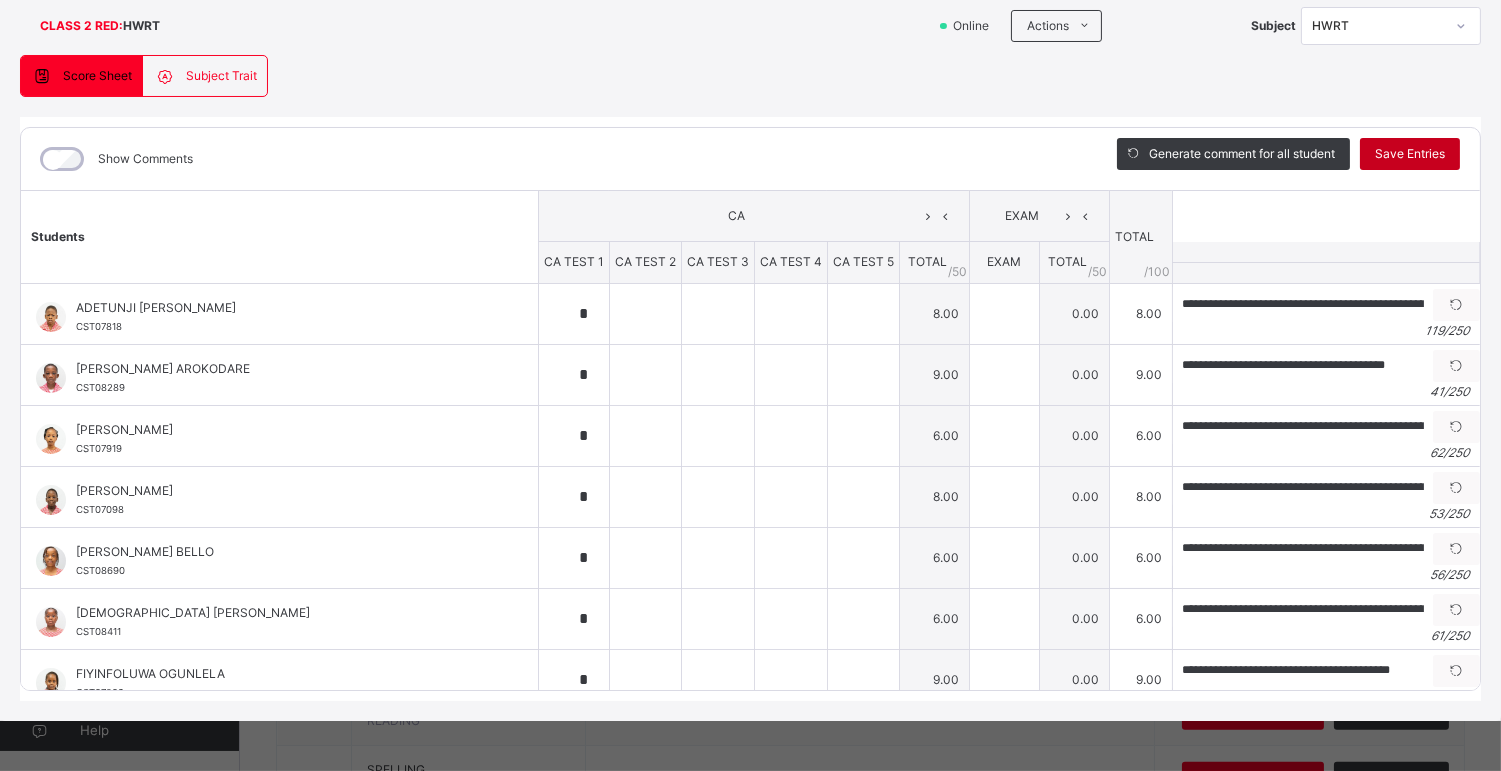 click on "Save Entries" at bounding box center (1410, 154) 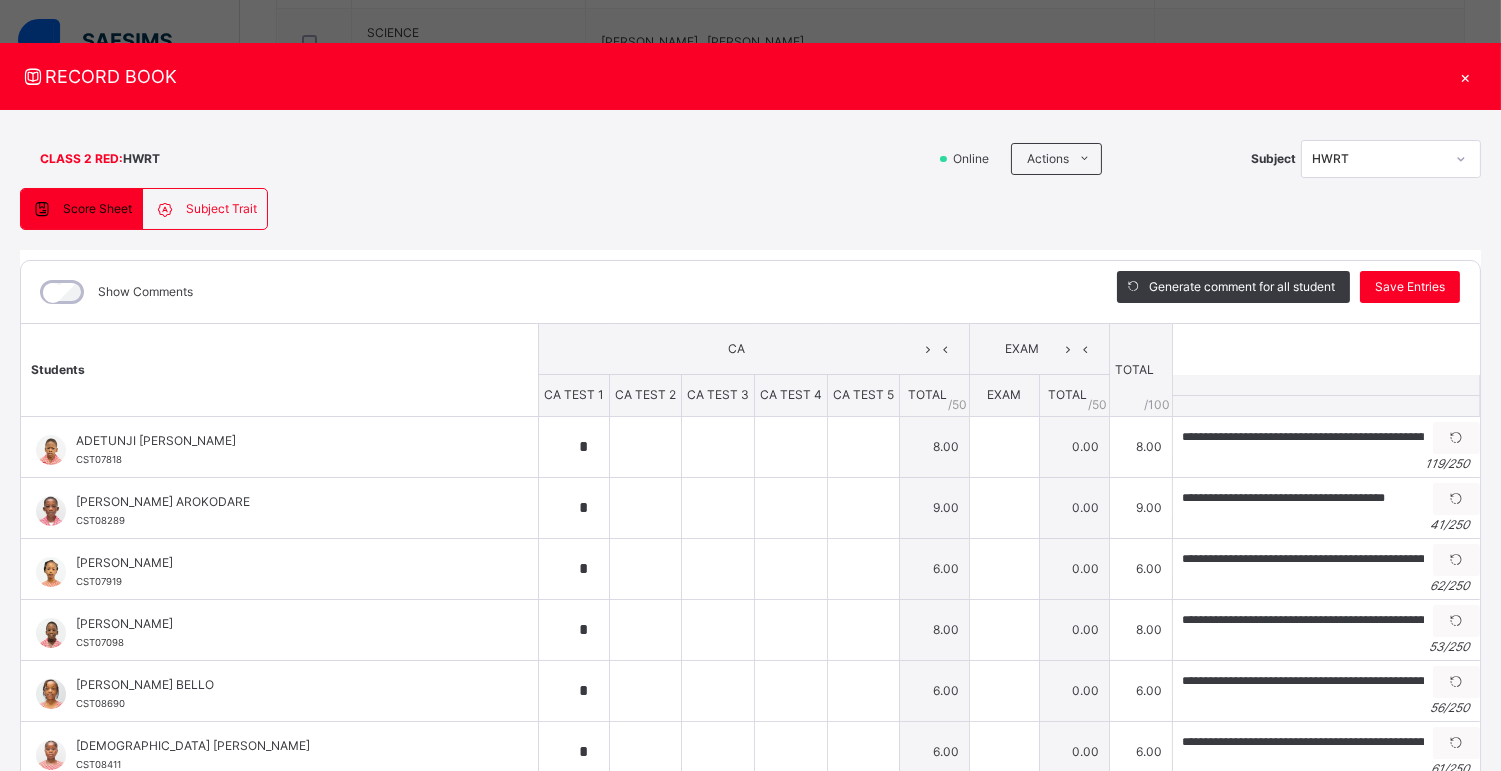 scroll, scrollTop: 0, scrollLeft: 0, axis: both 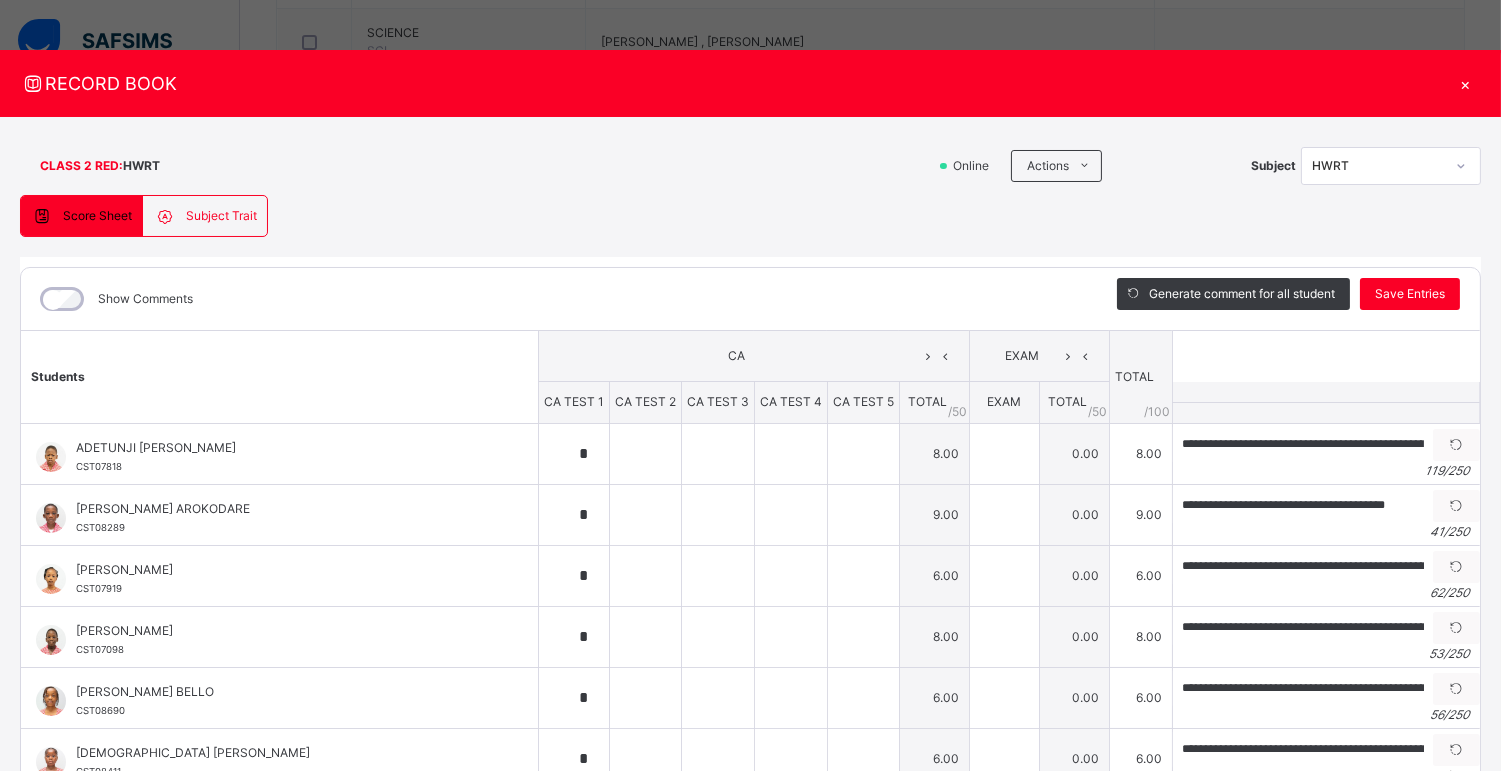 click on "×" at bounding box center (1466, 83) 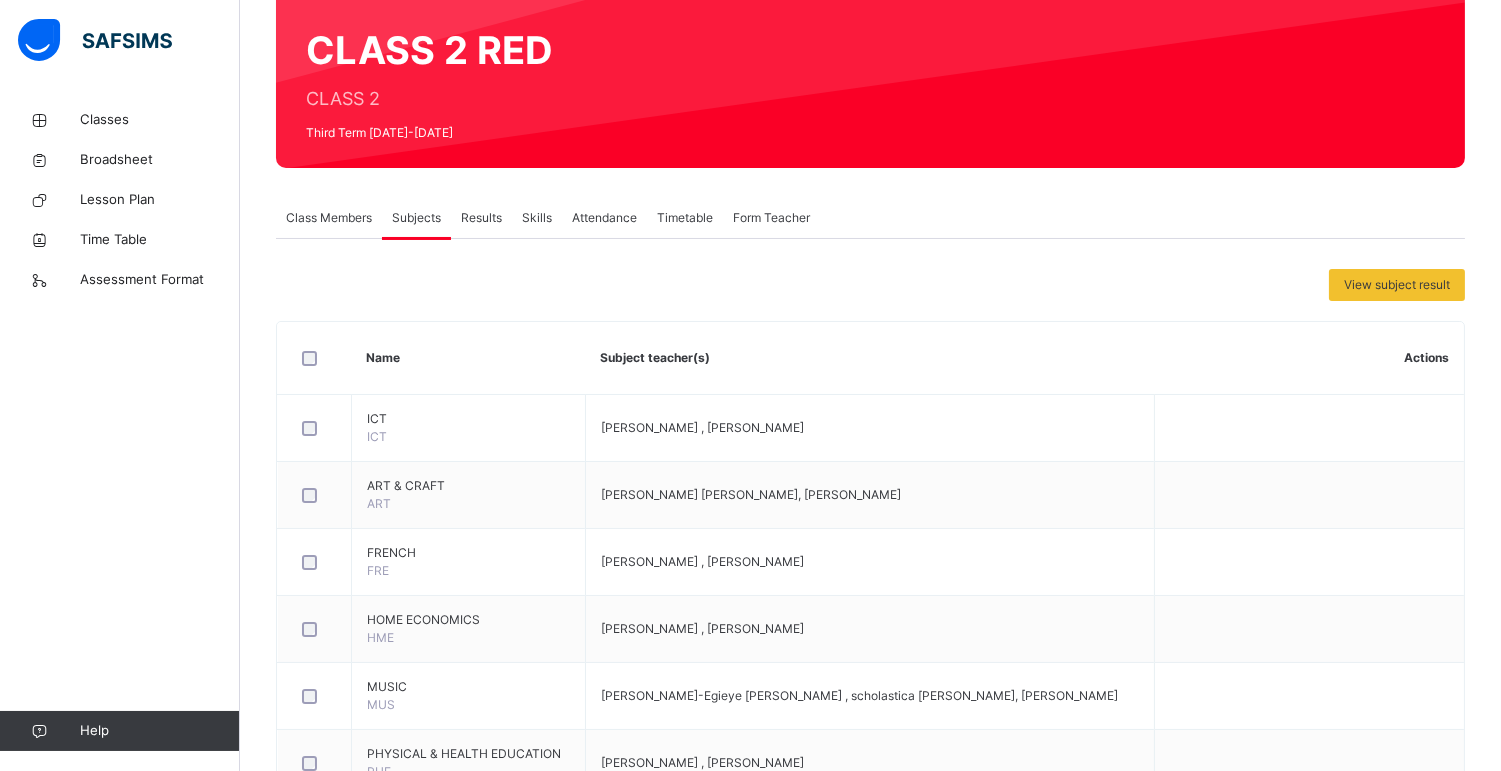 scroll, scrollTop: 98, scrollLeft: 0, axis: vertical 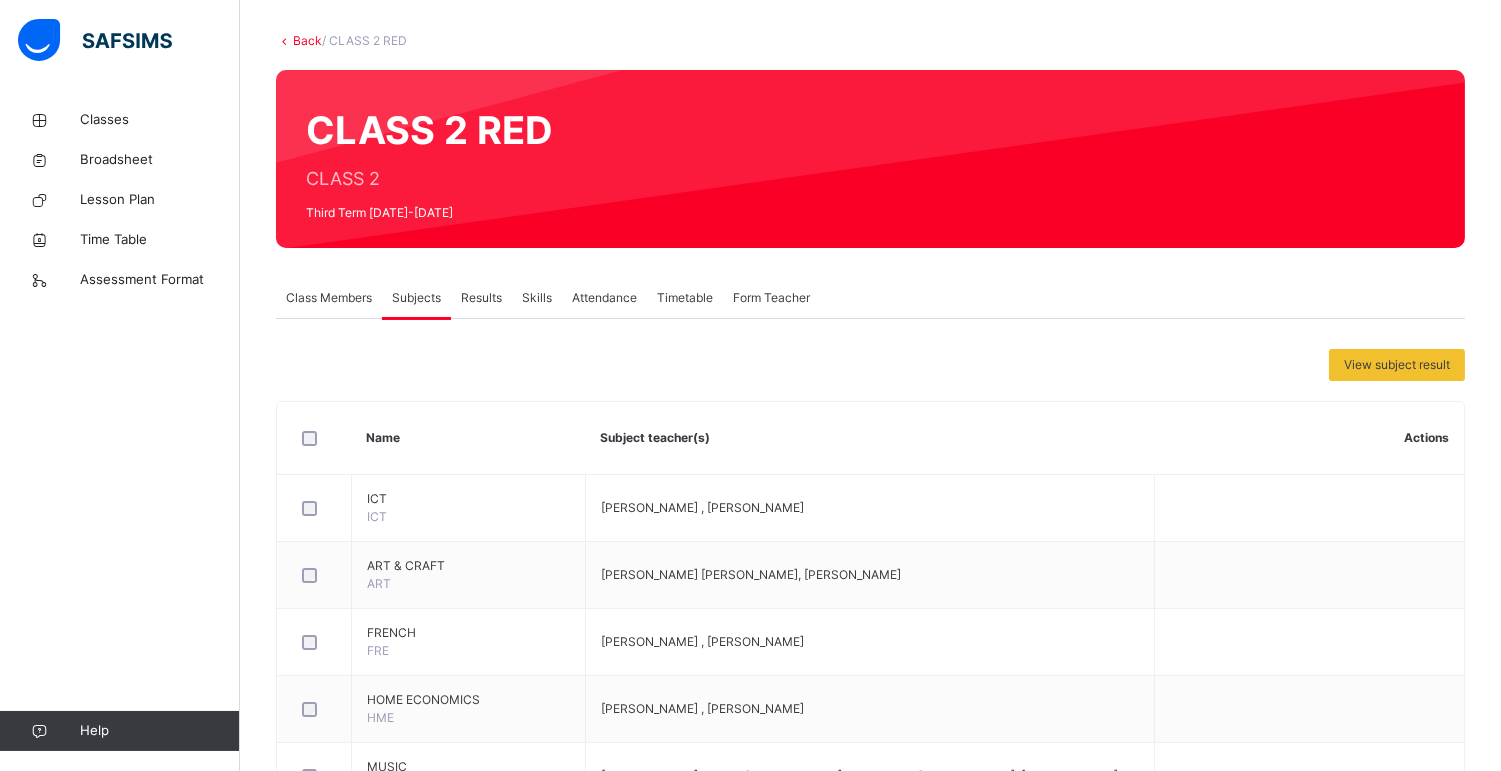 click on "Results" at bounding box center (481, 298) 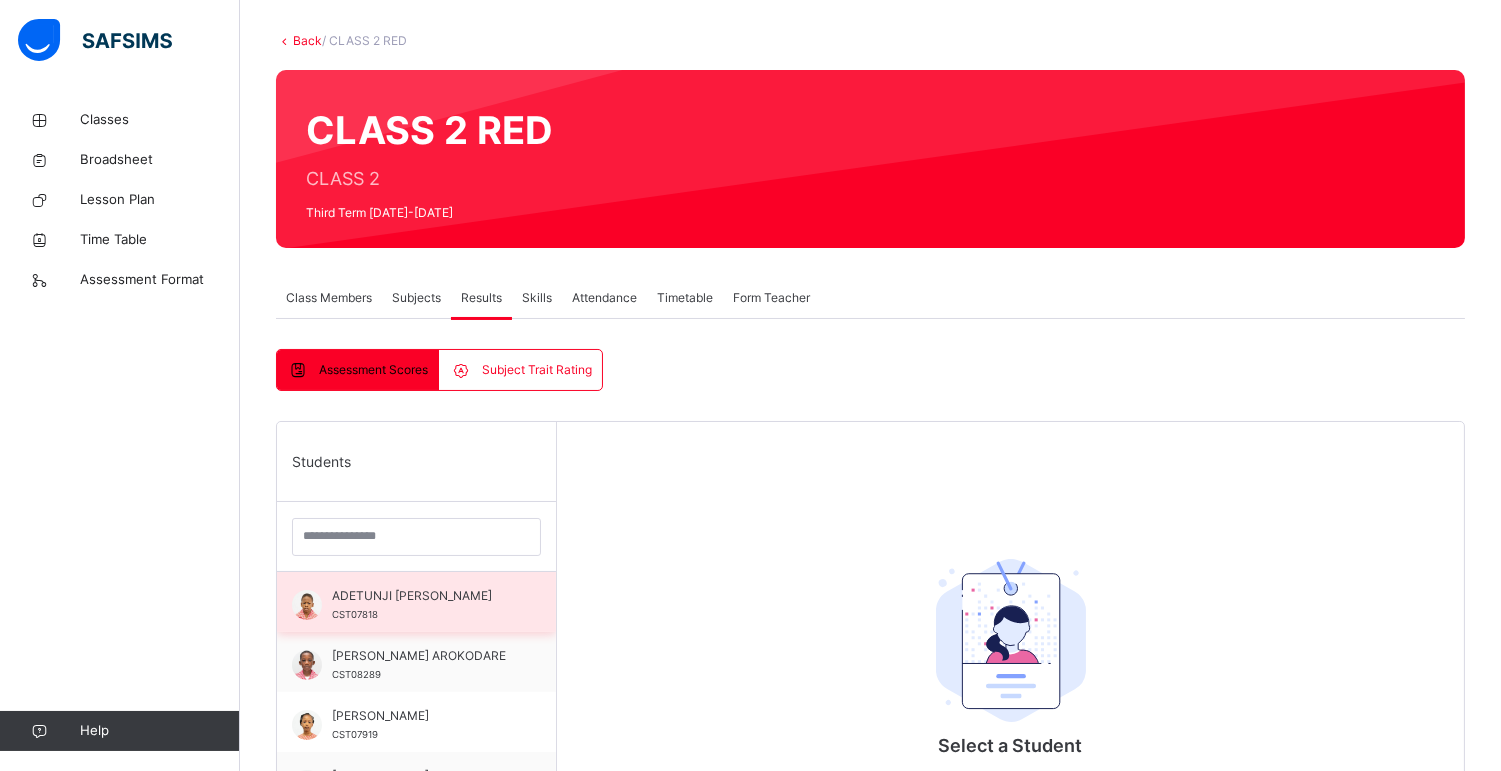 click on "ADETUNJI [PERSON_NAME]" at bounding box center [421, 596] 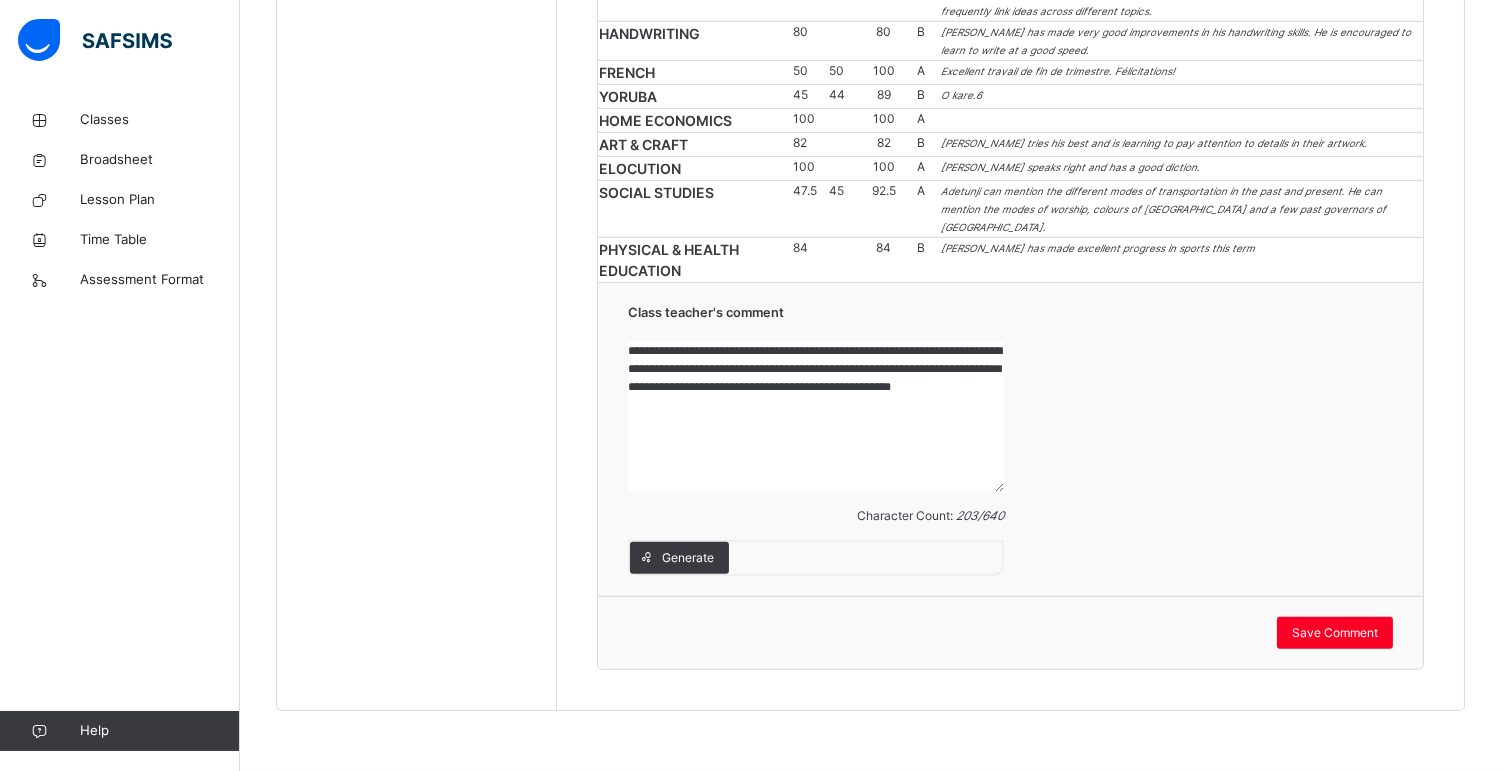 scroll, scrollTop: 1418, scrollLeft: 0, axis: vertical 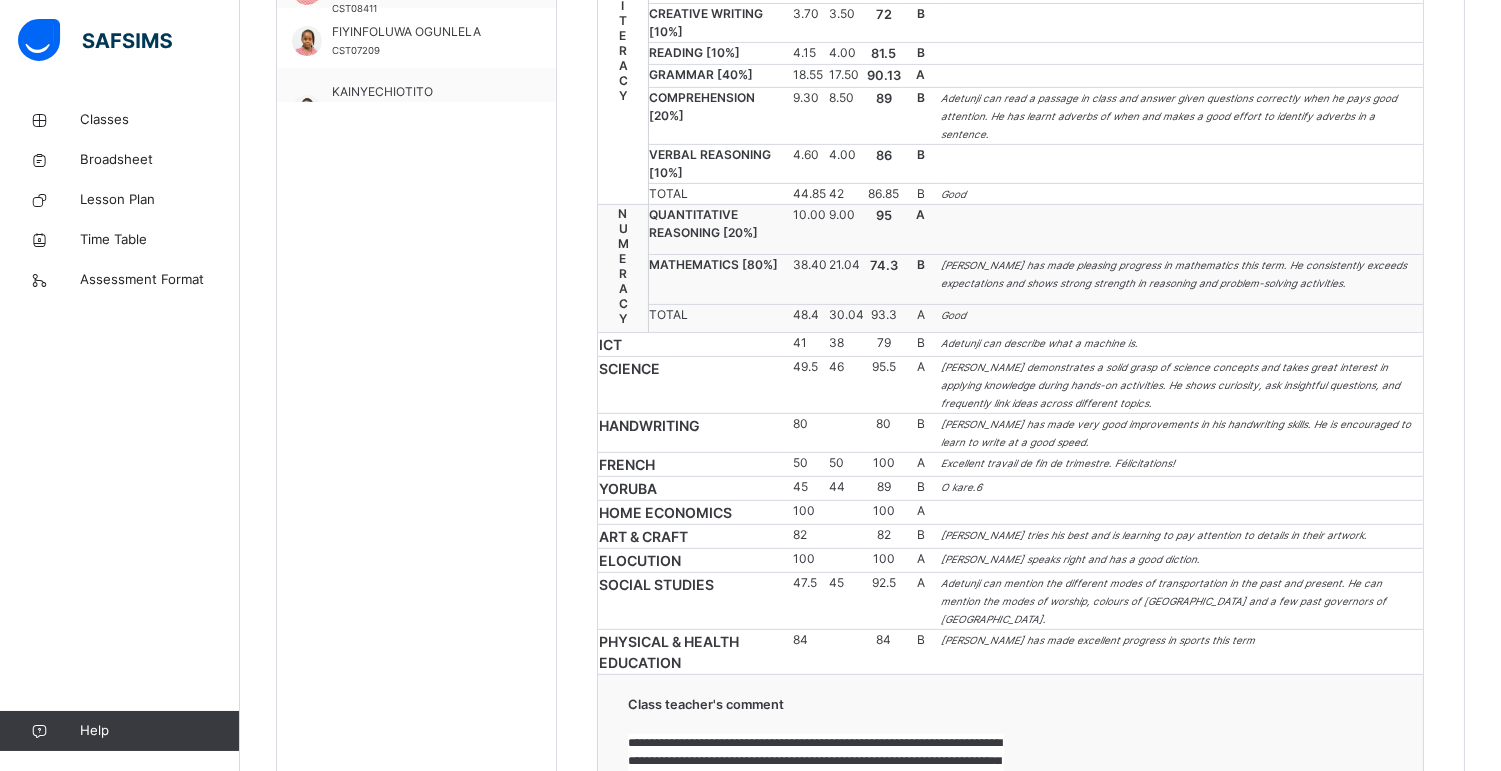 click on "Students ADETUNJI [PERSON_NAME] CST07818 [PERSON_NAME]  AROKODARE CST08289 [PERSON_NAME] CST07919 [PERSON_NAME] CST07098 [PERSON_NAME]    BELLO CST08690 CHIZARAM [PERSON_NAME] CST08411 FIYINFOLUWA  OGUNLELA CST07209 KAINYECHIOTITO [PERSON_NAME] CST07897 KAISONNA  DIKE CST06902 [PERSON_NAME] CST05024 [PERSON_NAME] CST06042 OLUKOREWA  AWOYUNGBO CST07130 [PERSON_NAME] CST06579 OLUWATISHE [PERSON_NAME] CST08242 [PERSON_NAME] CST06138 [PERSON_NAME] CST07885 [PERSON_NAME] CST07820 [PERSON_NAME] CST06562 TIARAOLUWA  [PERSON_NAME] CST05130" at bounding box center (417, 297) 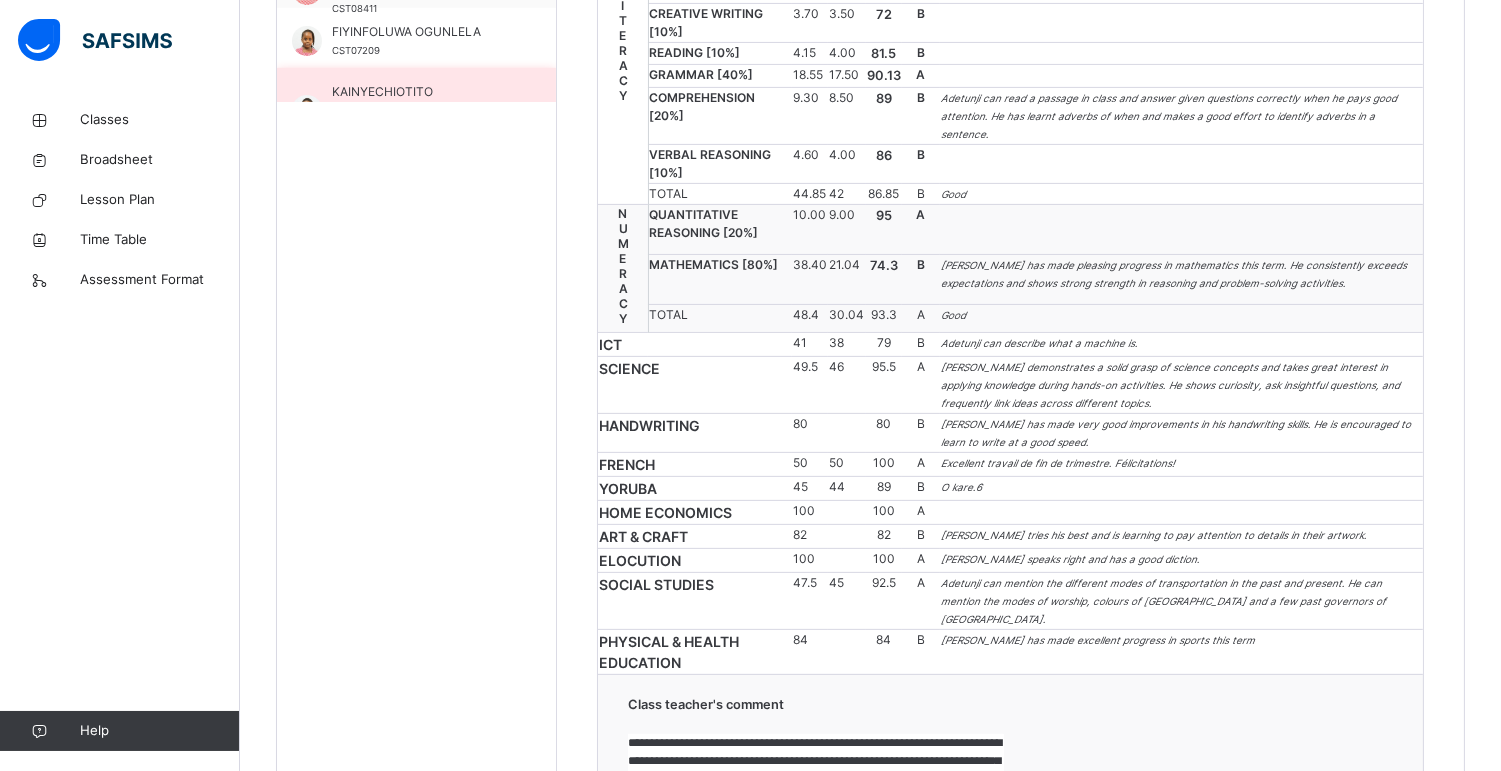 click on "KAINYECHIOTITO [PERSON_NAME]" at bounding box center [421, 101] 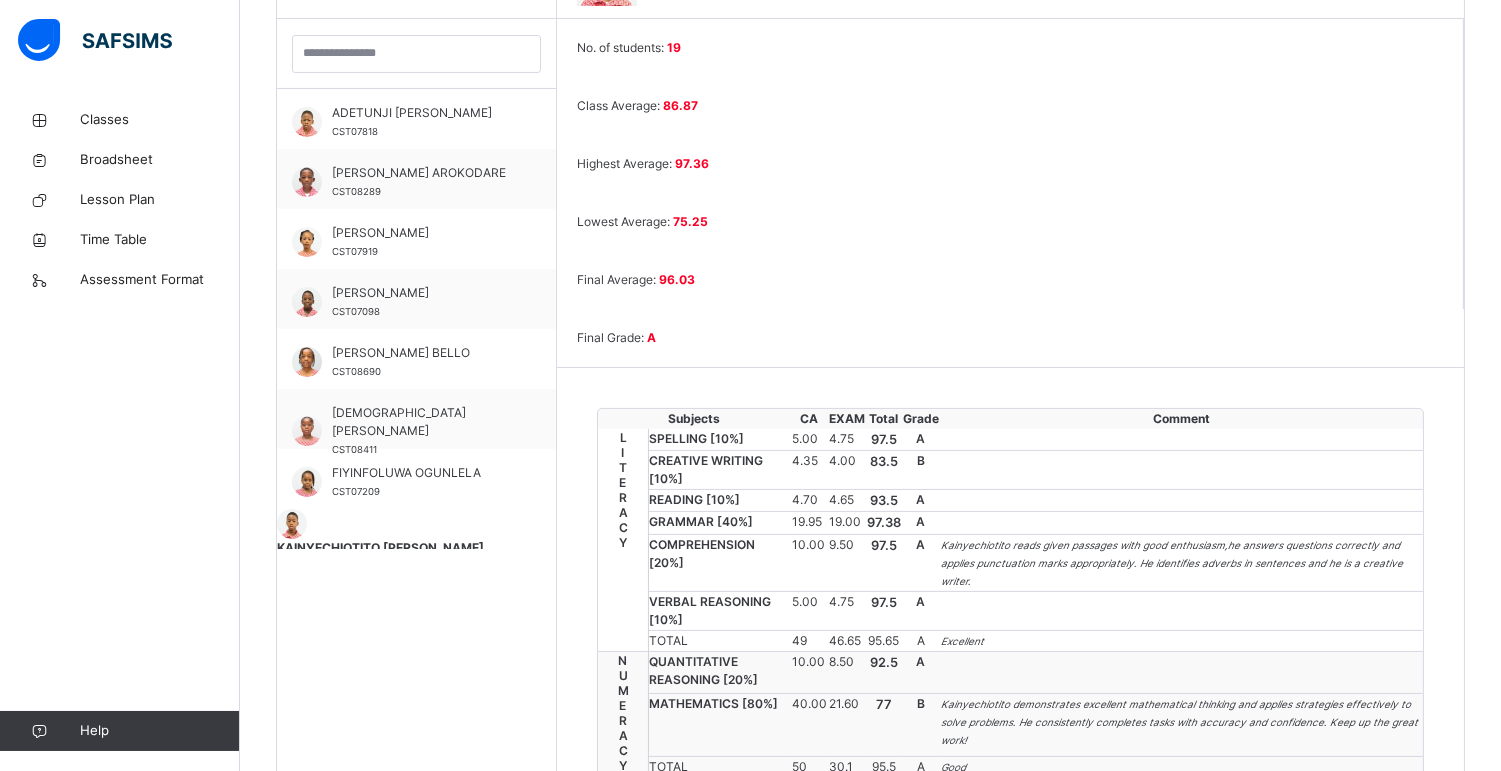 scroll, scrollTop: 1028, scrollLeft: 0, axis: vertical 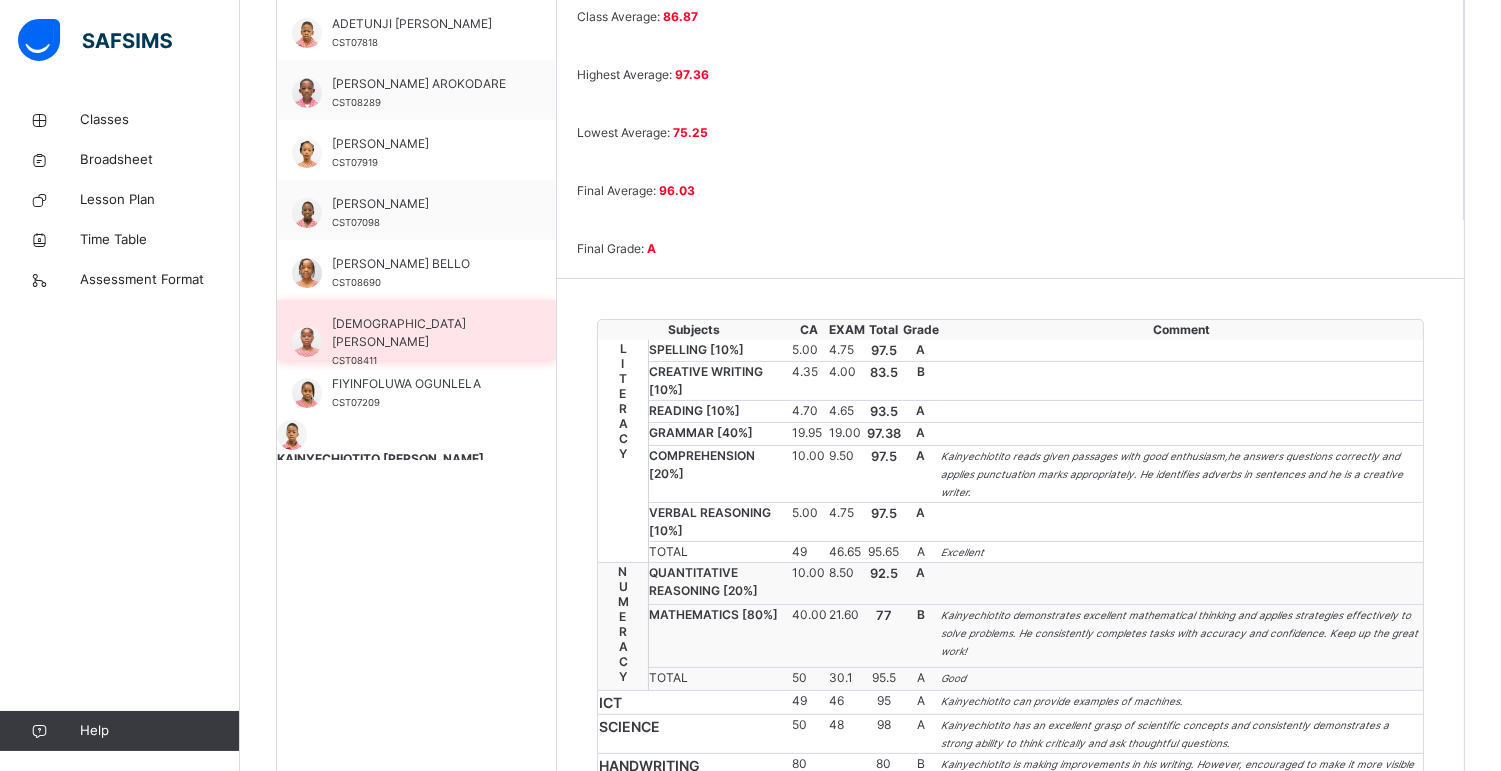 click on "[DEMOGRAPHIC_DATA] [PERSON_NAME]" at bounding box center (421, 333) 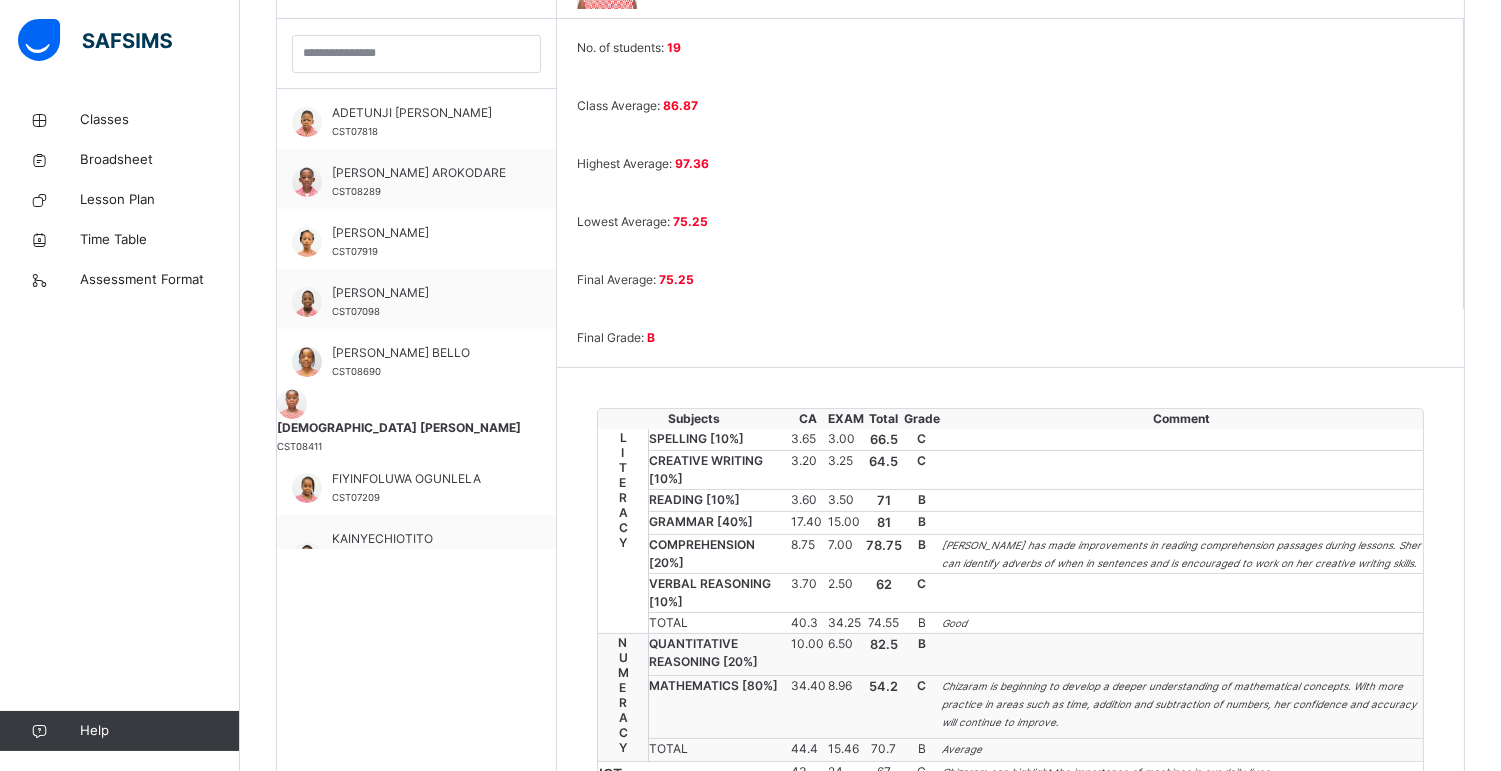 scroll, scrollTop: 670, scrollLeft: 0, axis: vertical 